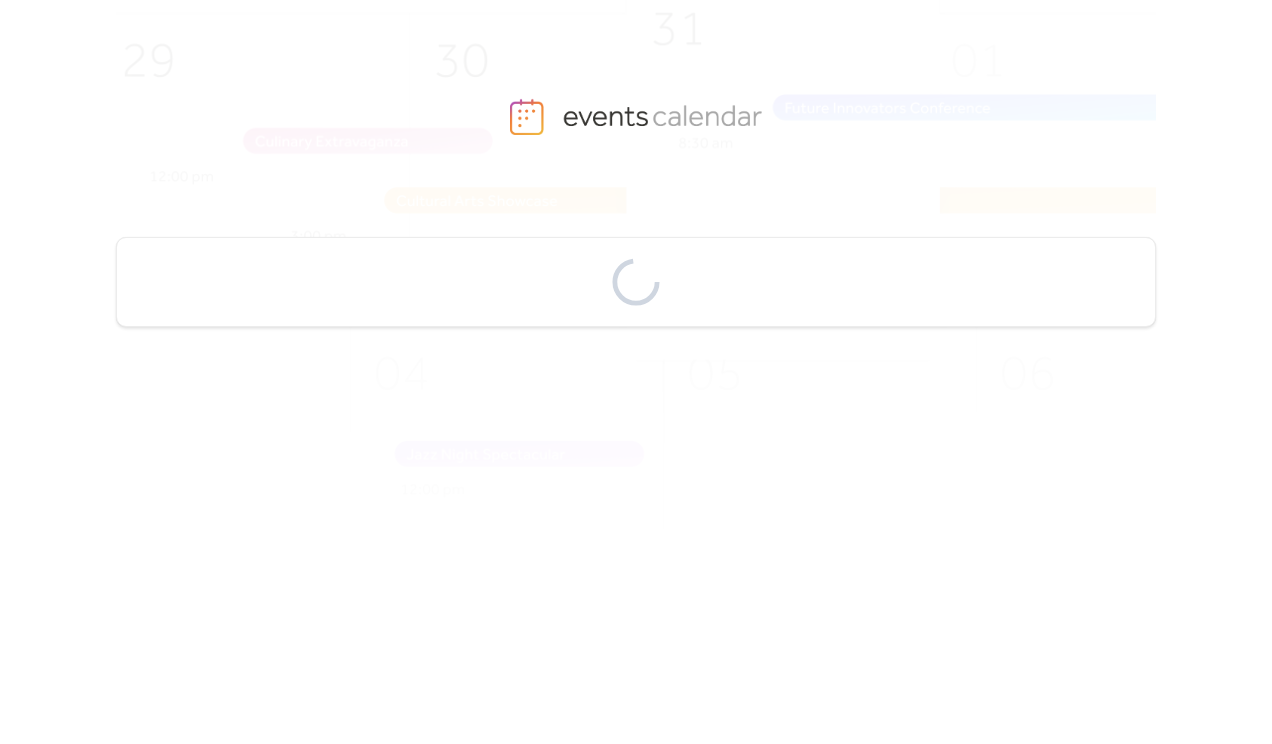 scroll, scrollTop: 0, scrollLeft: 0, axis: both 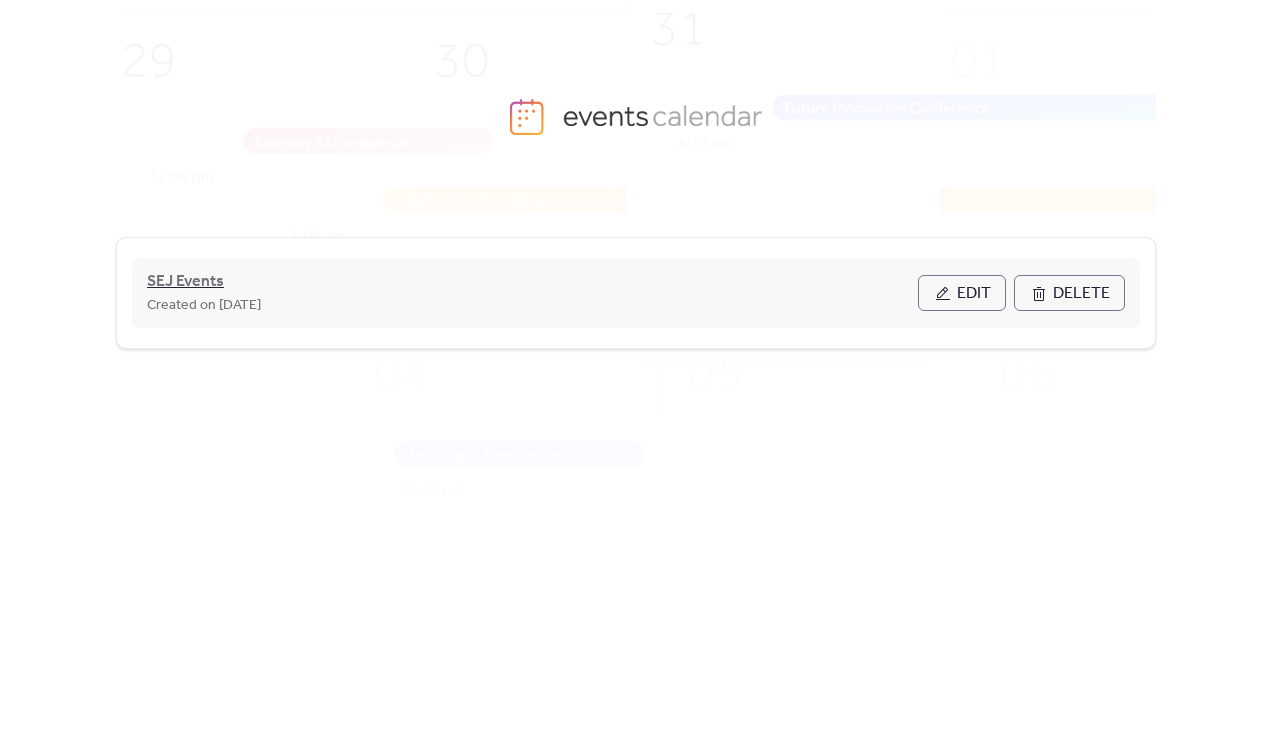 click on "SEJ Events" at bounding box center (185, 282) 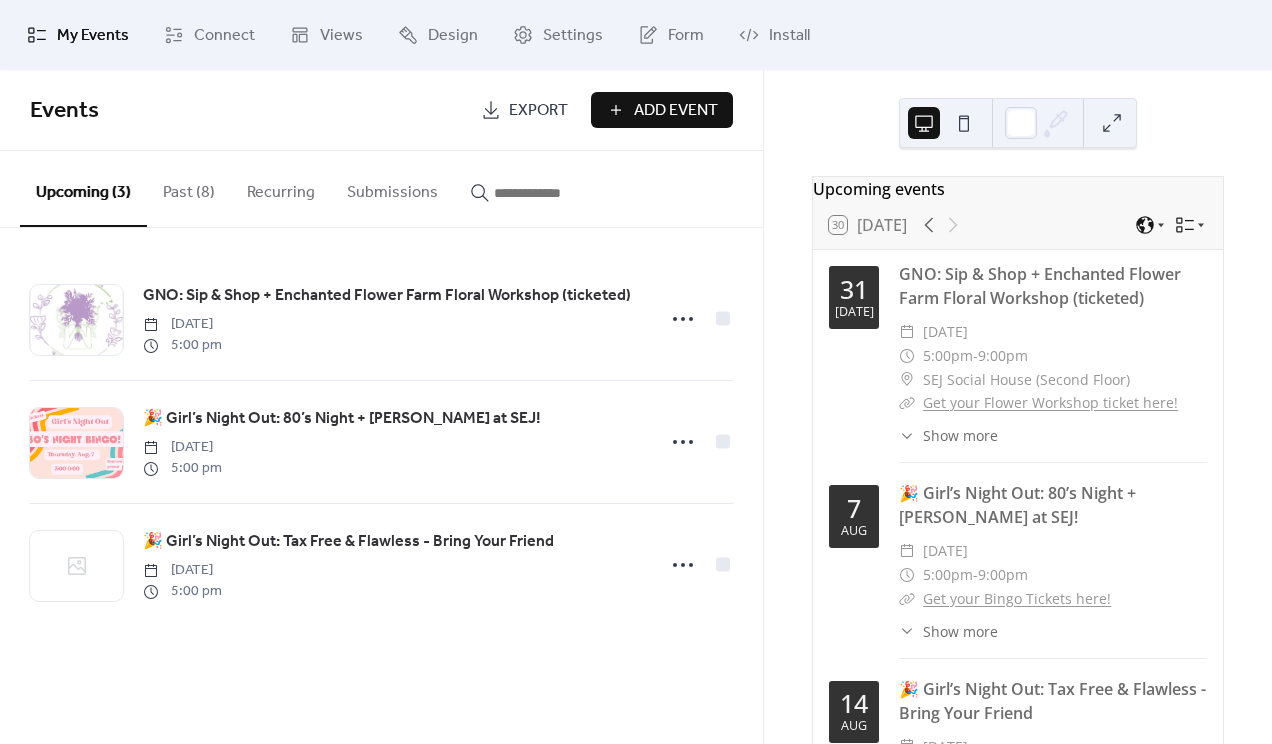 click on "Add Event" at bounding box center [676, 111] 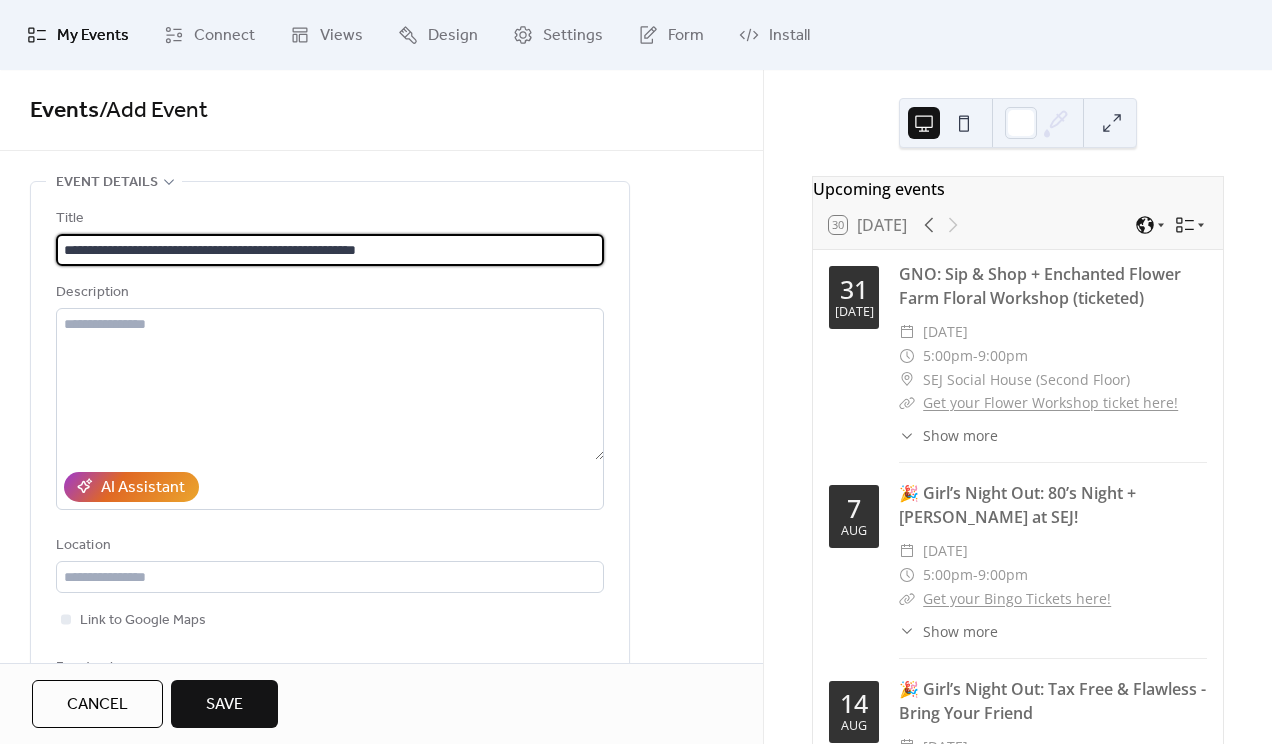 click on "**********" at bounding box center (330, 250) 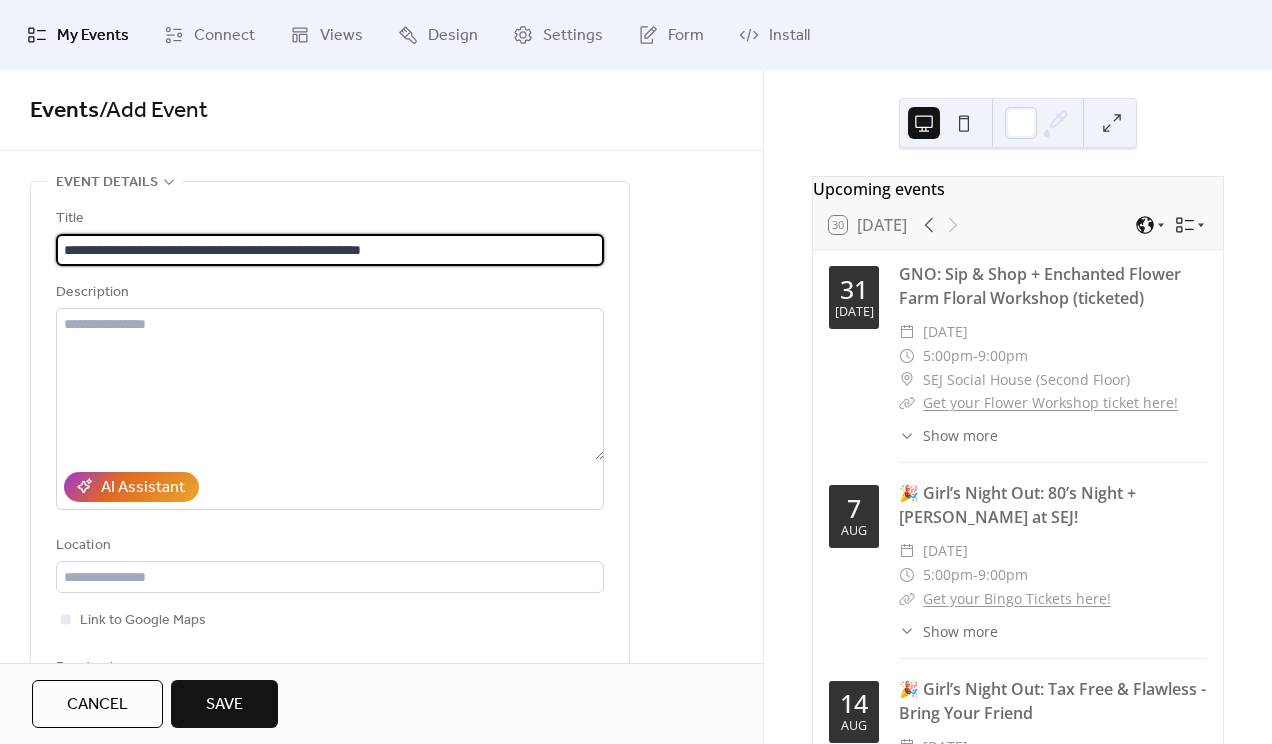 click on "**********" at bounding box center (330, 250) 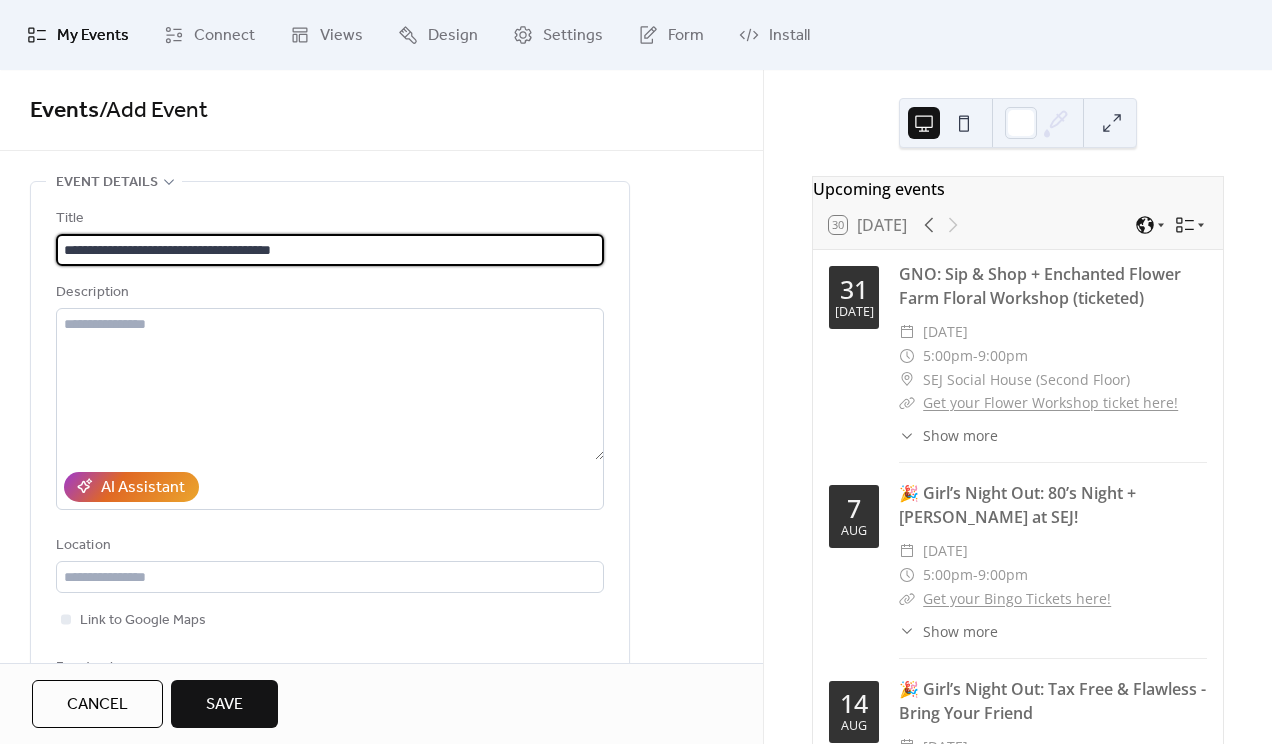 click on "**********" at bounding box center (330, 250) 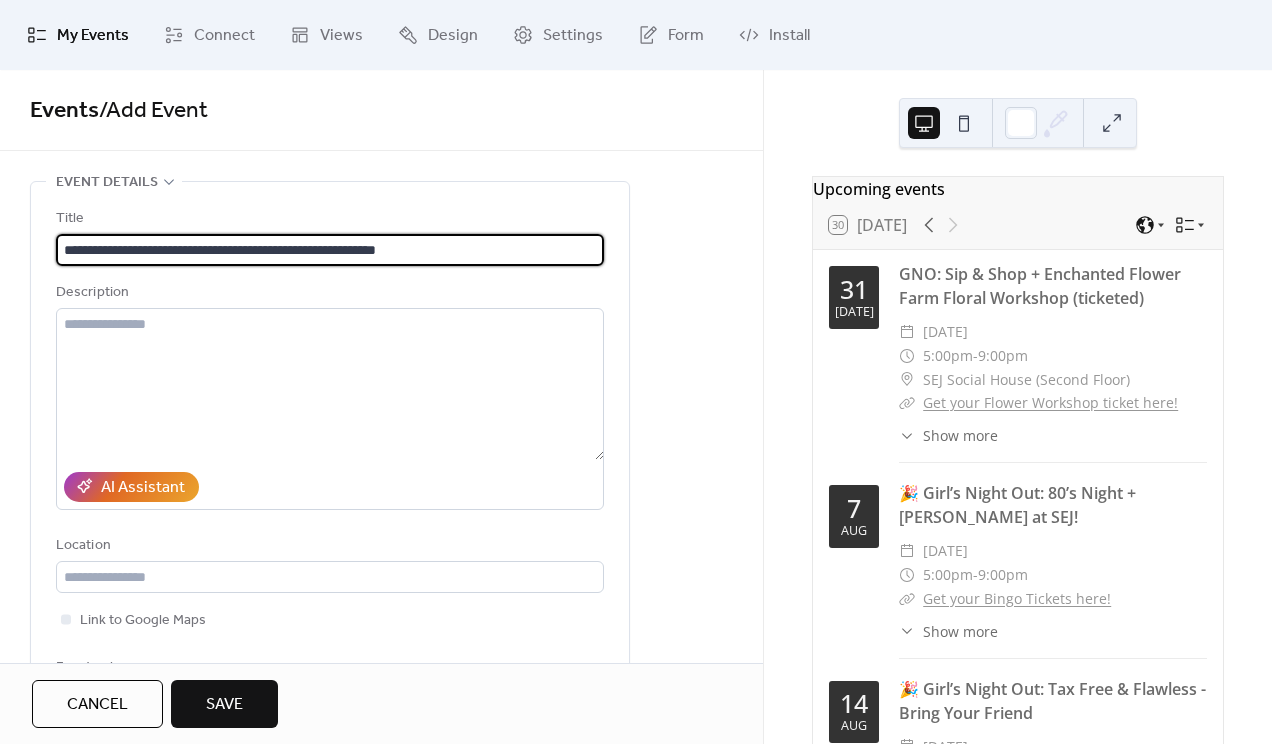 click on "**********" at bounding box center (330, 250) 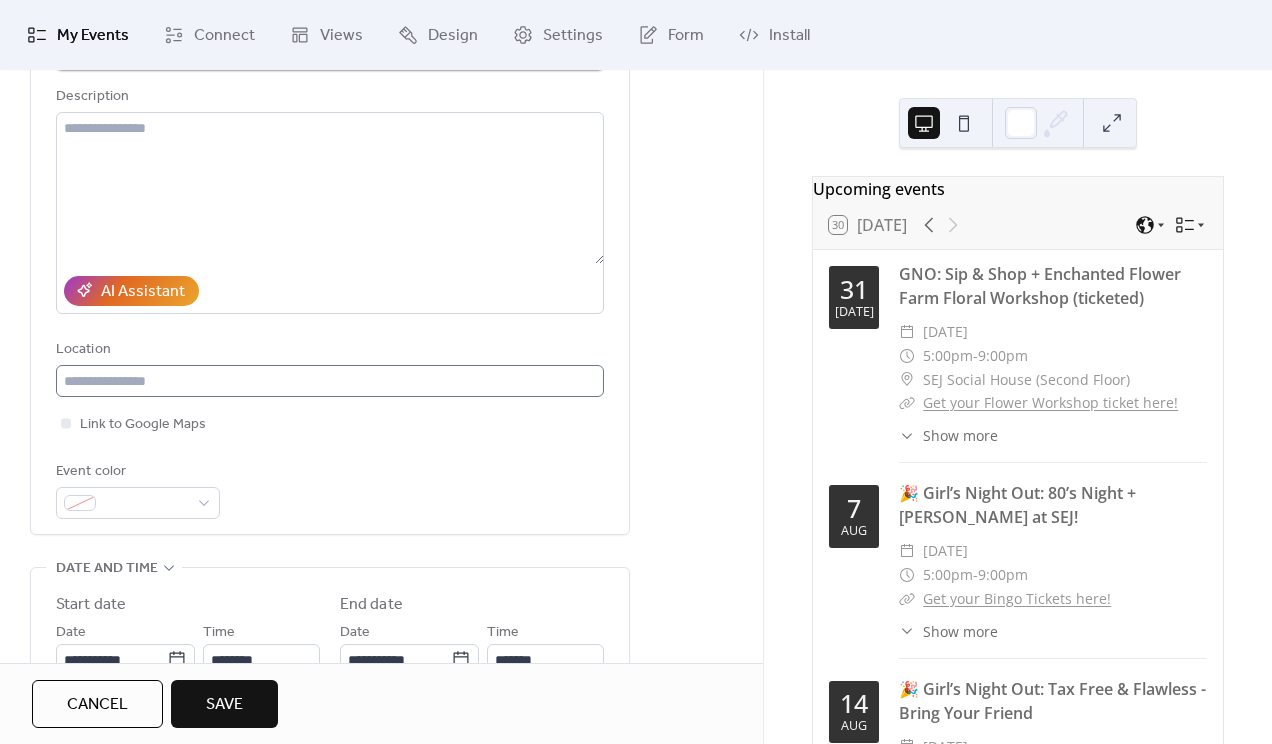 scroll, scrollTop: 197, scrollLeft: 0, axis: vertical 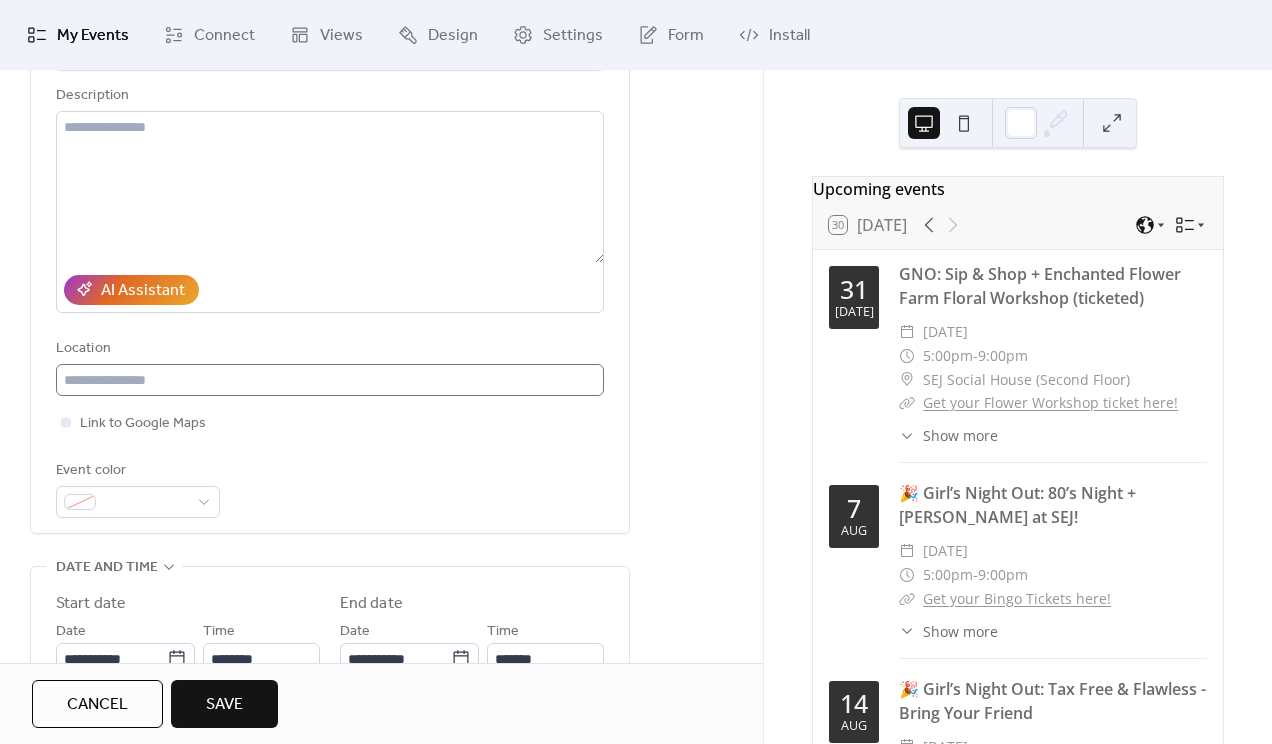 type on "**********" 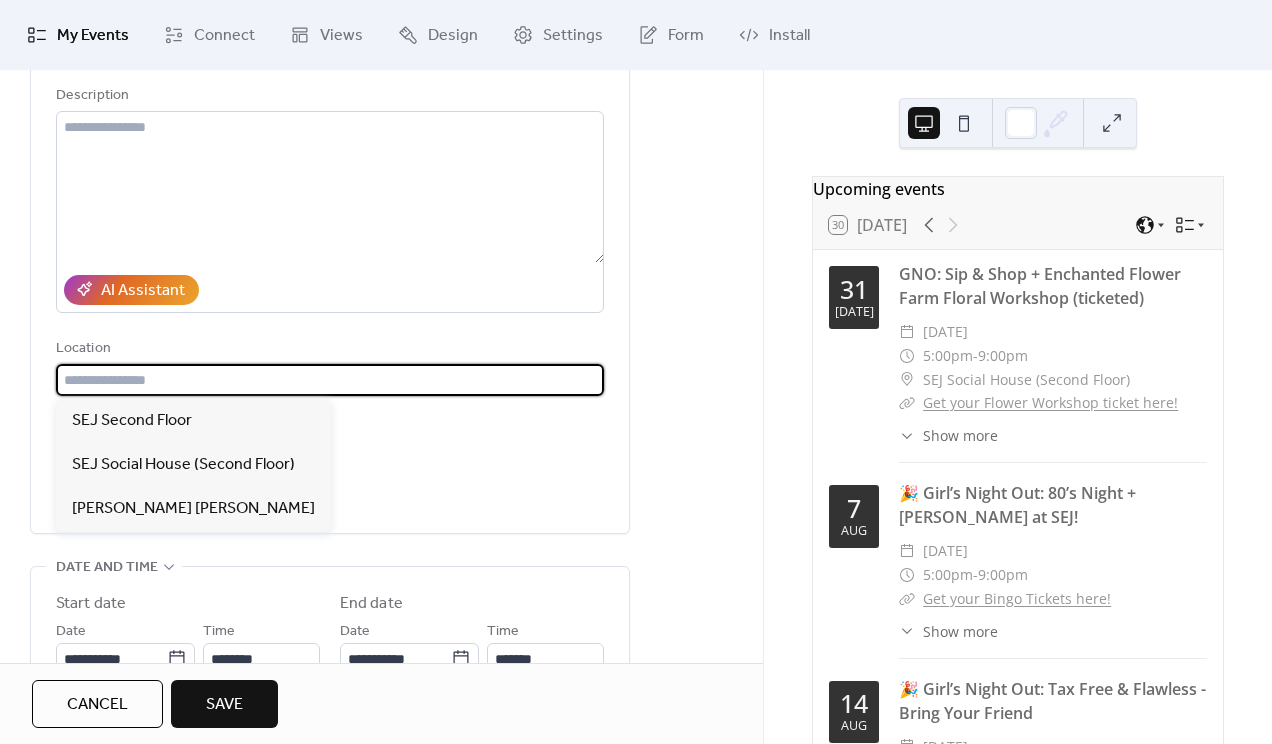 click at bounding box center (330, 380) 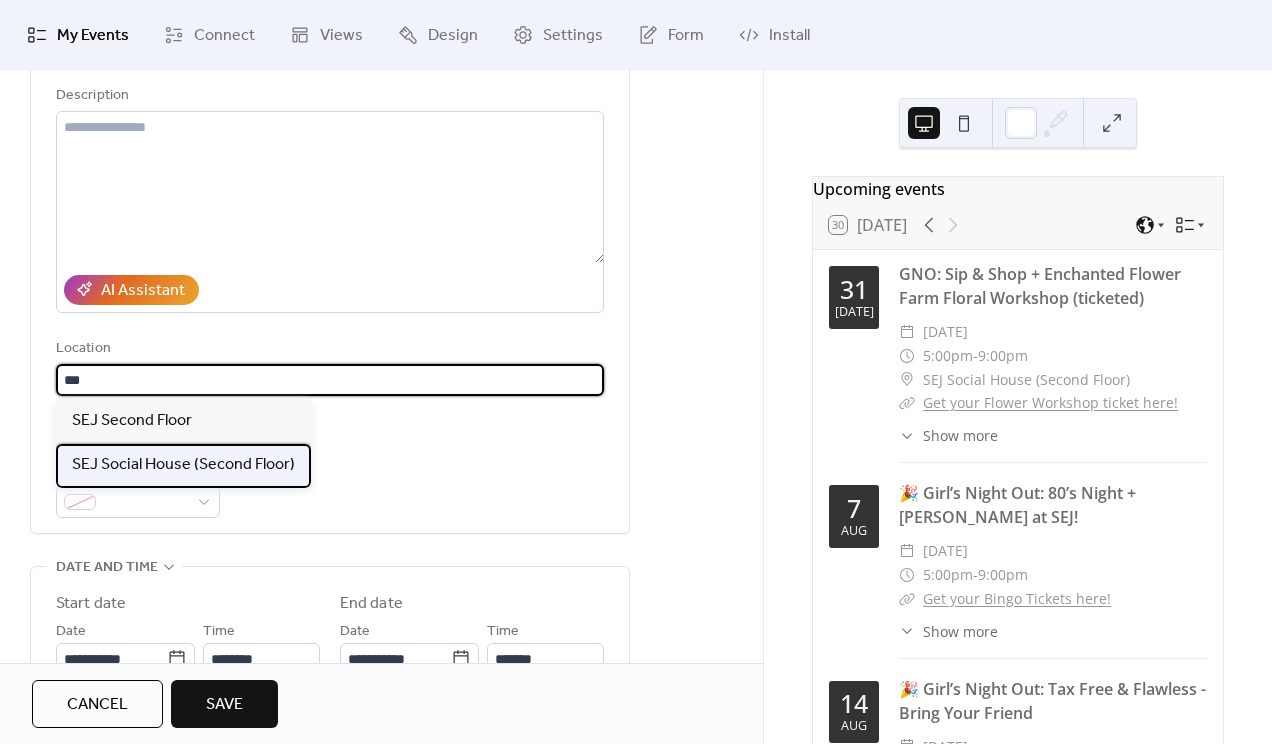 click on "SEJ Social House (Second Floor)" at bounding box center (183, 465) 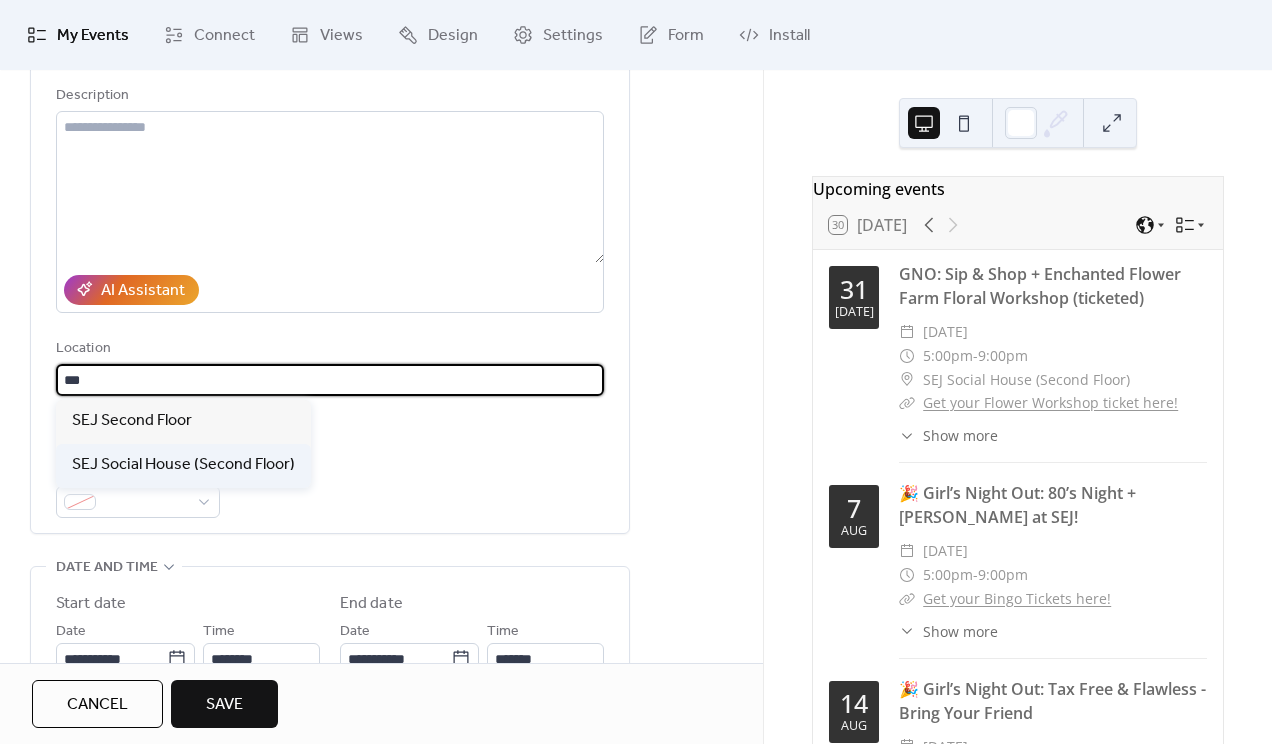 type on "**********" 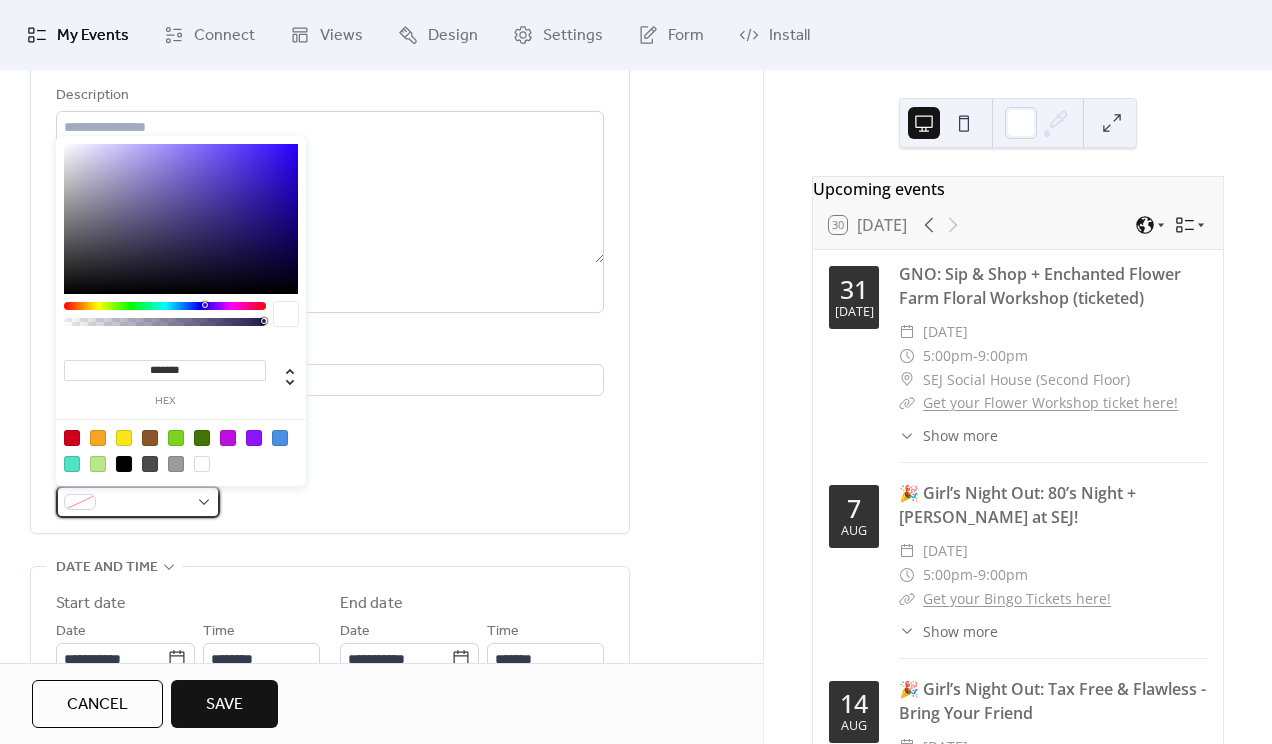 click at bounding box center (138, 502) 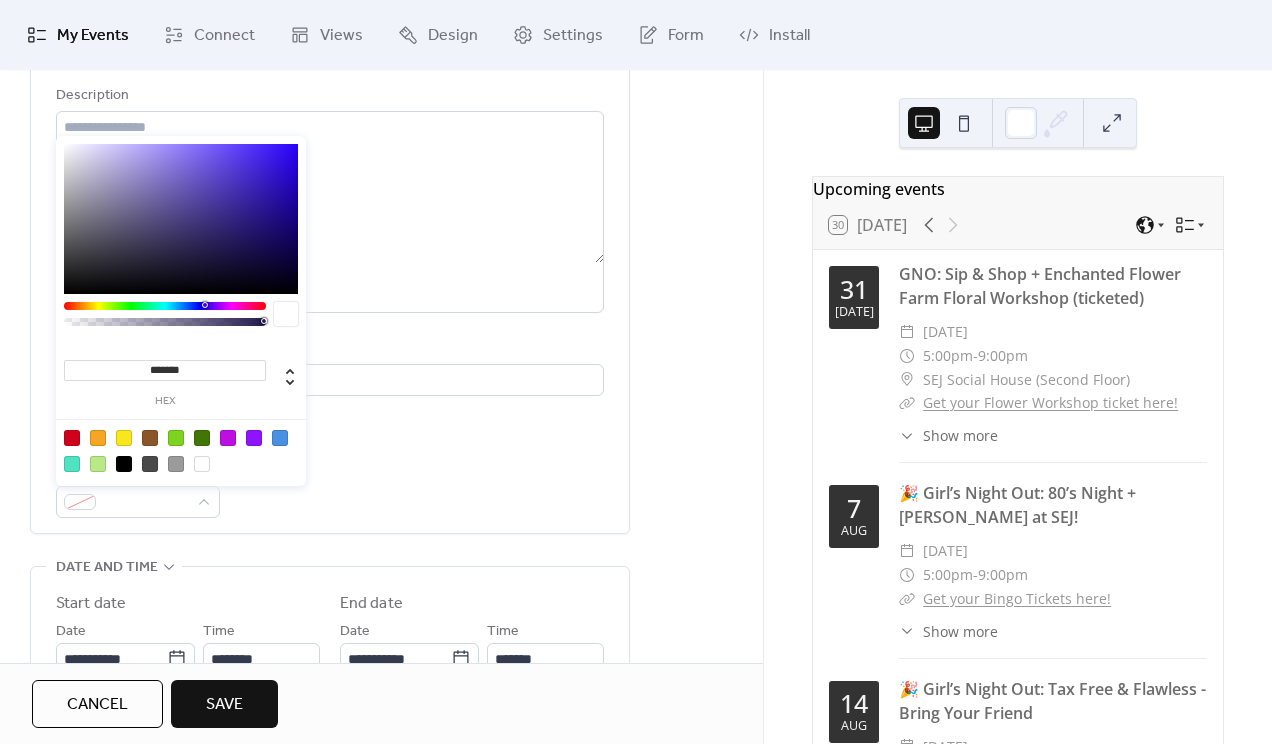 click on "Event color" at bounding box center (330, 488) 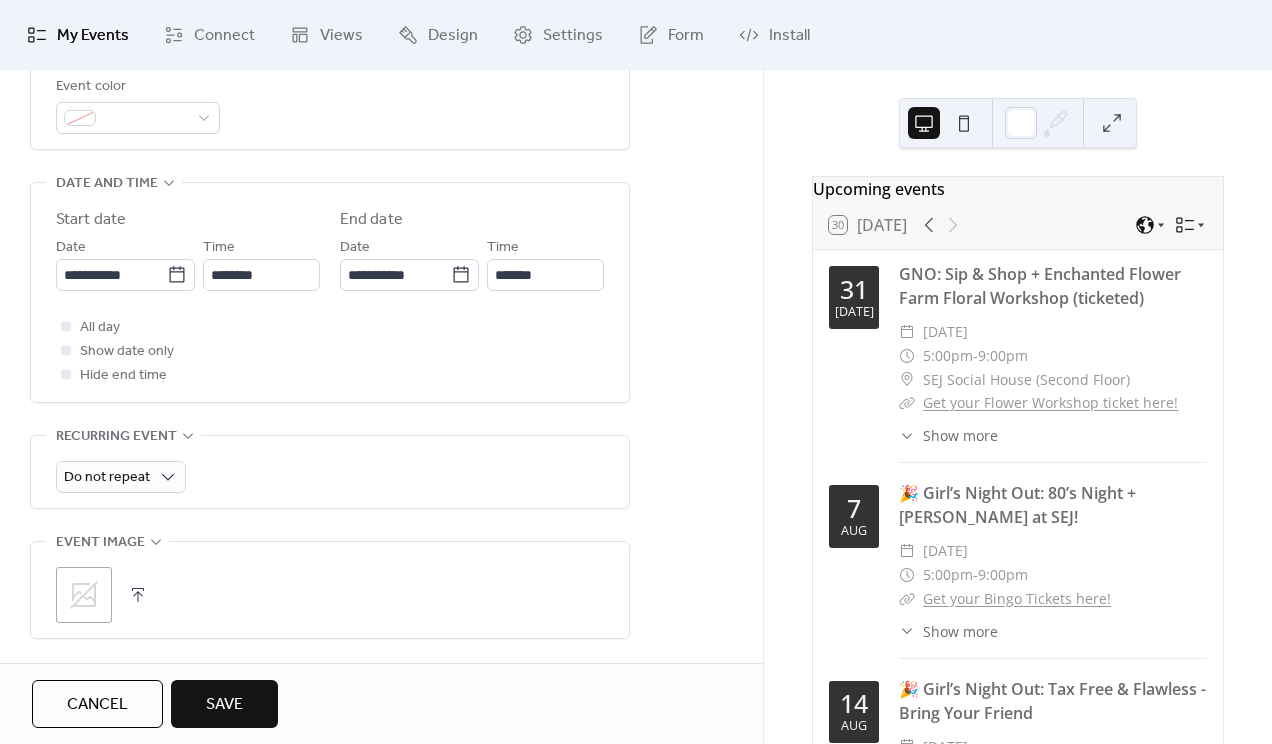 scroll, scrollTop: 582, scrollLeft: 0, axis: vertical 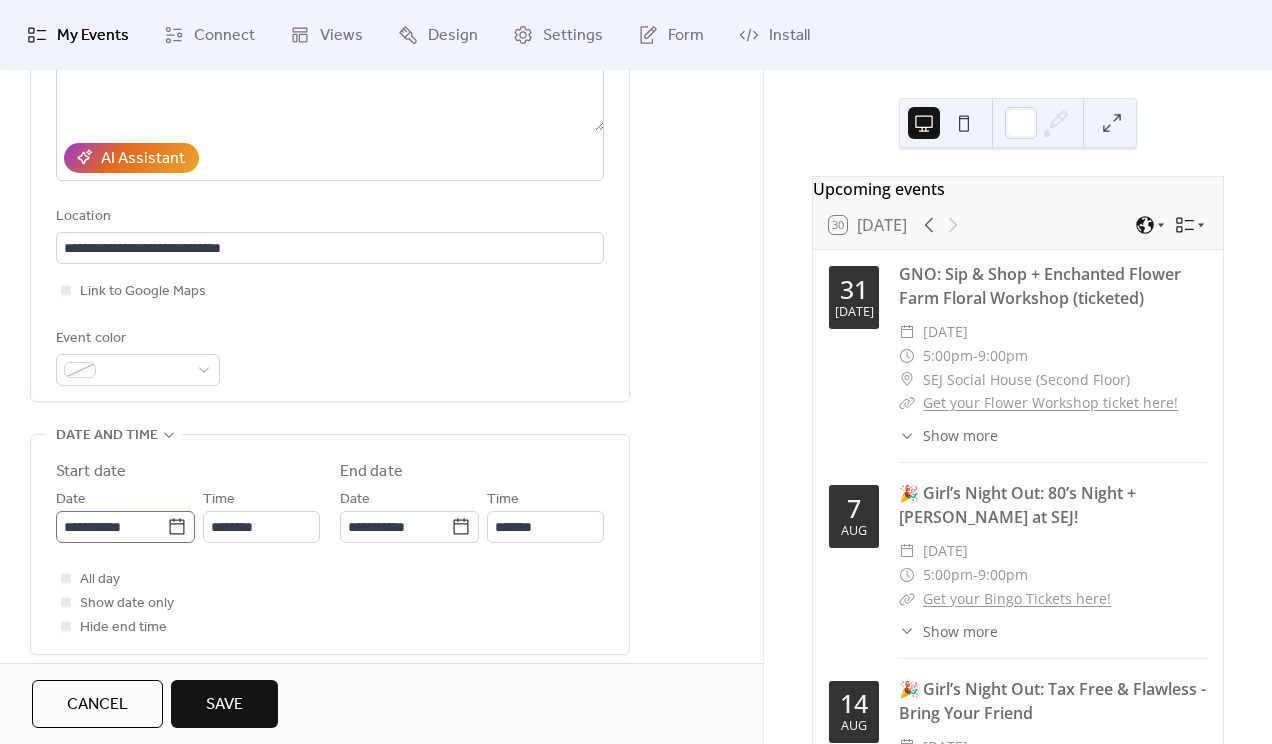 click 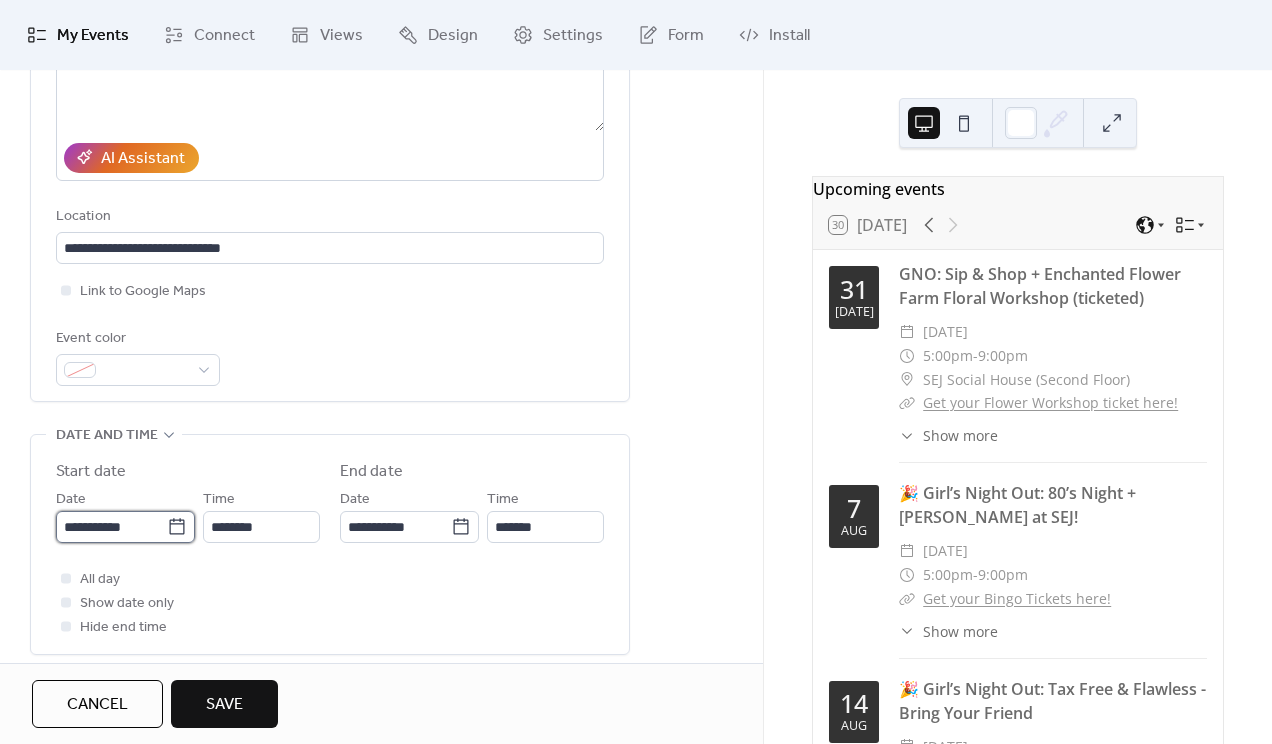 click on "**********" at bounding box center (111, 527) 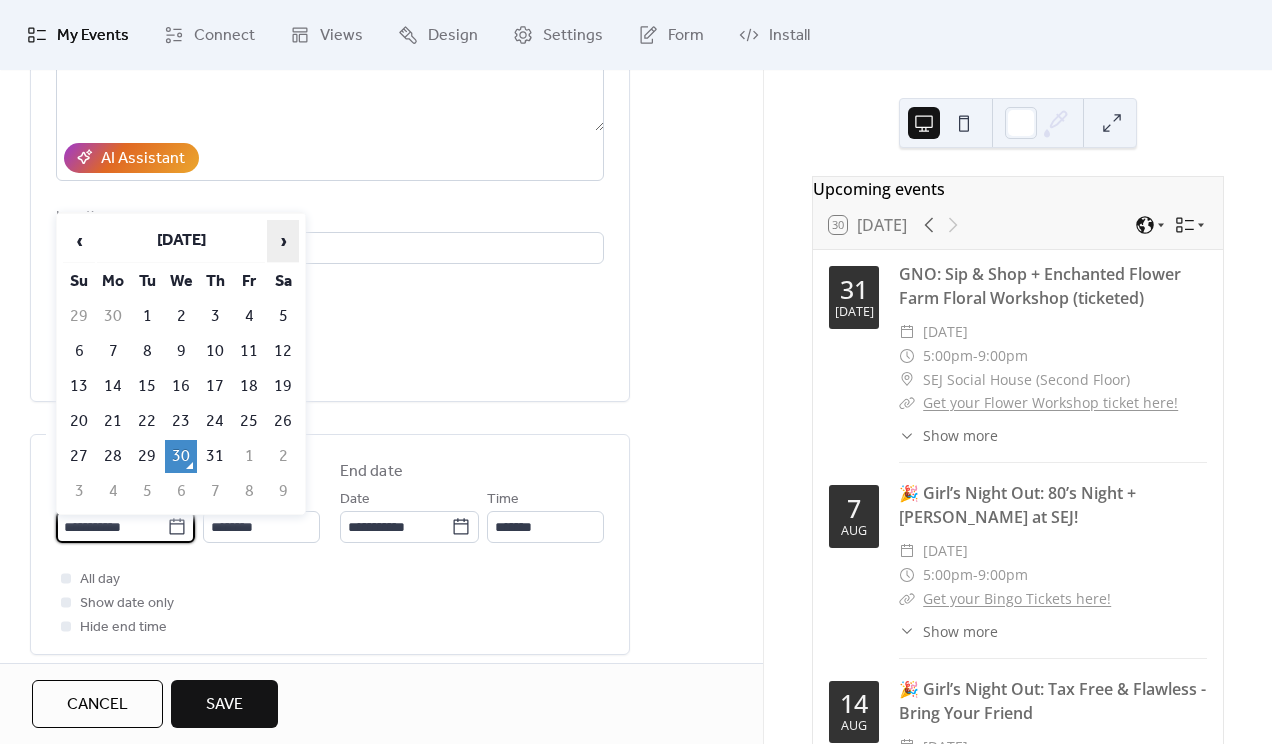 click on "›" at bounding box center (283, 241) 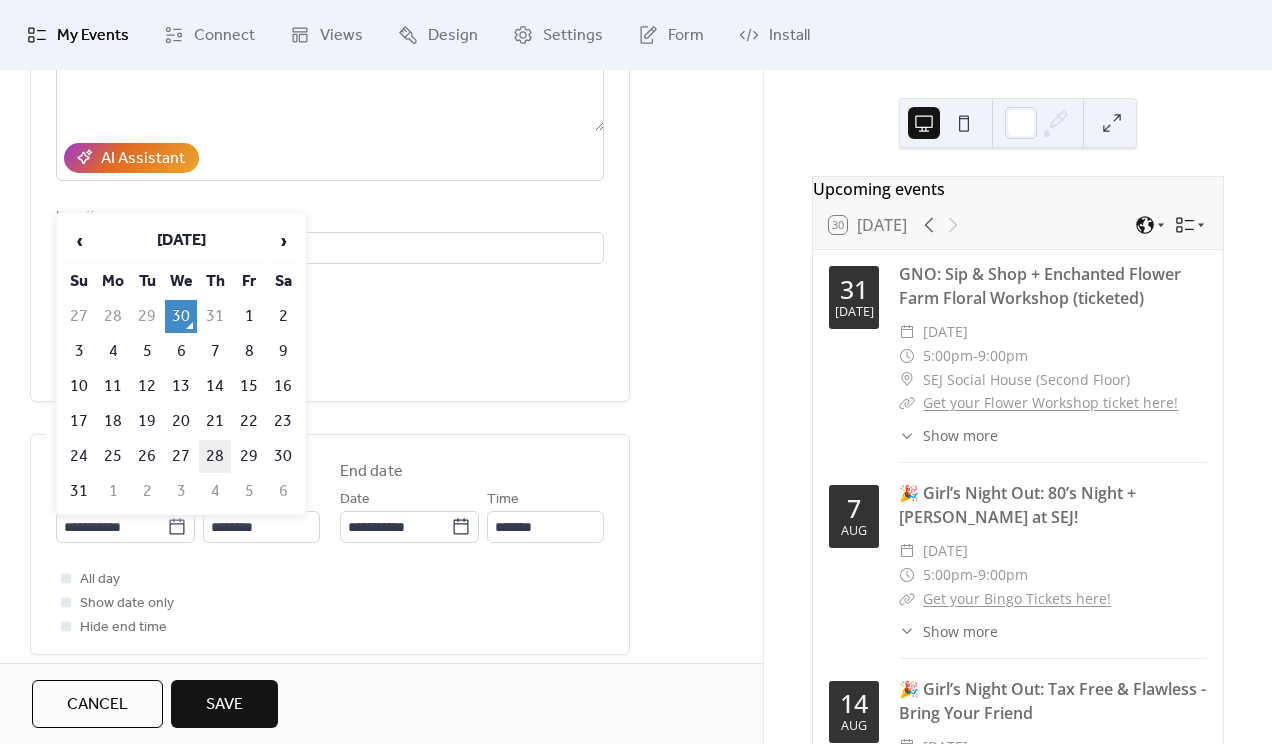 click on "28" at bounding box center (215, 456) 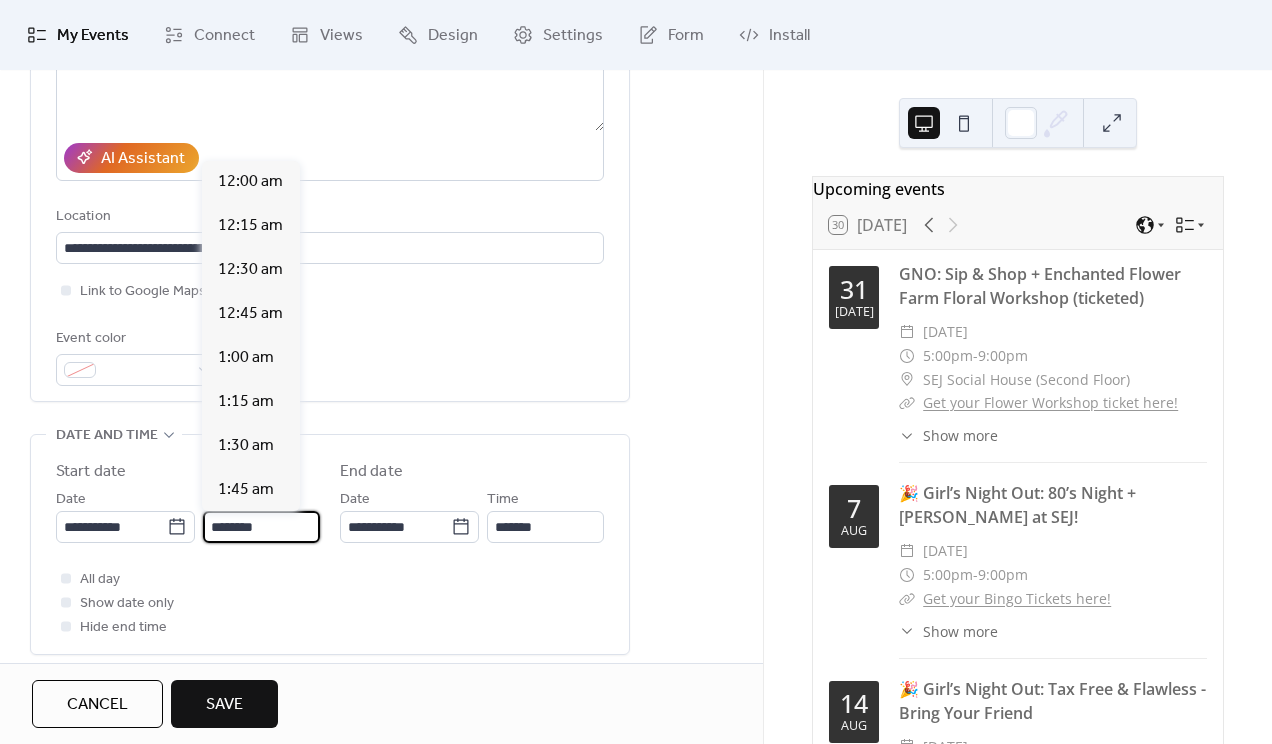 click on "********" at bounding box center (261, 527) 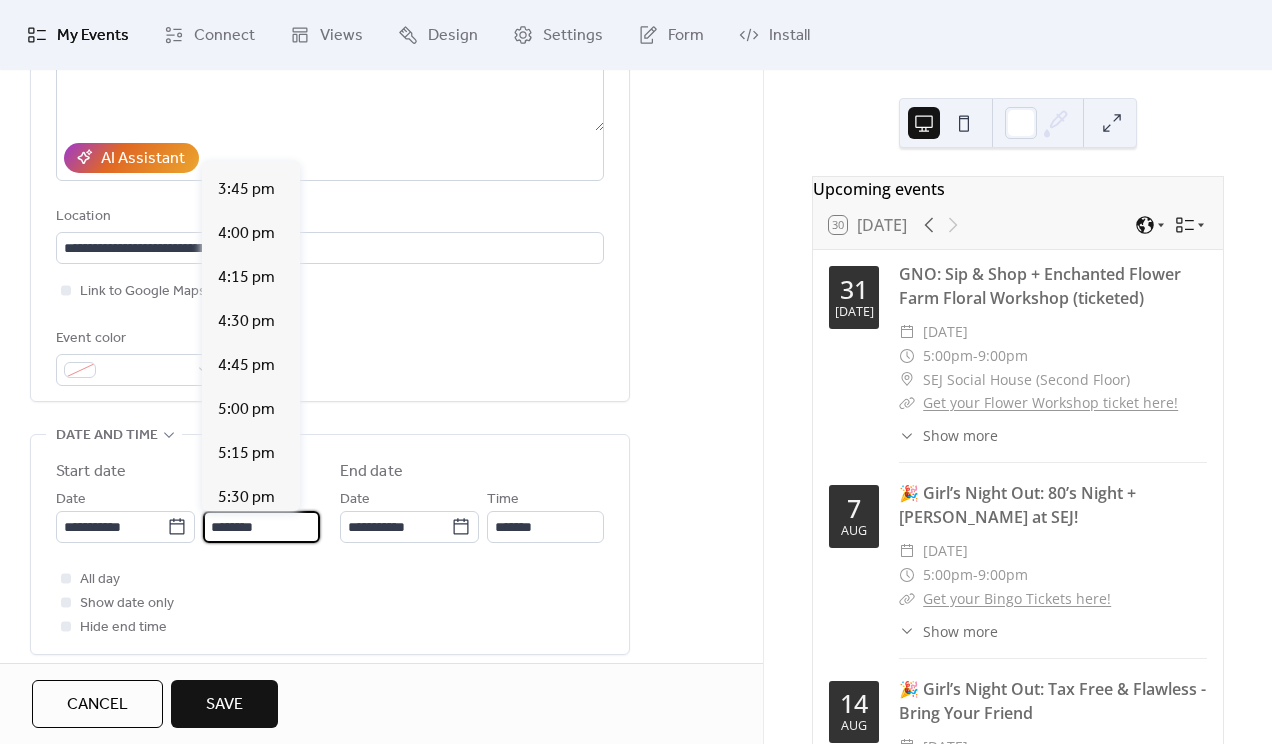 scroll, scrollTop: 2766, scrollLeft: 0, axis: vertical 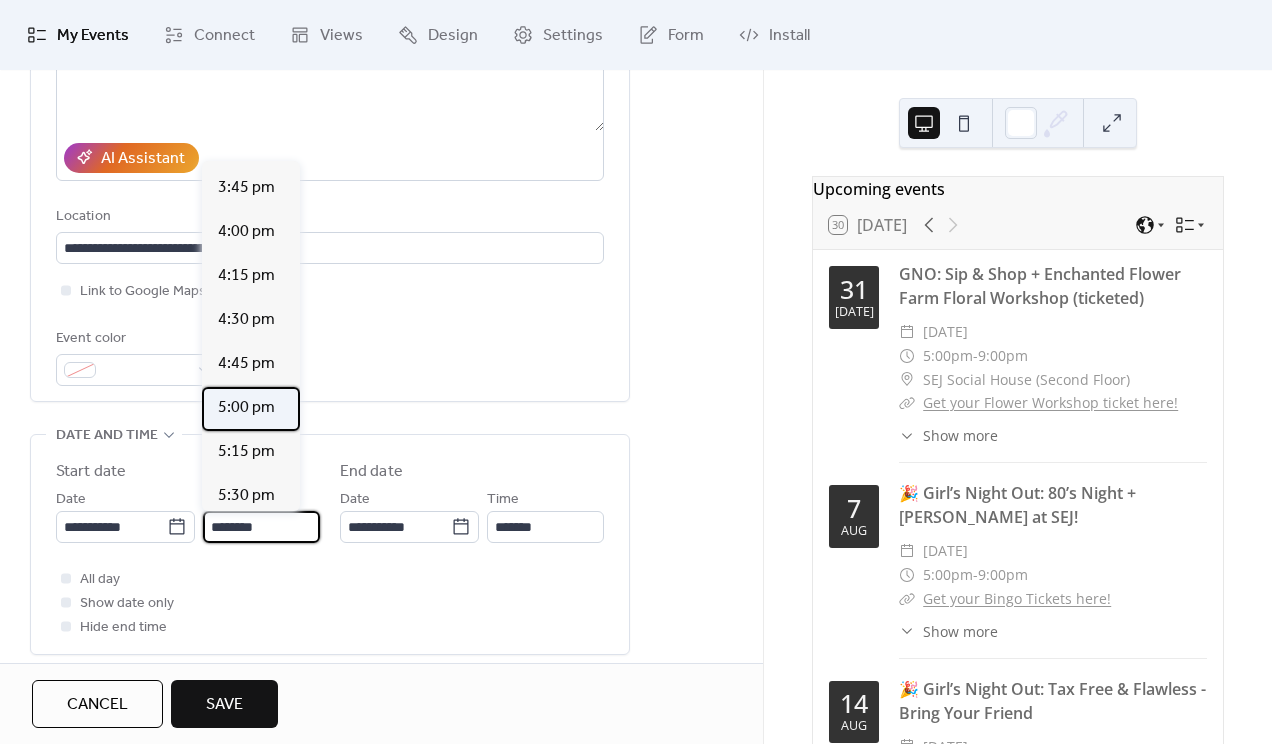 click on "5:00 pm" at bounding box center (246, 408) 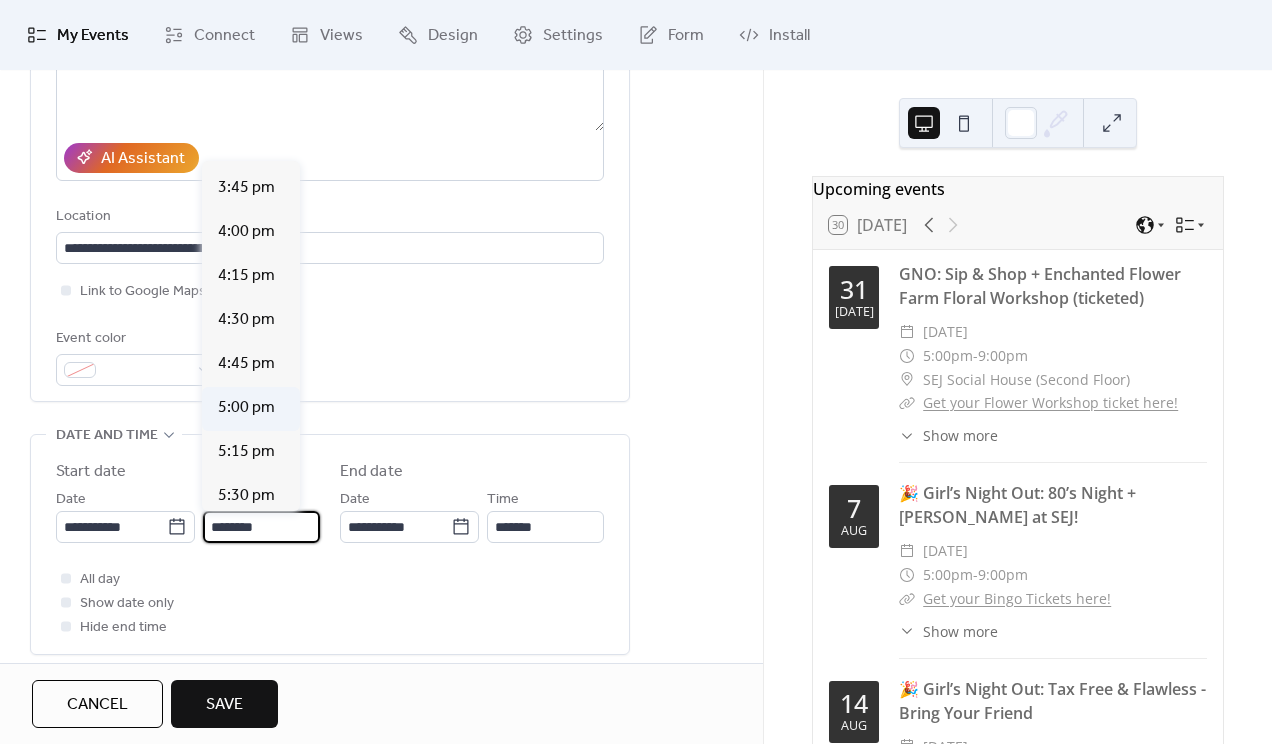 type on "*******" 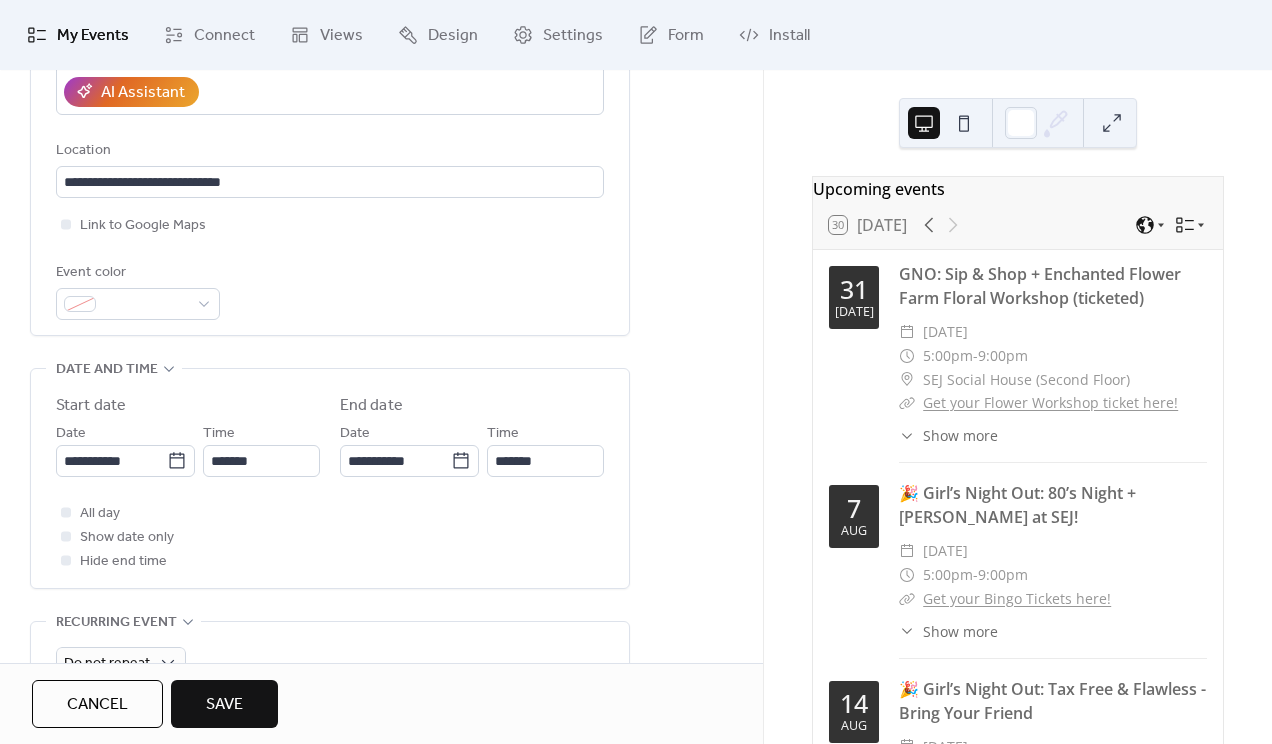scroll, scrollTop: 407, scrollLeft: 0, axis: vertical 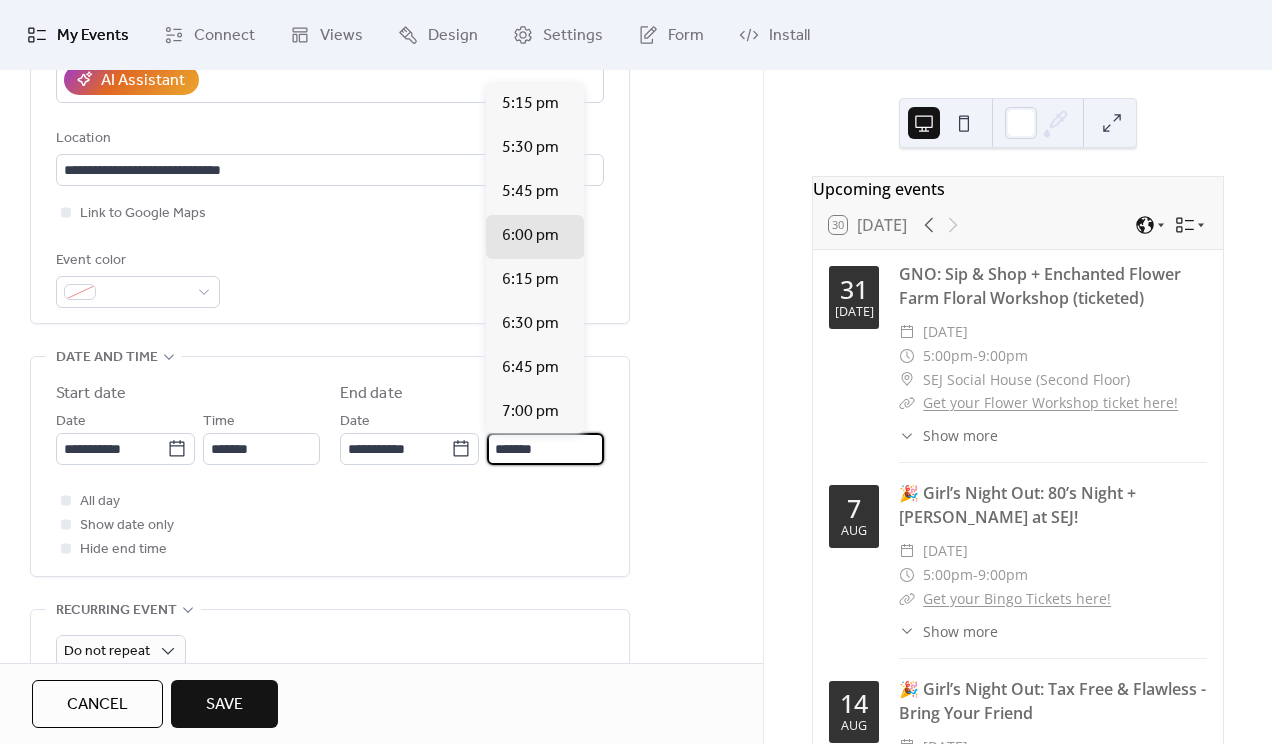 click on "*******" at bounding box center (545, 449) 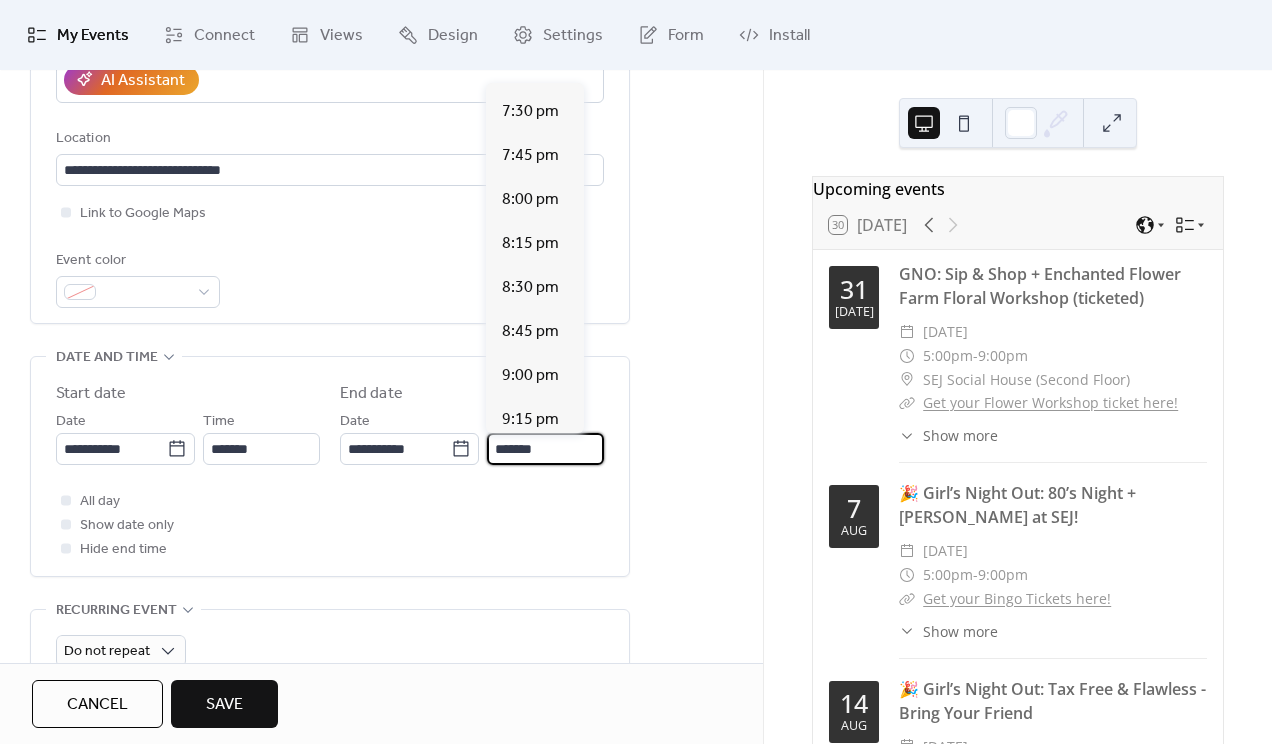scroll, scrollTop: 400, scrollLeft: 0, axis: vertical 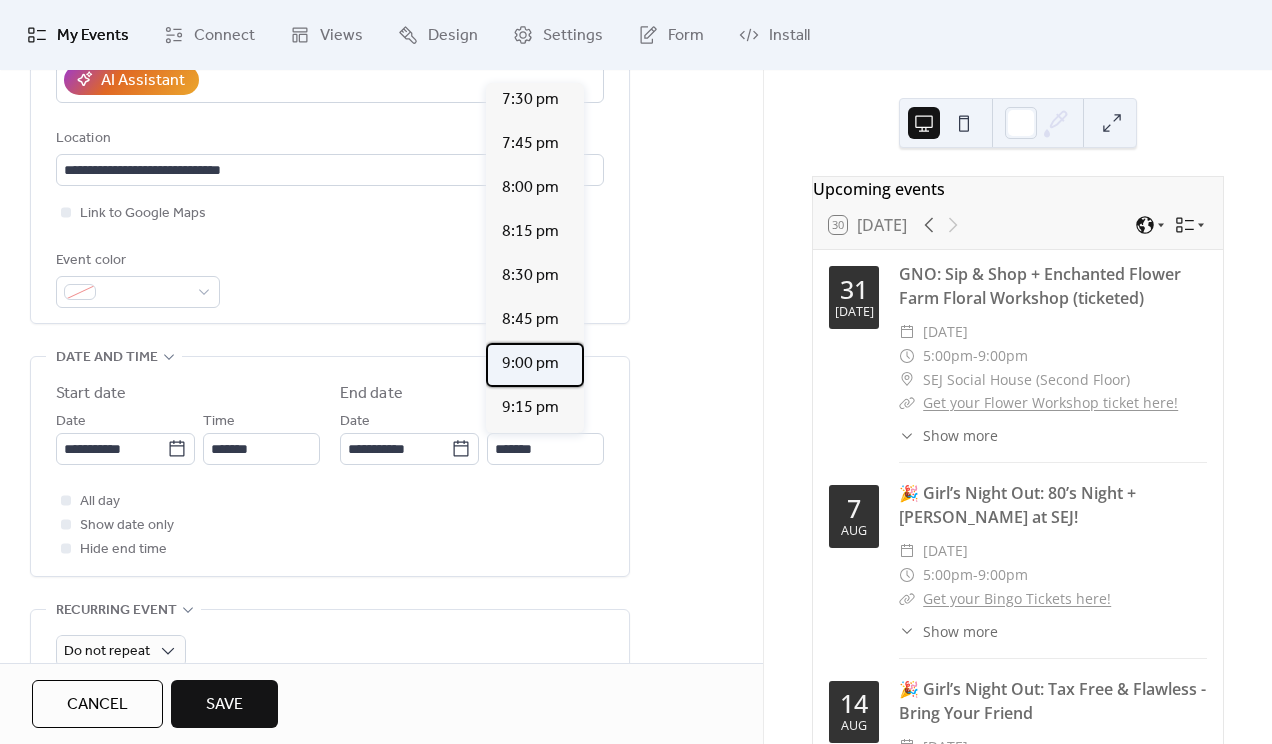click on "9:00 pm" at bounding box center (530, 364) 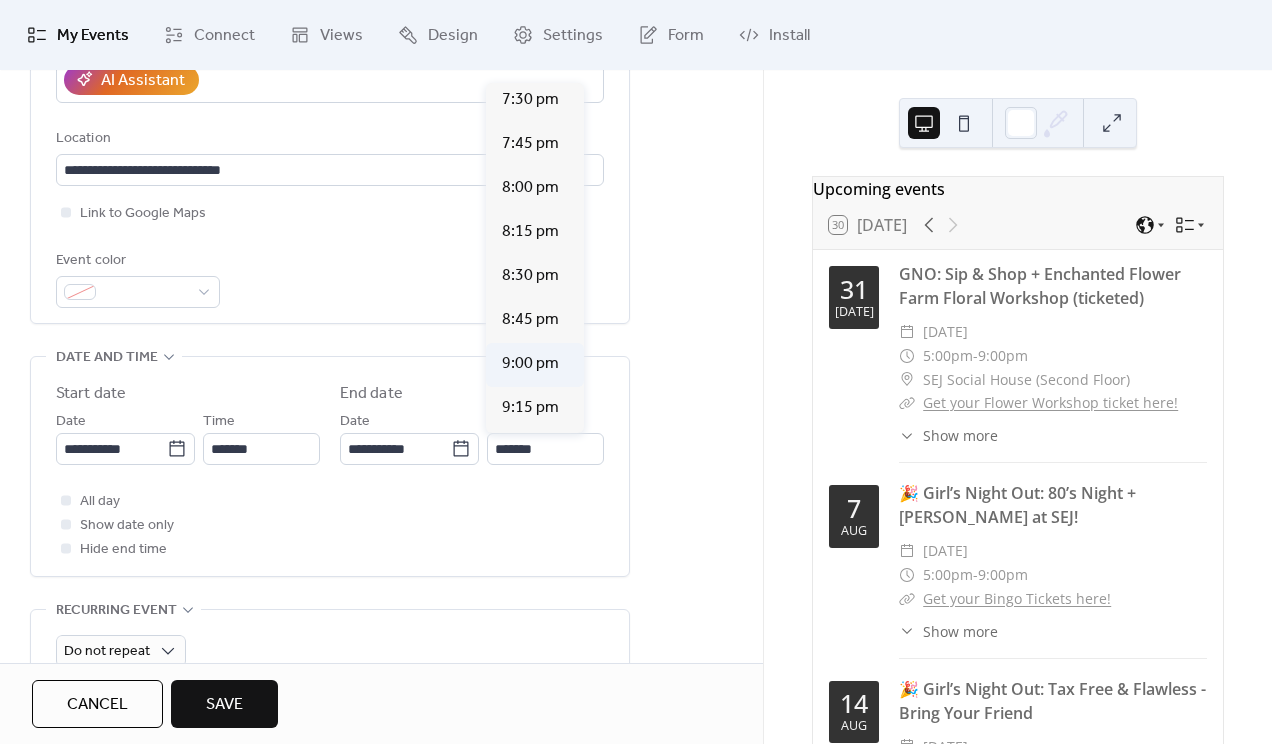 type on "*******" 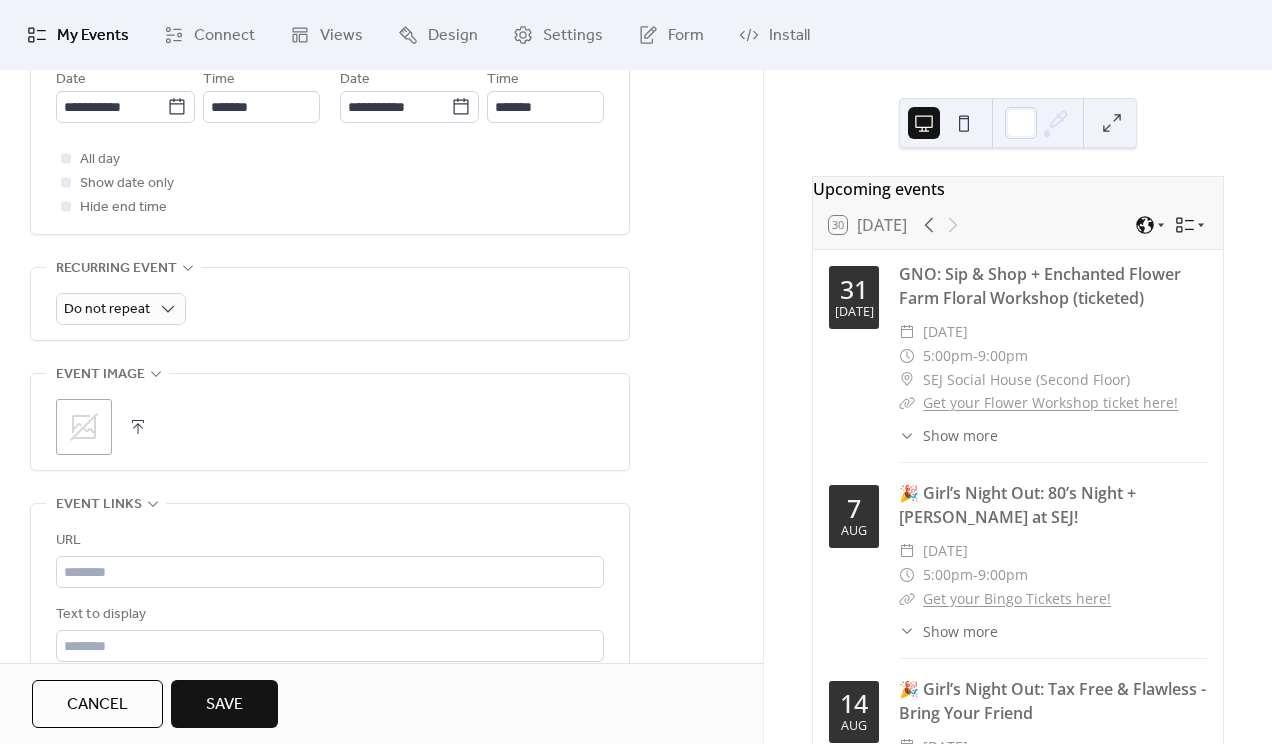 scroll, scrollTop: 752, scrollLeft: 0, axis: vertical 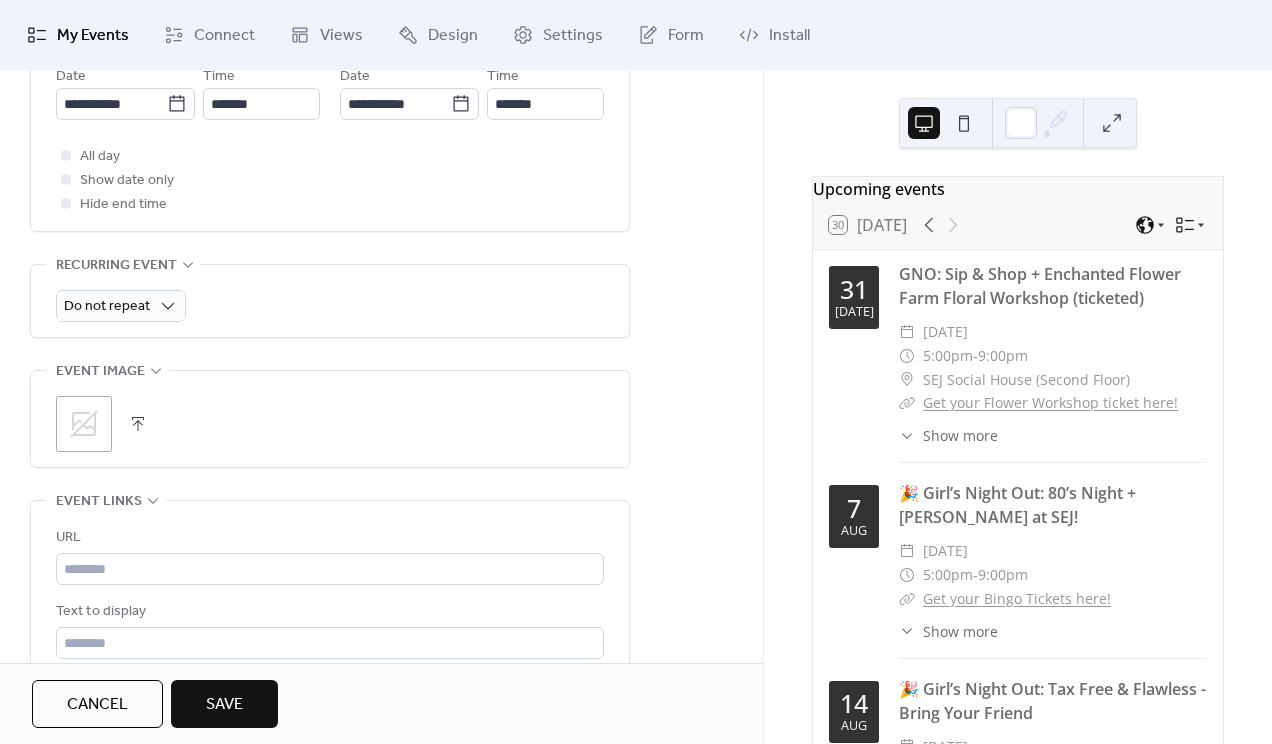 click 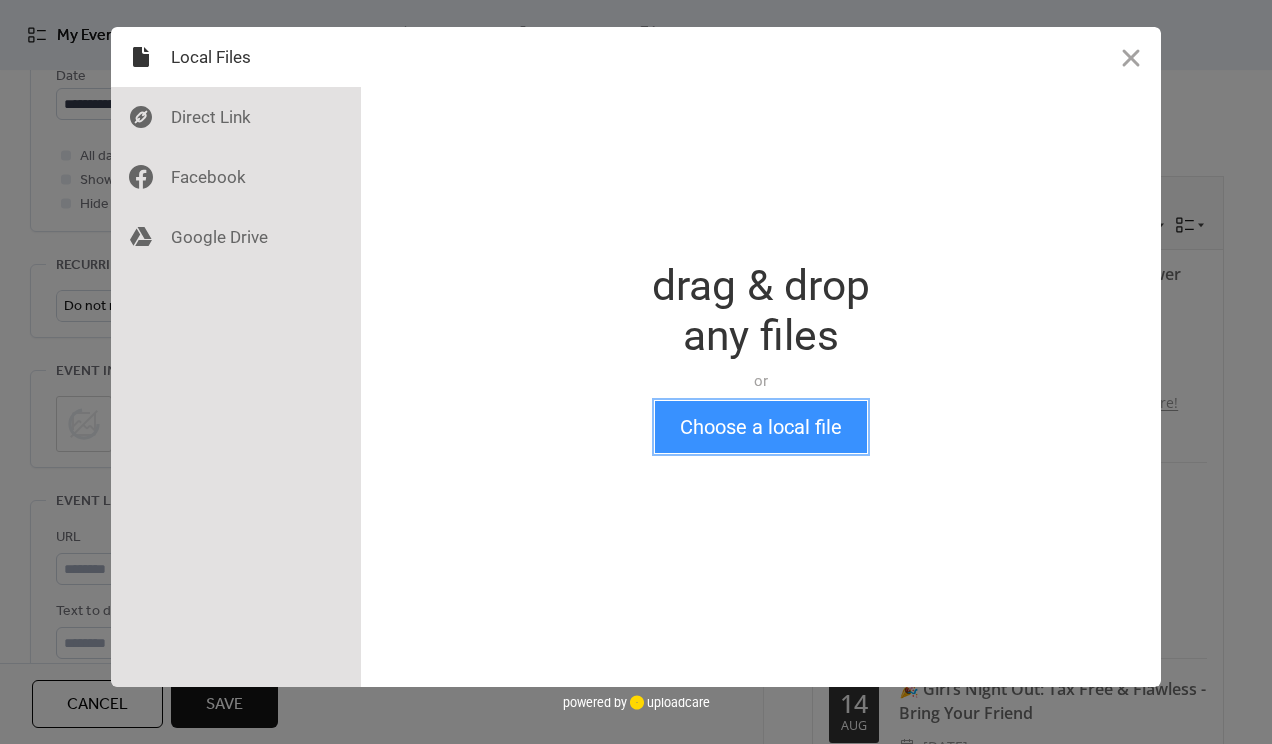 click on "Choose a local file" at bounding box center (761, 427) 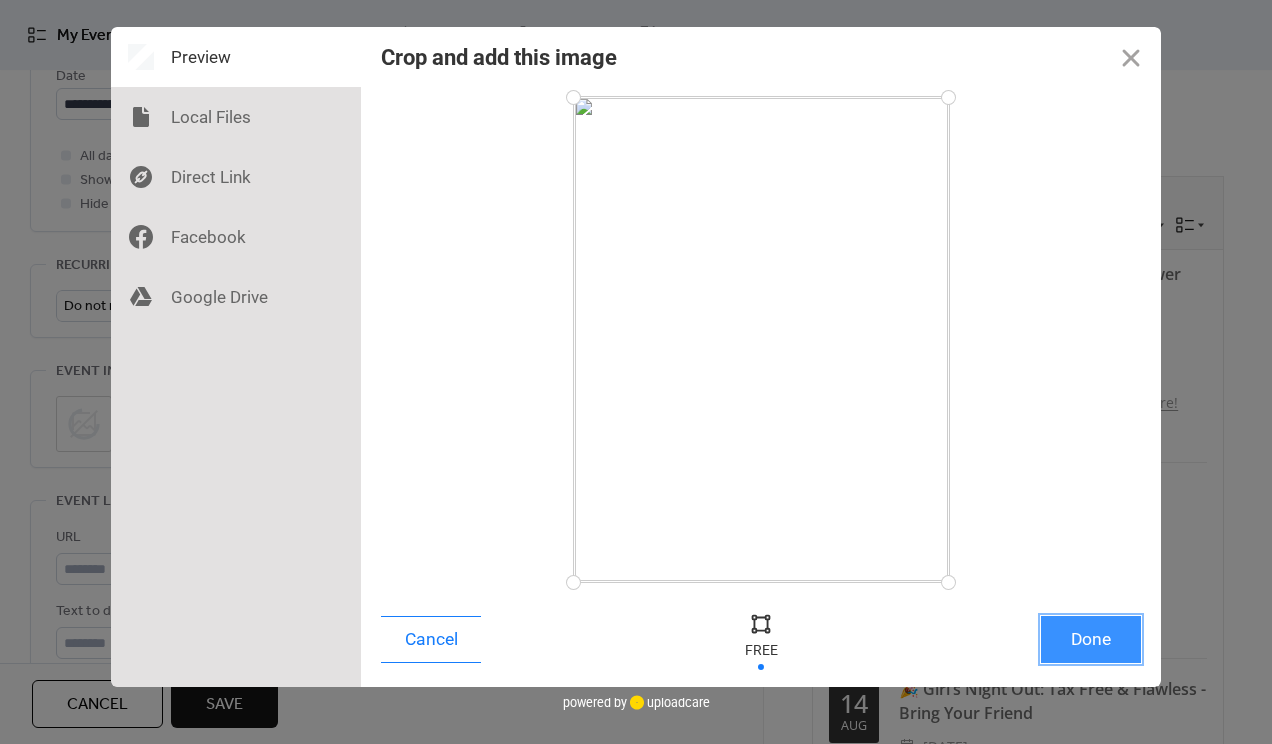 click on "Done" at bounding box center [1091, 639] 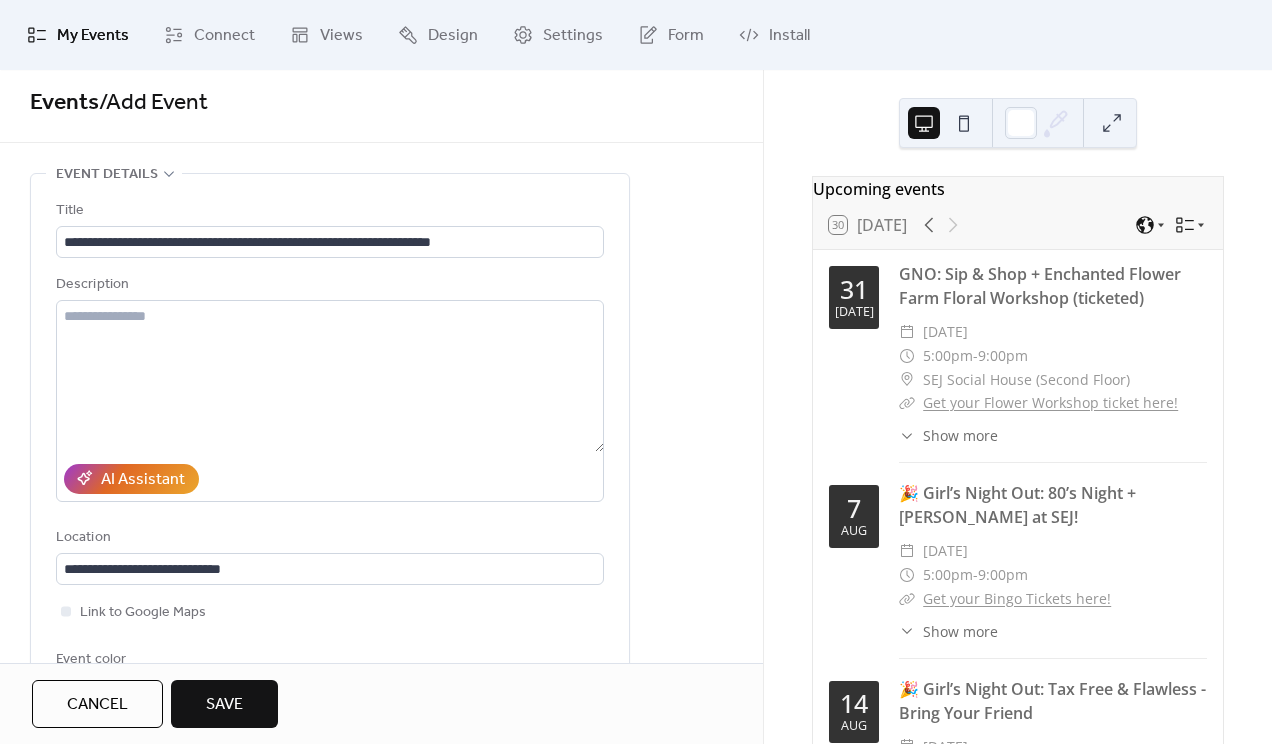 scroll, scrollTop: 7, scrollLeft: 0, axis: vertical 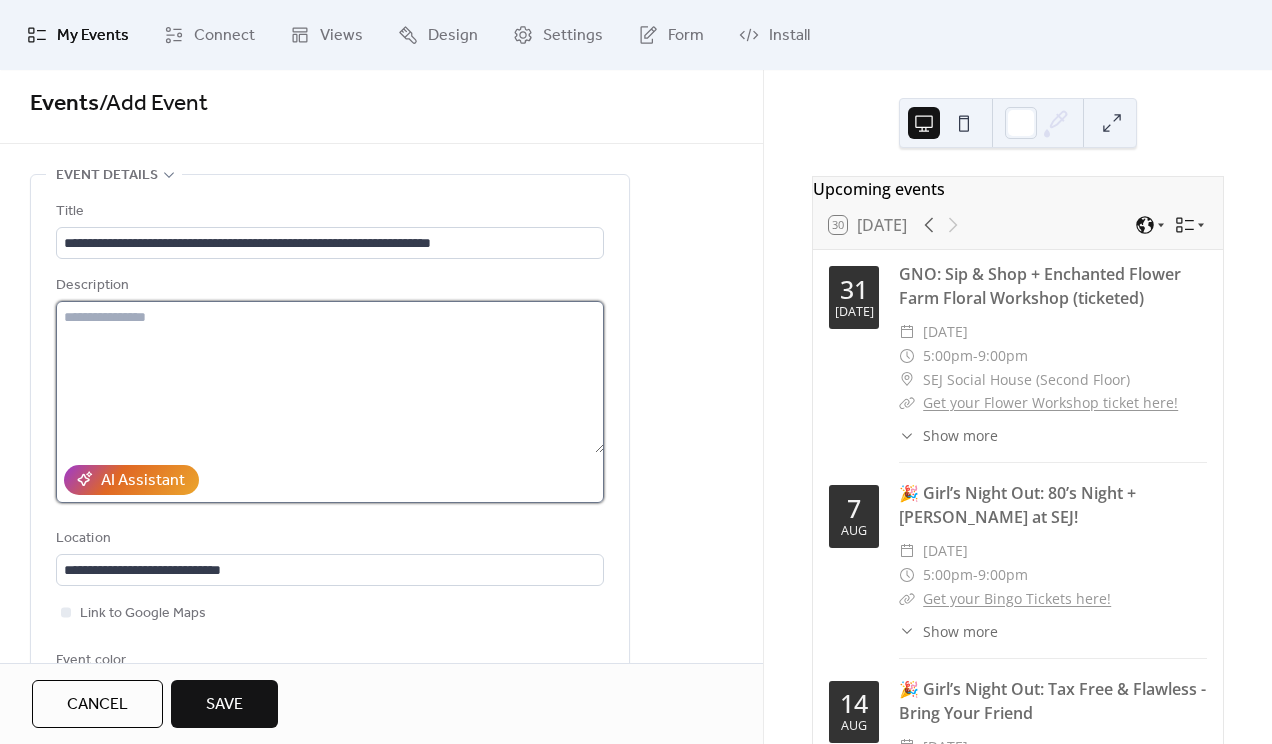 click at bounding box center [330, 377] 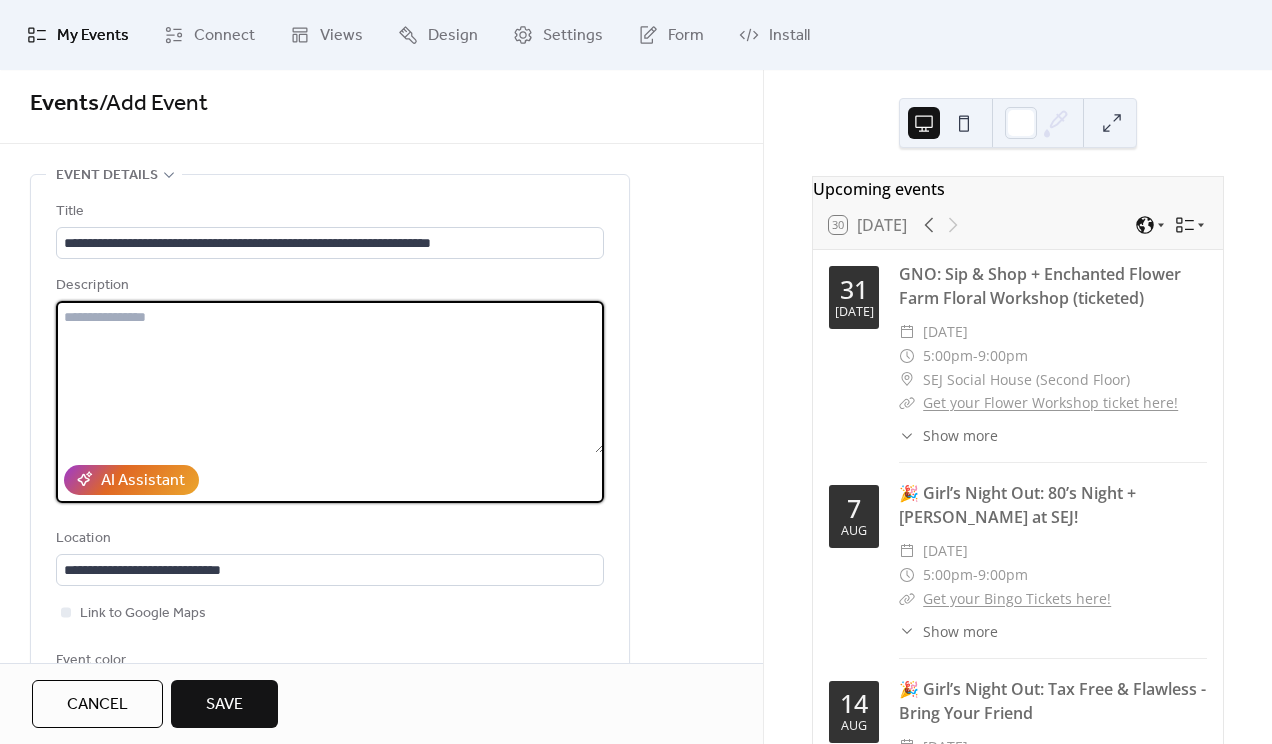 click at bounding box center [330, 377] 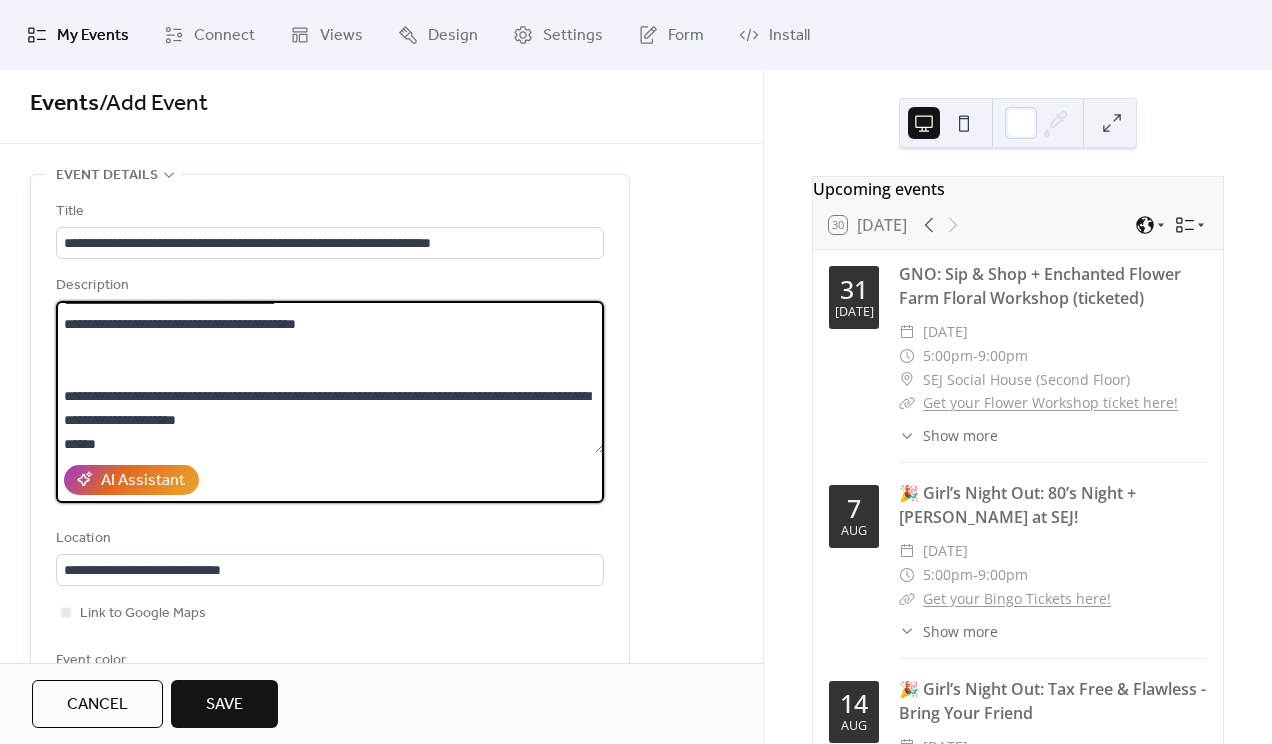 scroll, scrollTop: 0, scrollLeft: 0, axis: both 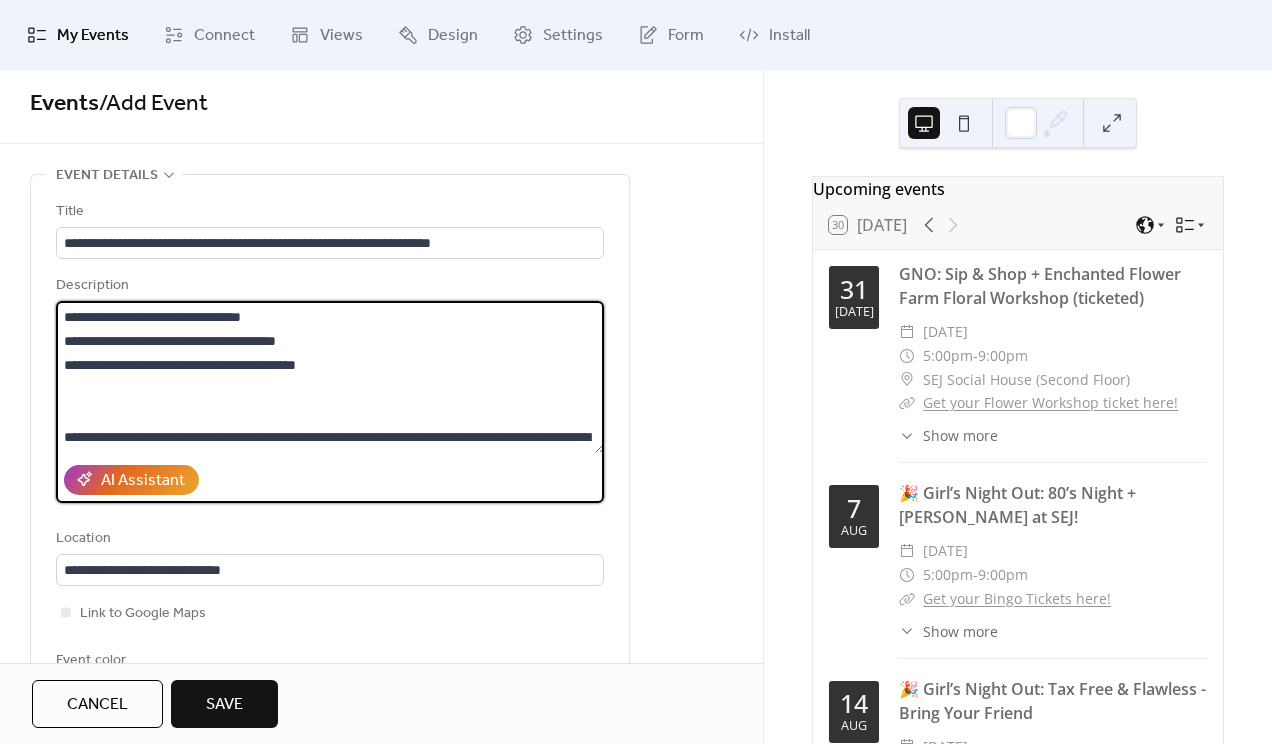 click on "**********" at bounding box center (330, 377) 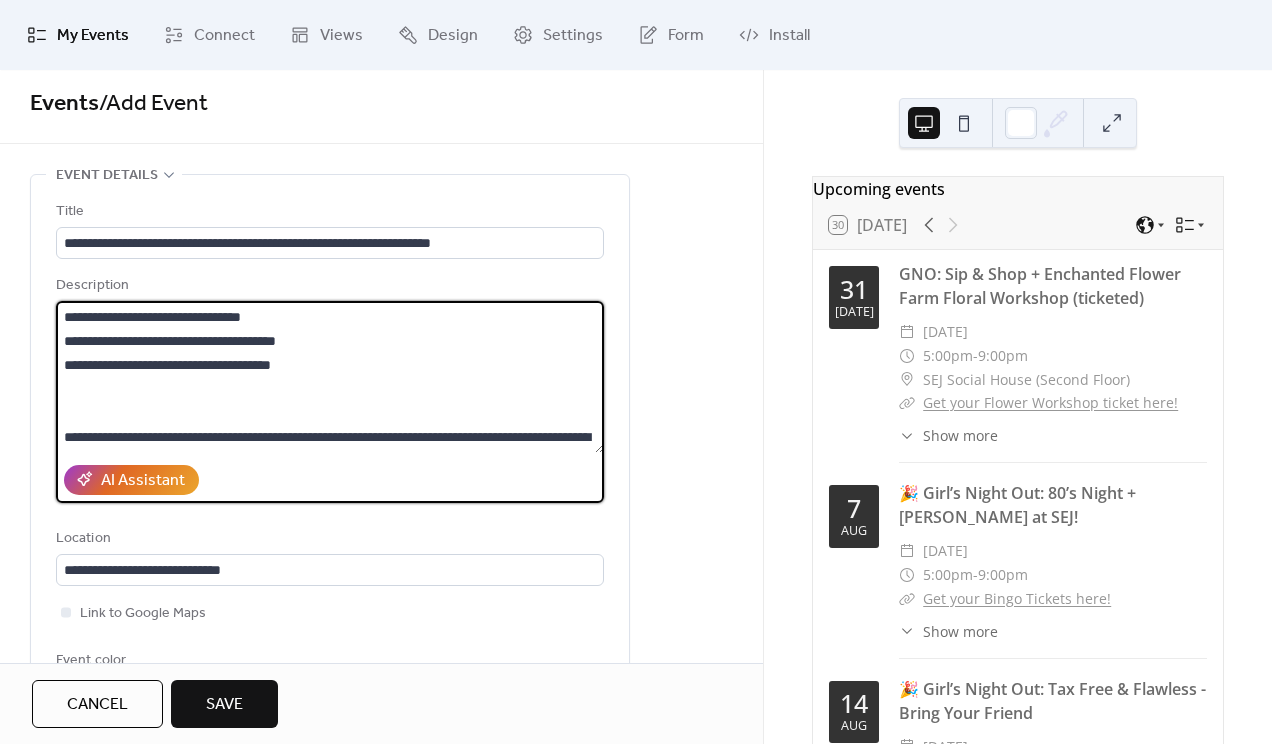 click on "**********" at bounding box center [330, 377] 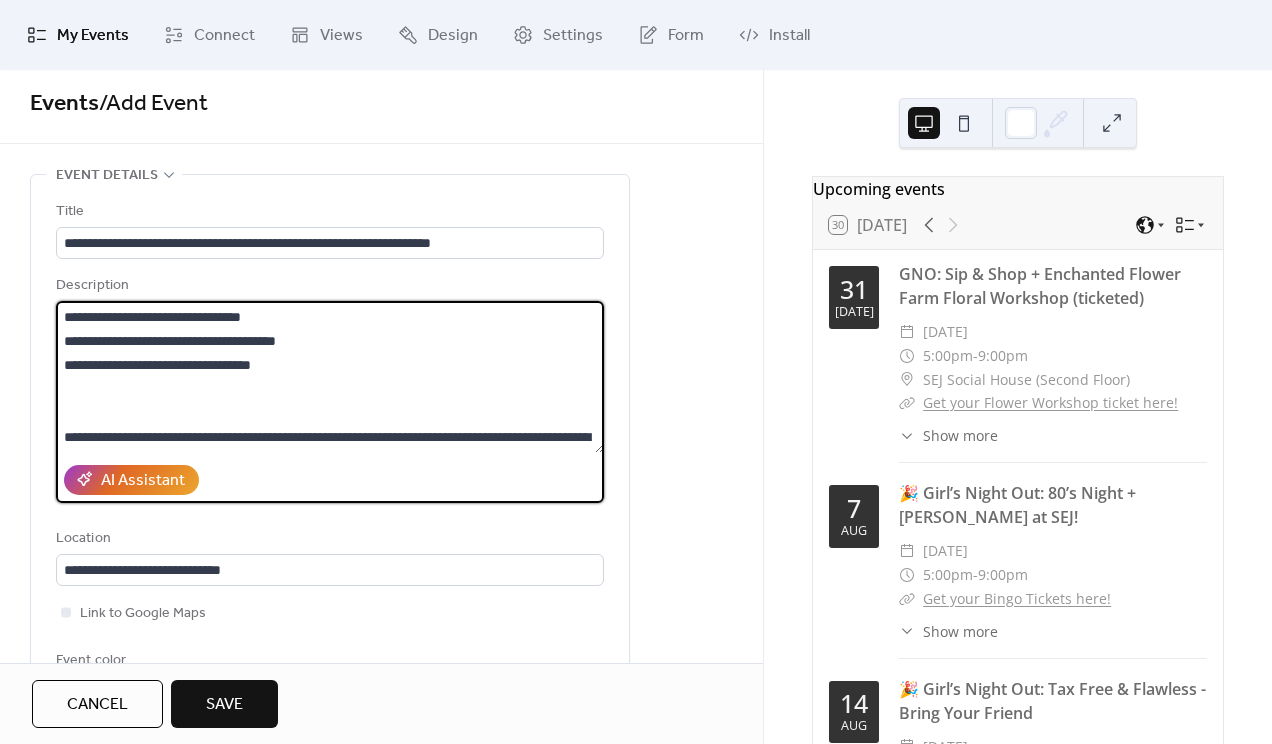 scroll, scrollTop: 0, scrollLeft: 0, axis: both 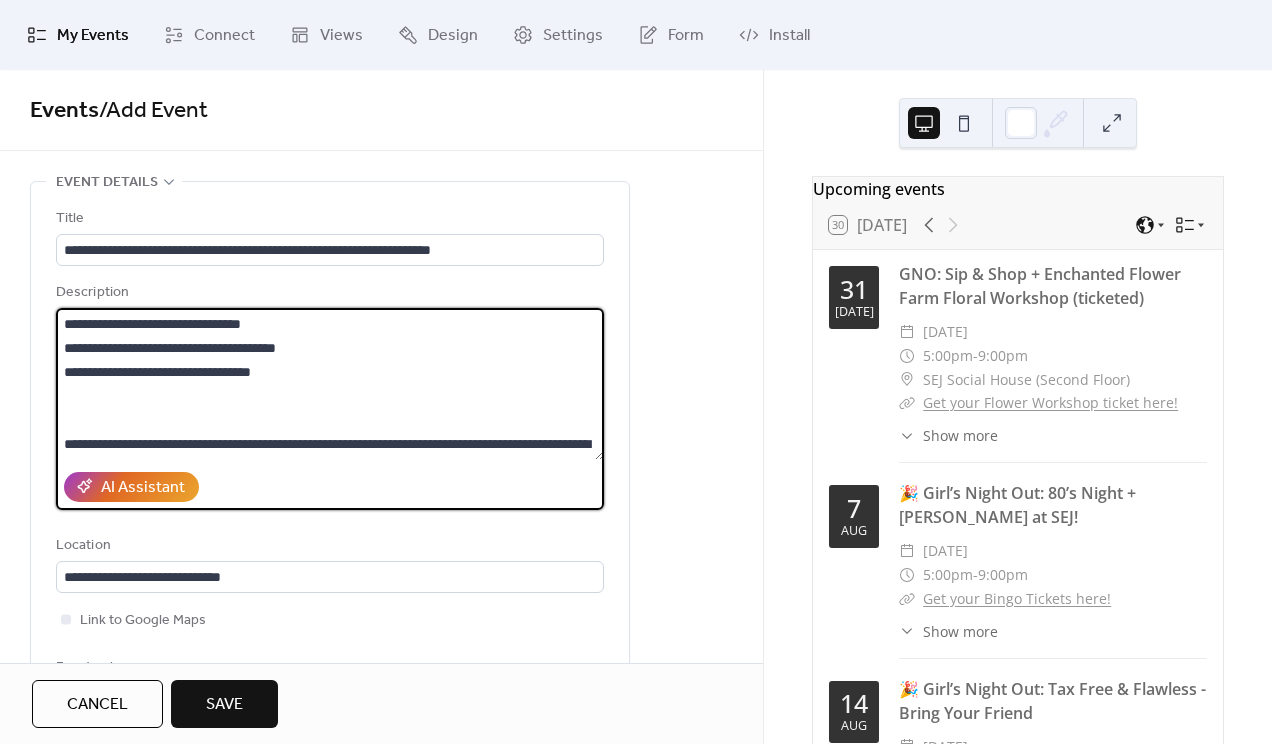 click on "**********" at bounding box center [330, 384] 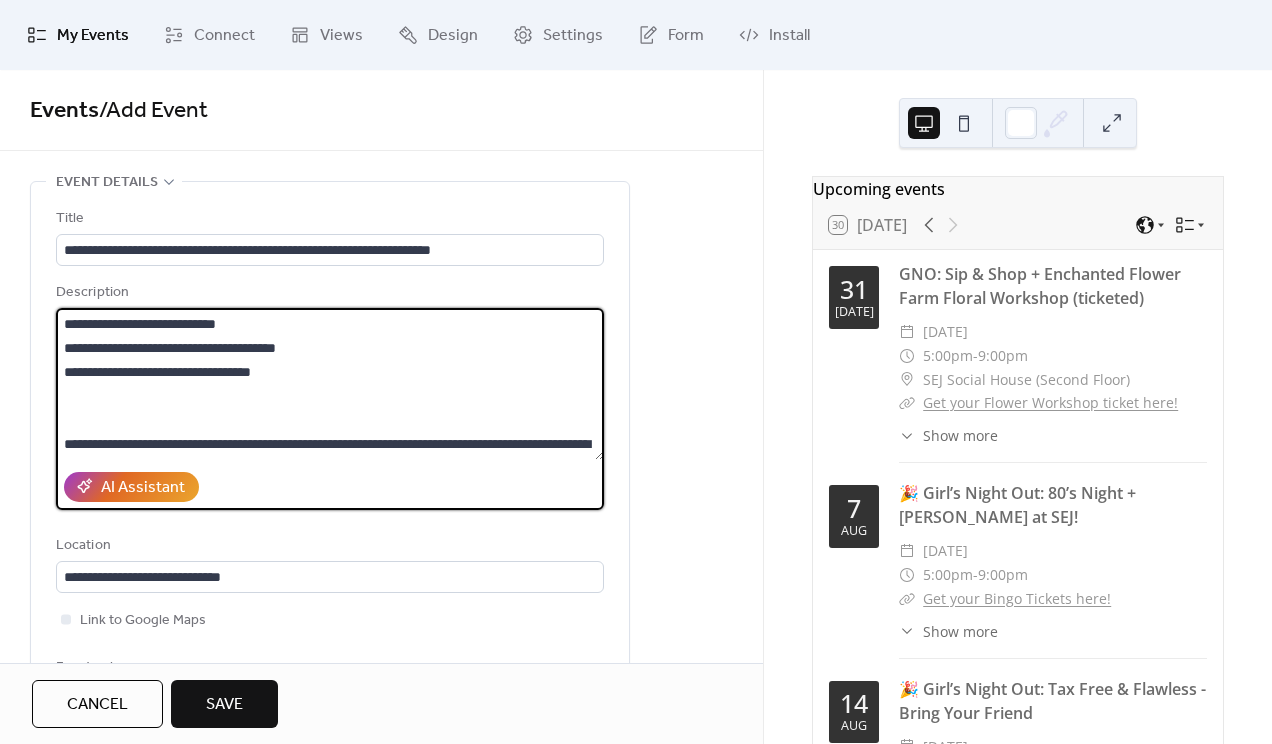 click on "**********" at bounding box center (330, 384) 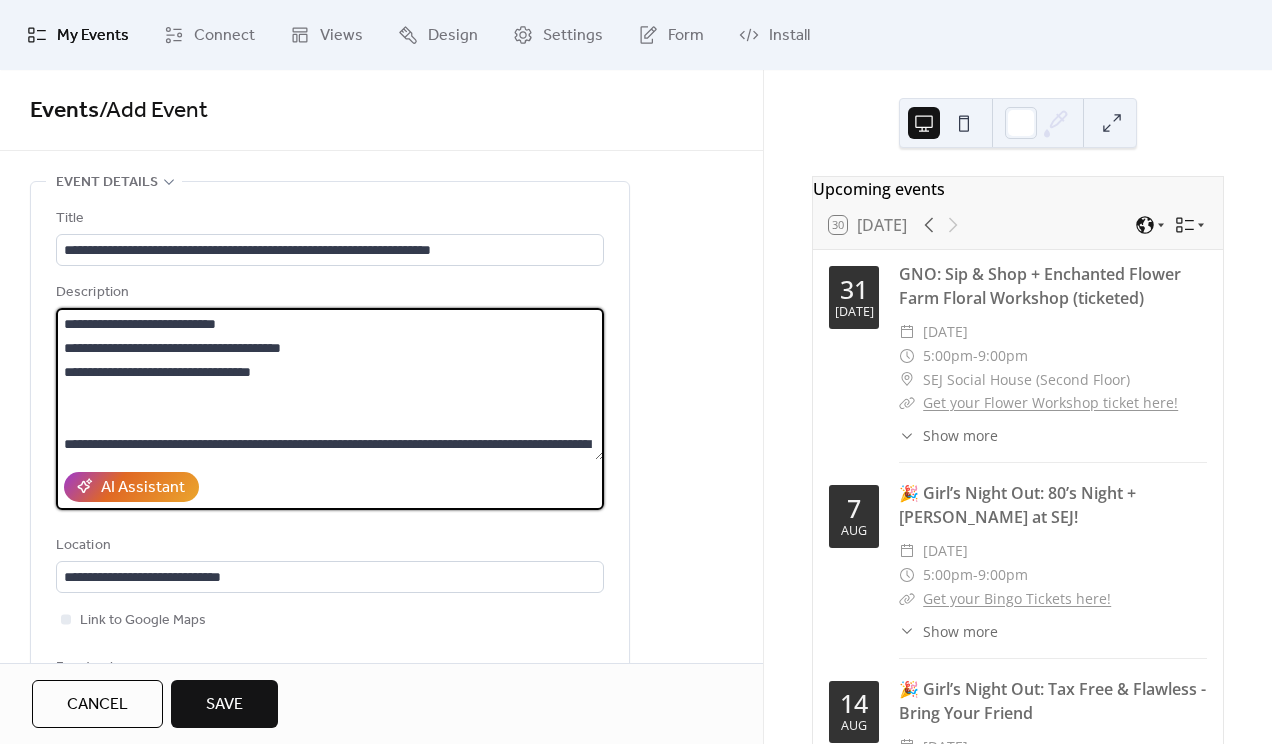 click on "**********" at bounding box center (330, 384) 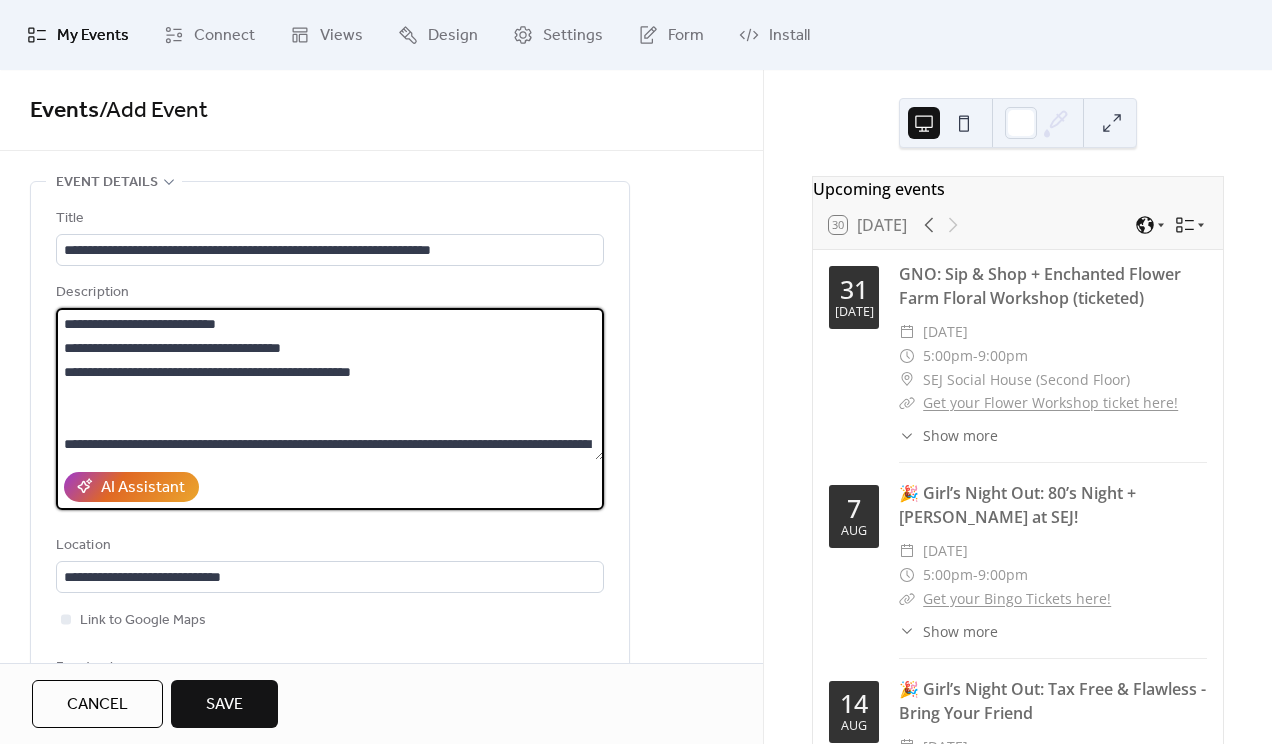 click on "**********" at bounding box center (330, 384) 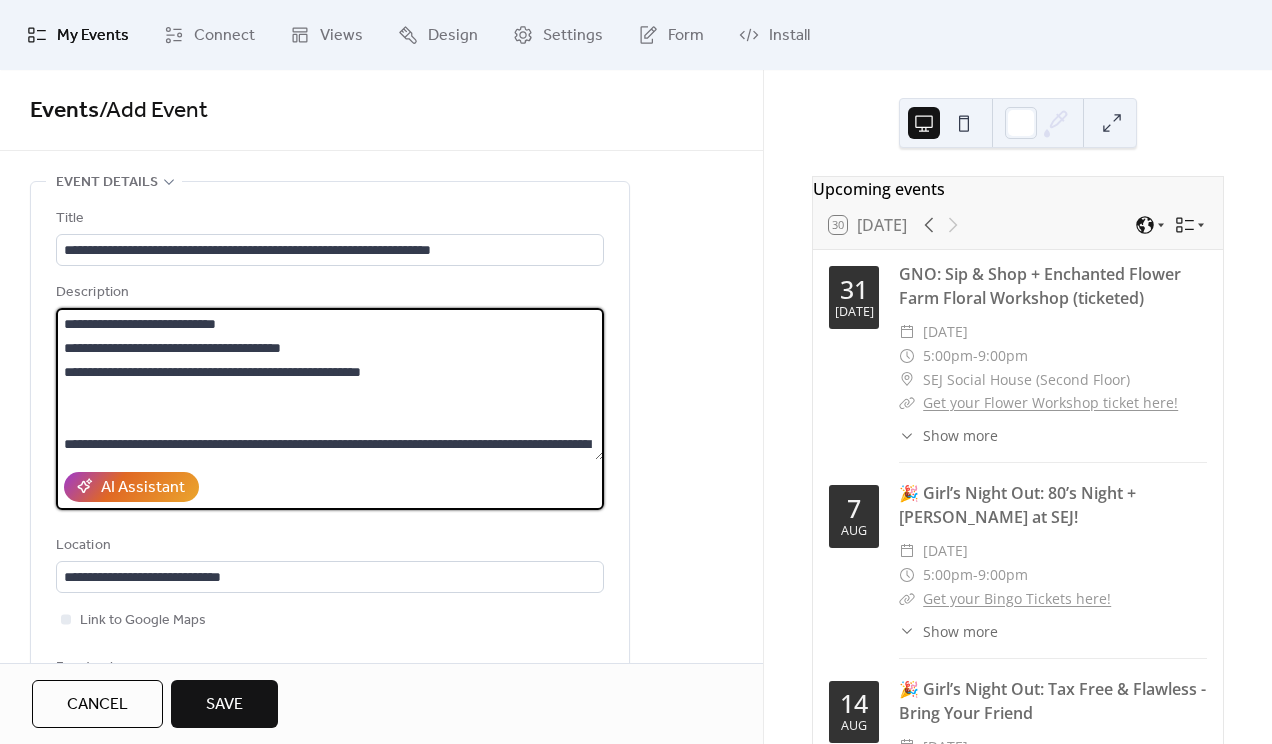 click on "**********" at bounding box center [330, 384] 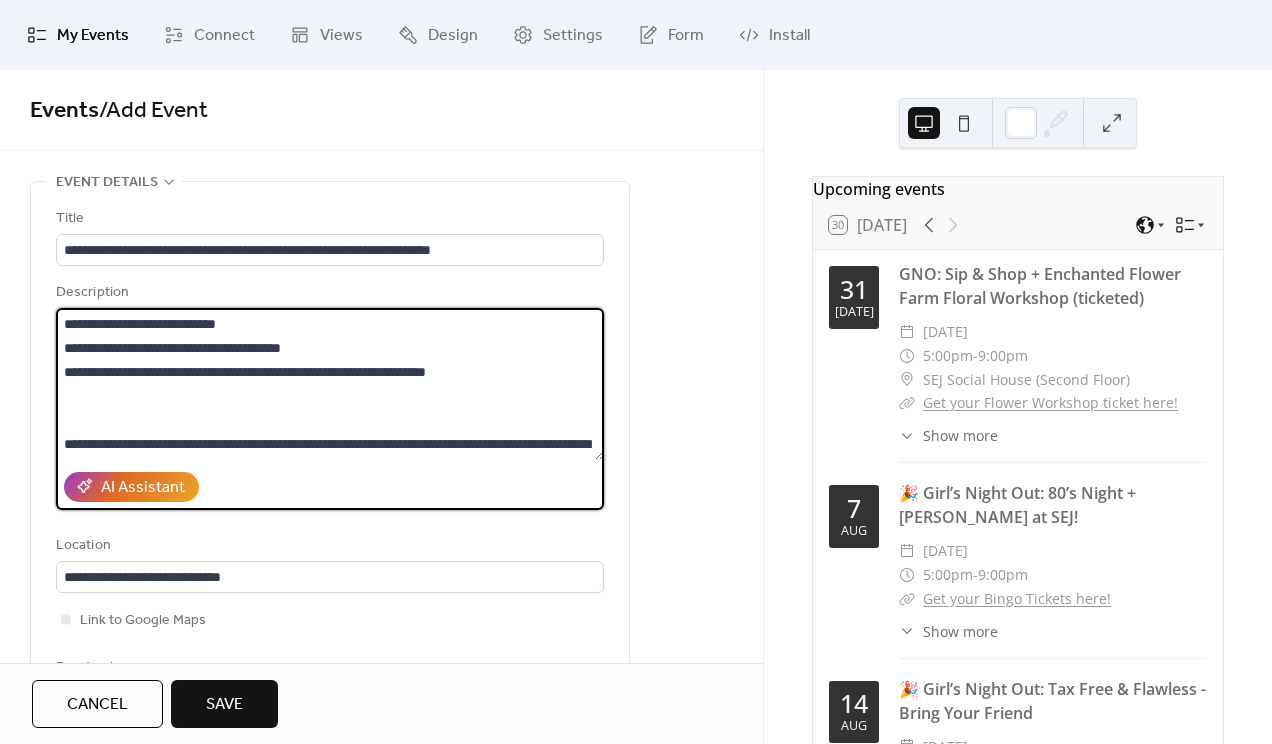 click on "**********" at bounding box center (330, 384) 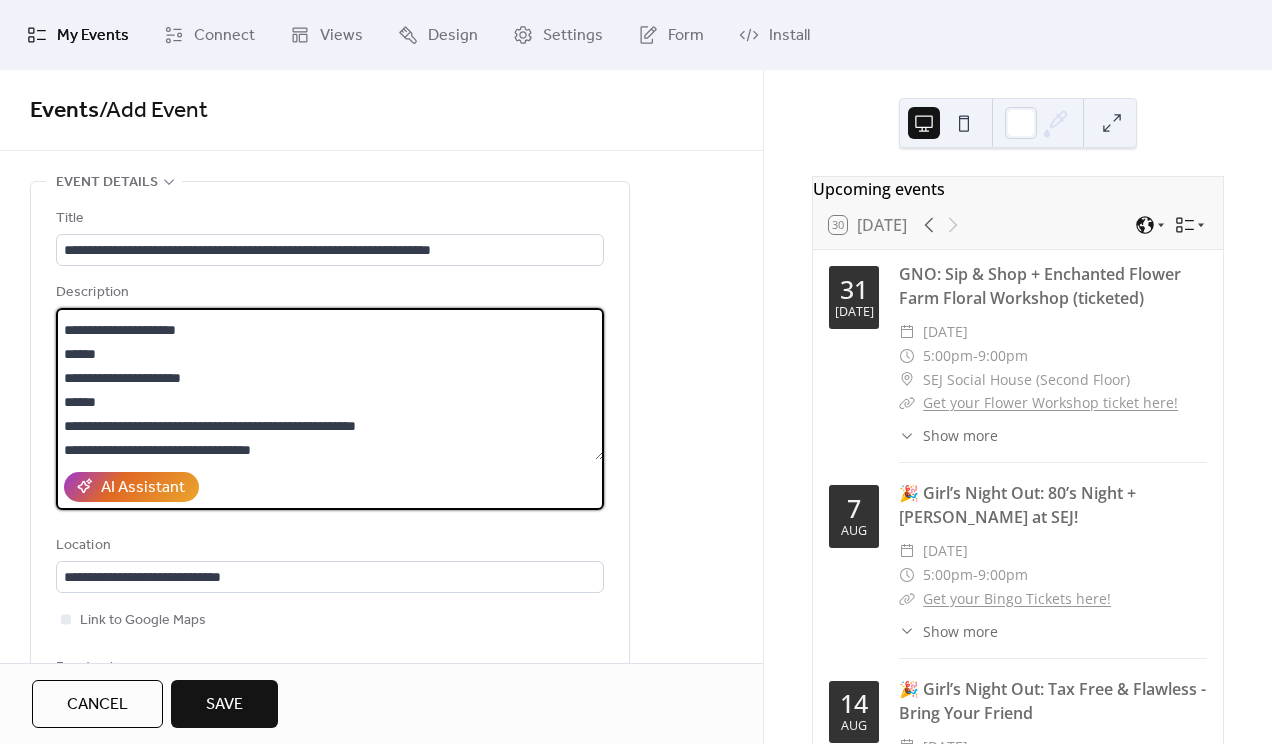 scroll, scrollTop: 116, scrollLeft: 0, axis: vertical 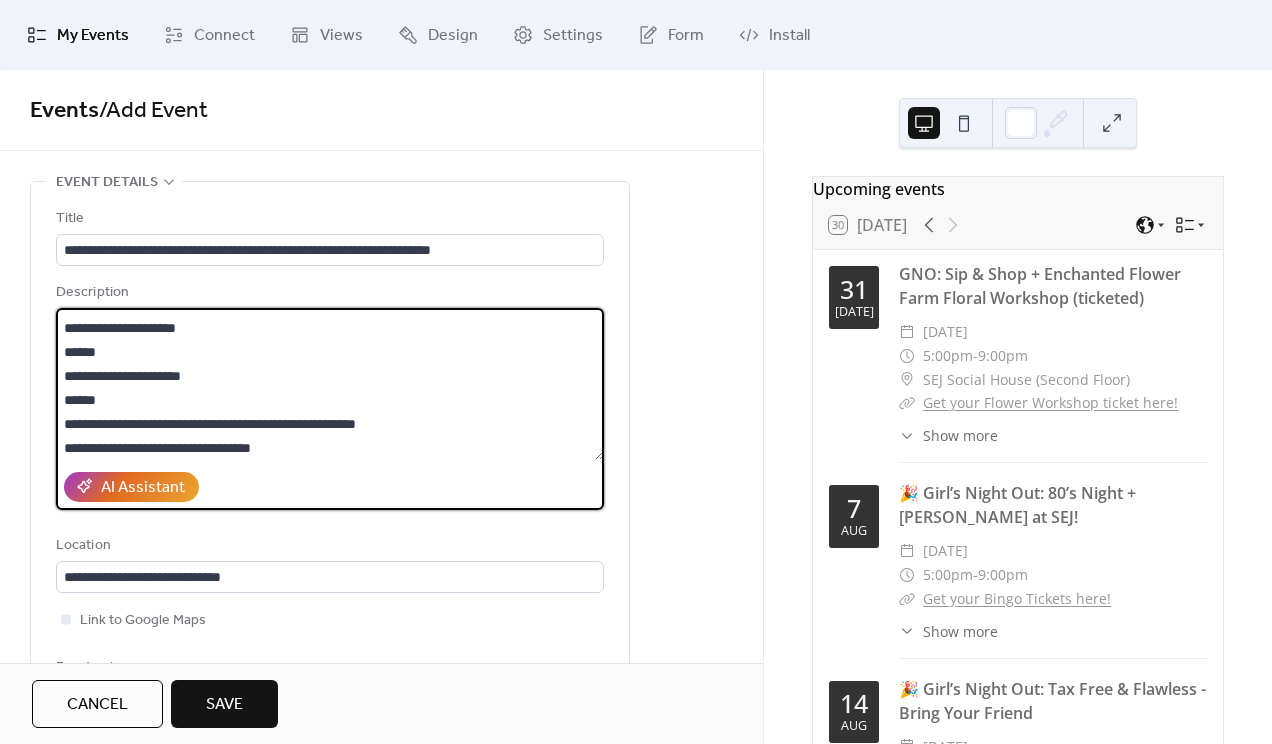 drag, startPoint x: 106, startPoint y: 376, endPoint x: 54, endPoint y: 354, distance: 56.462376 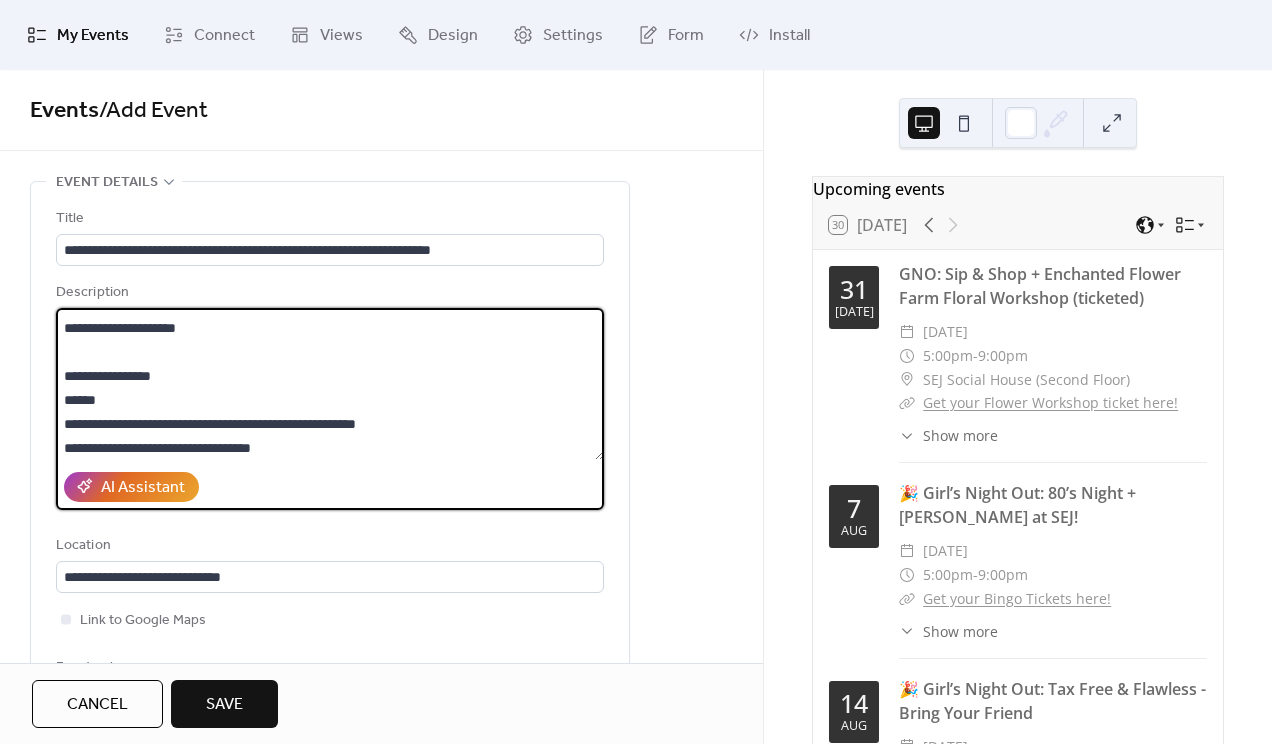 drag, startPoint x: 110, startPoint y: 396, endPoint x: 26, endPoint y: 388, distance: 84.38009 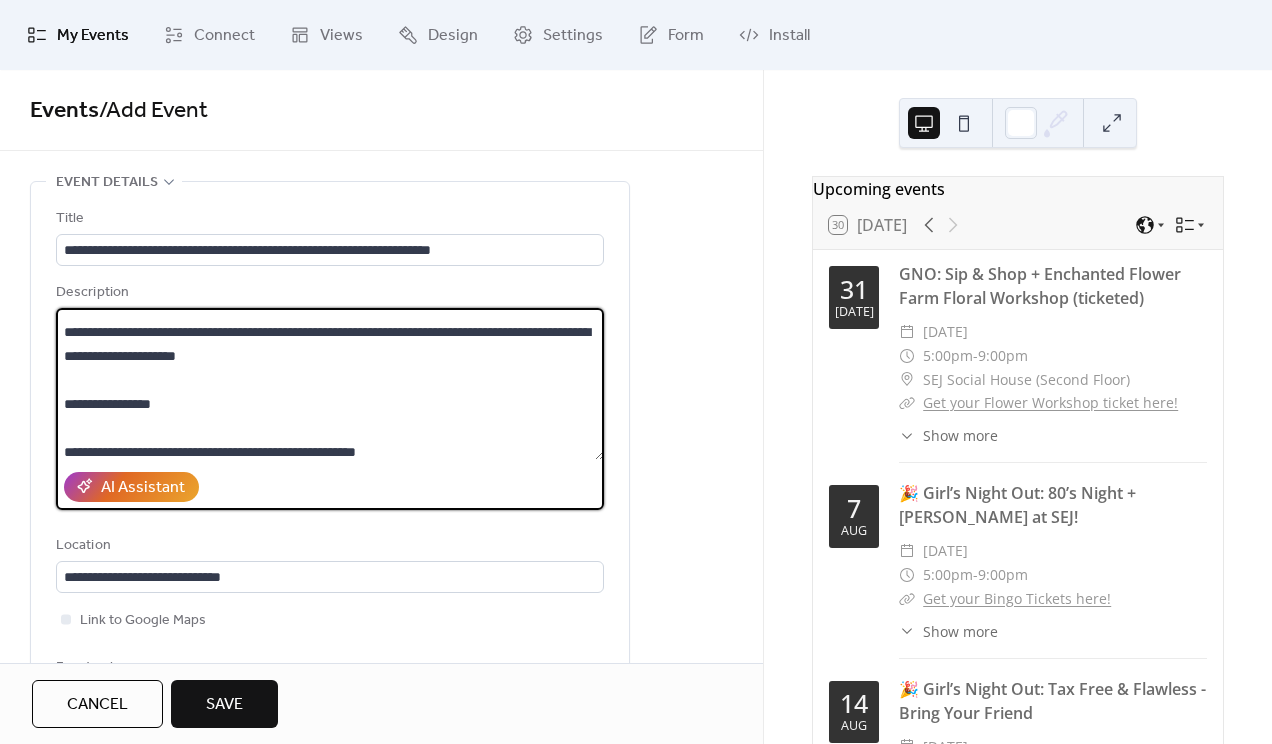 scroll, scrollTop: 89, scrollLeft: 0, axis: vertical 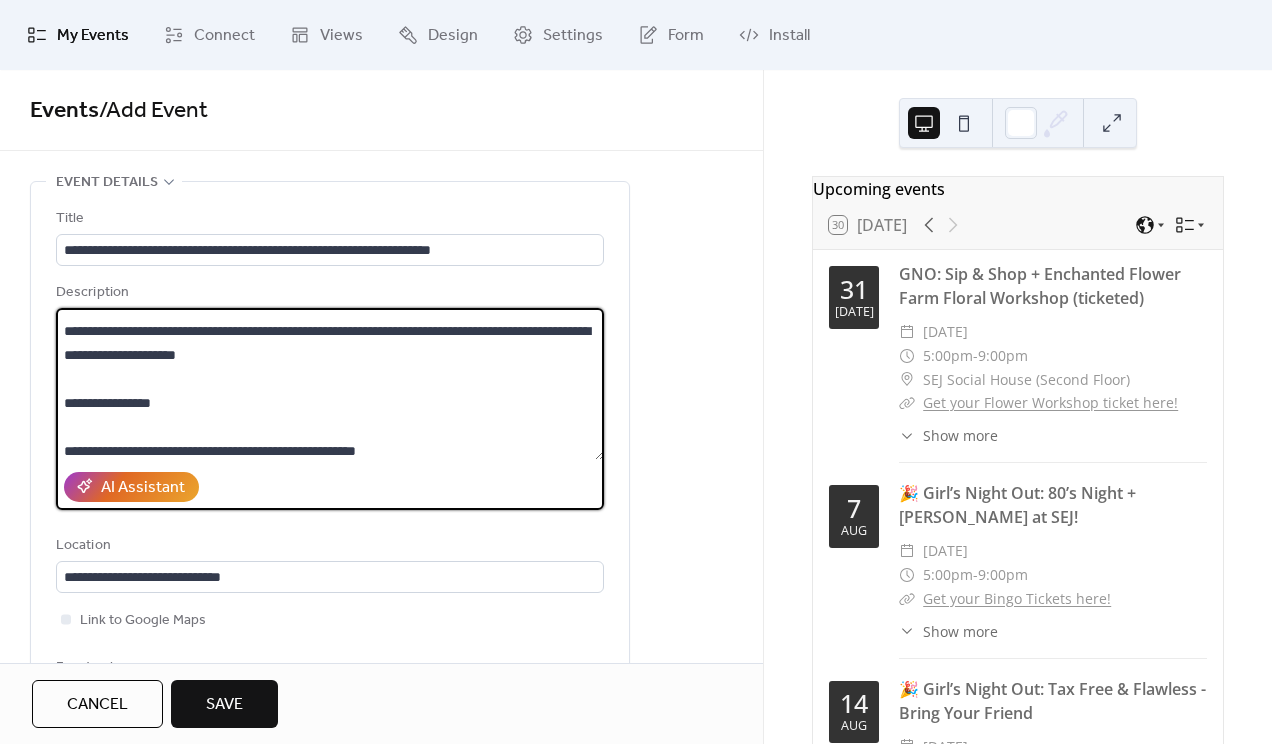 click on "**********" at bounding box center (330, 384) 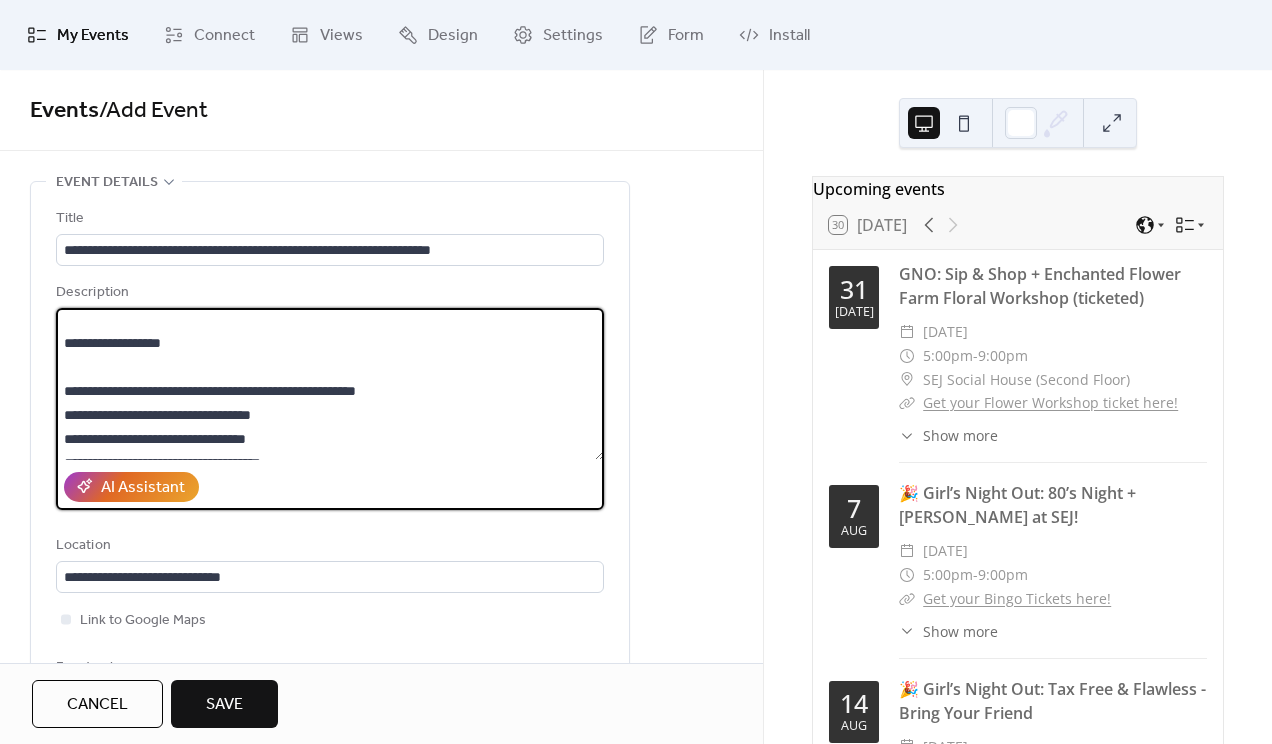 scroll, scrollTop: 152, scrollLeft: 0, axis: vertical 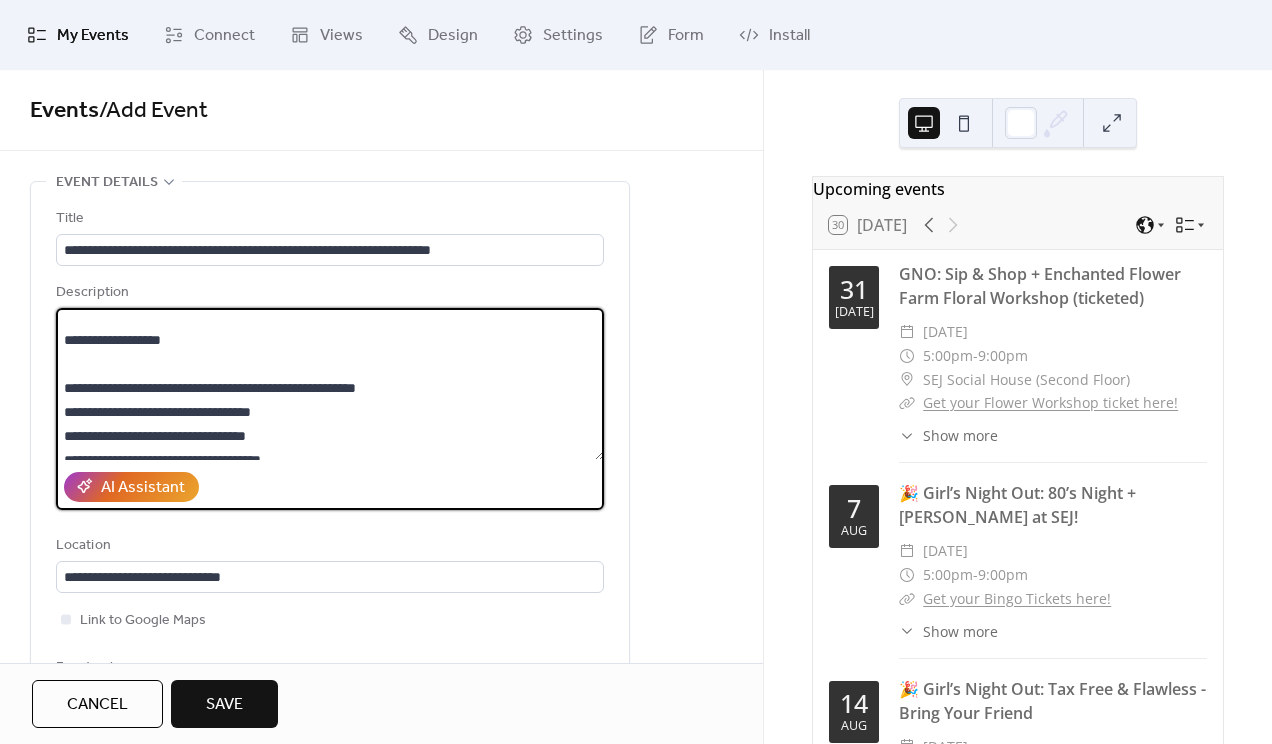 click on "**********" at bounding box center (330, 384) 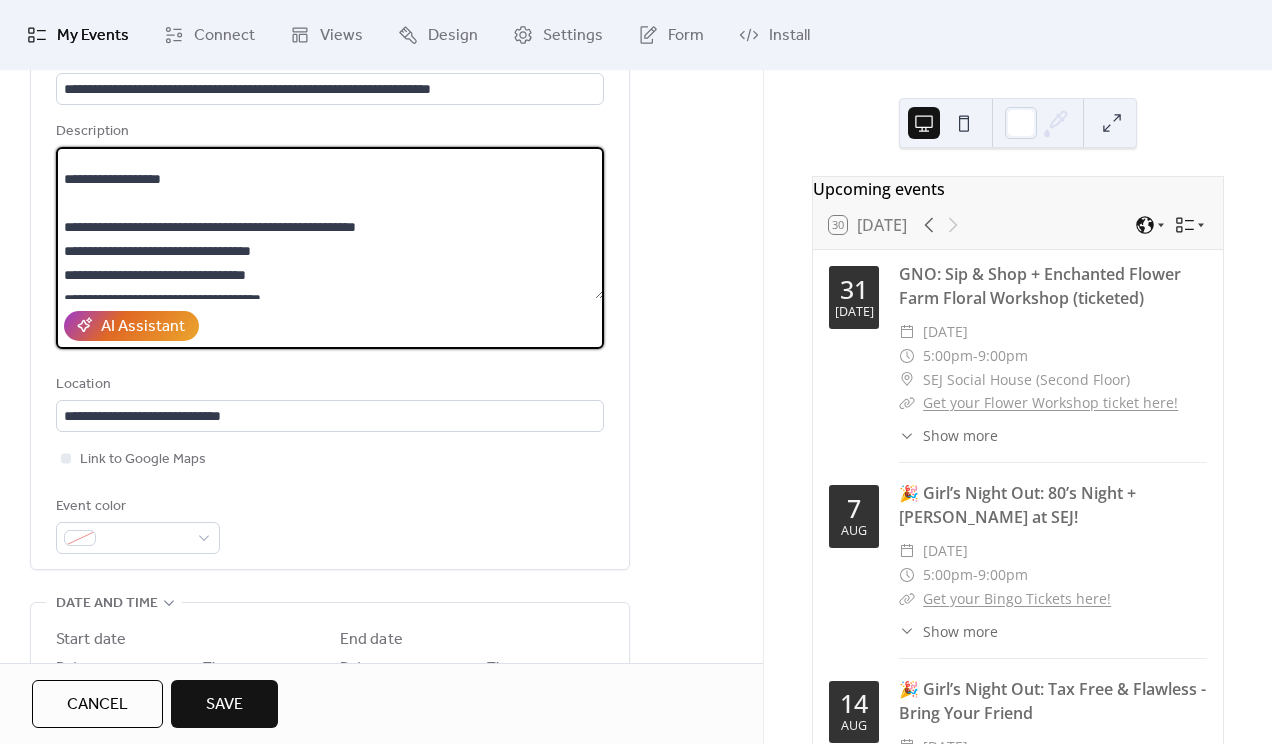 scroll, scrollTop: 204, scrollLeft: 0, axis: vertical 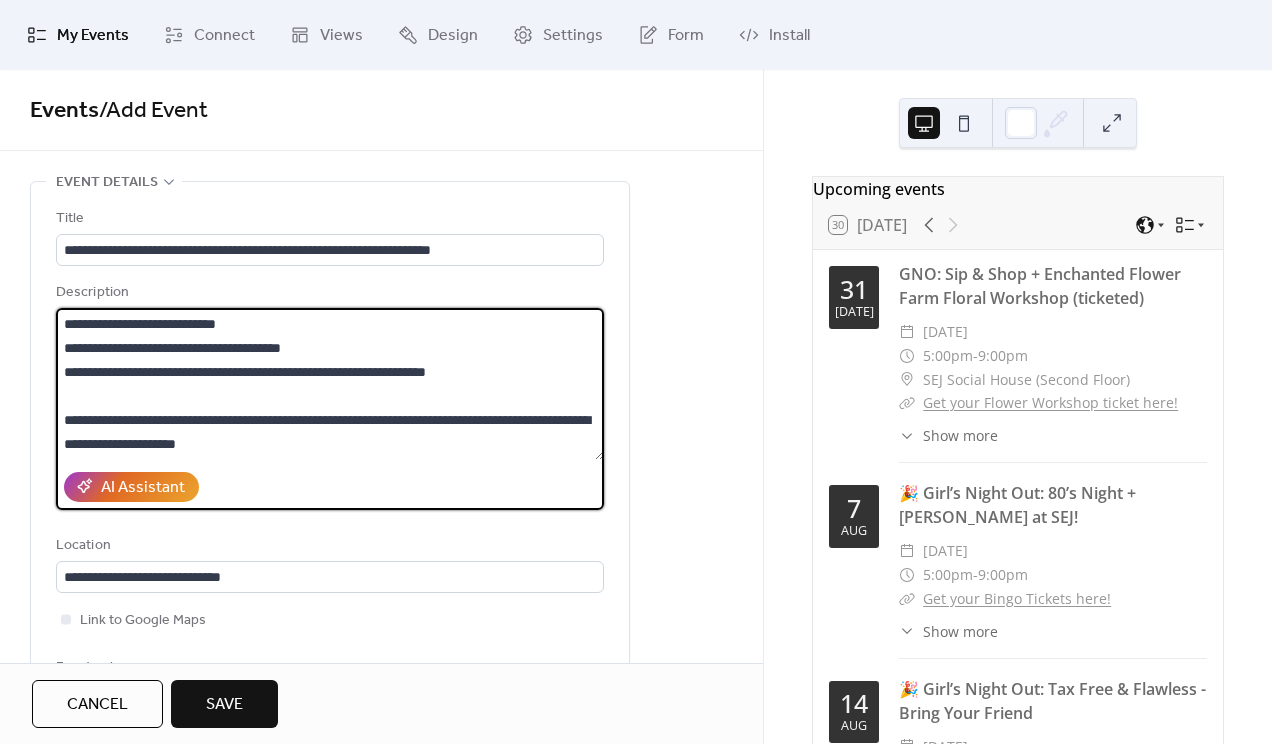 click on "**********" at bounding box center (330, 384) 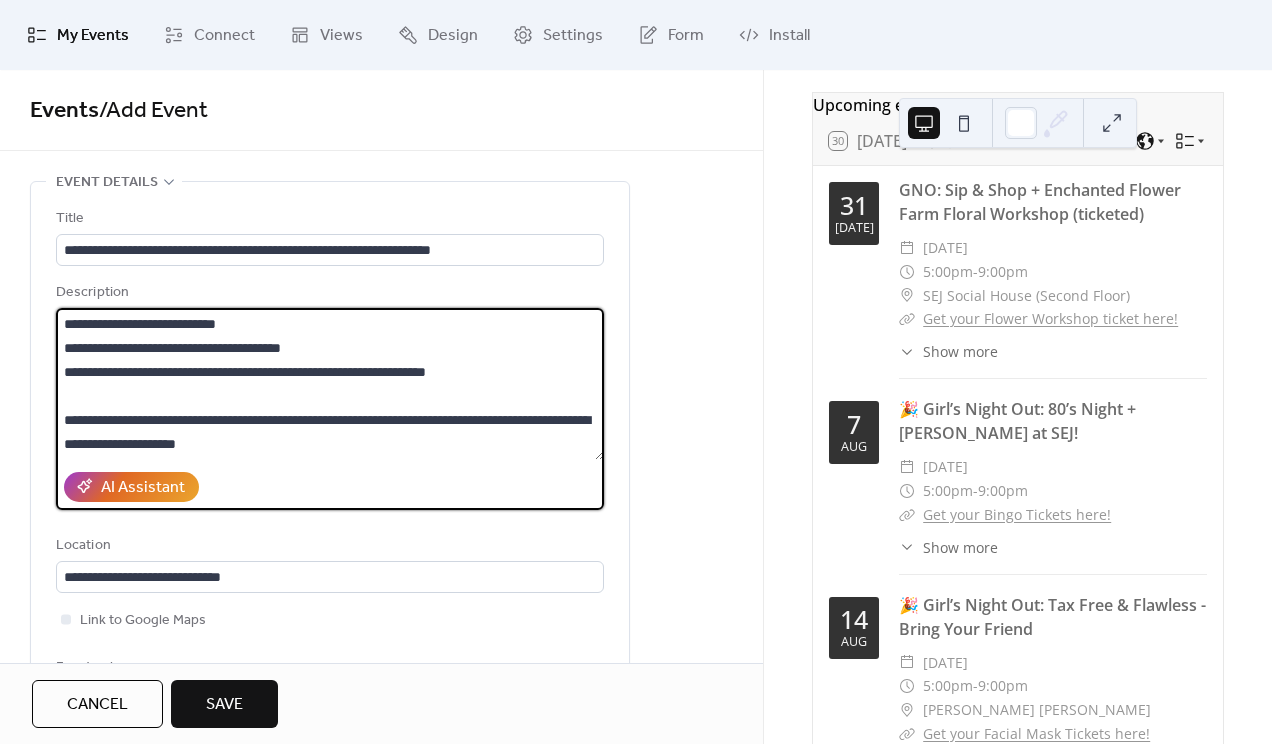 scroll, scrollTop: 0, scrollLeft: 0, axis: both 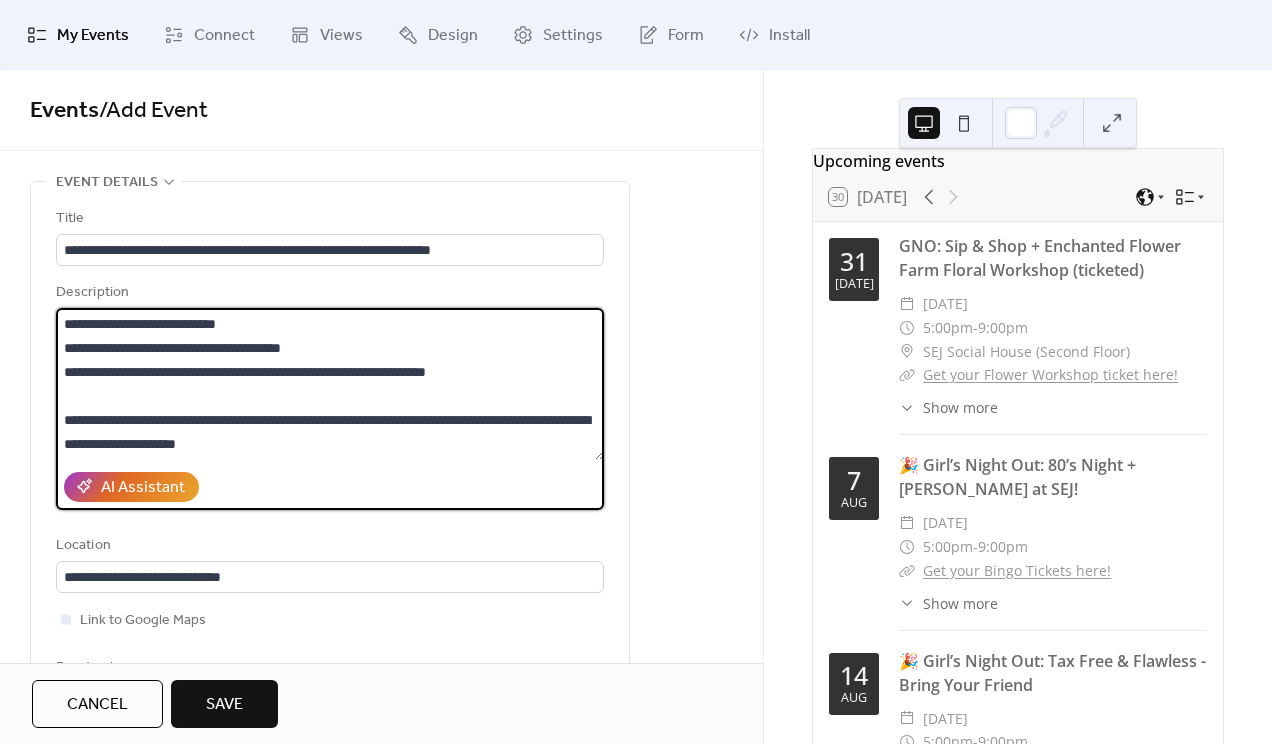 click on "**********" at bounding box center (330, 384) 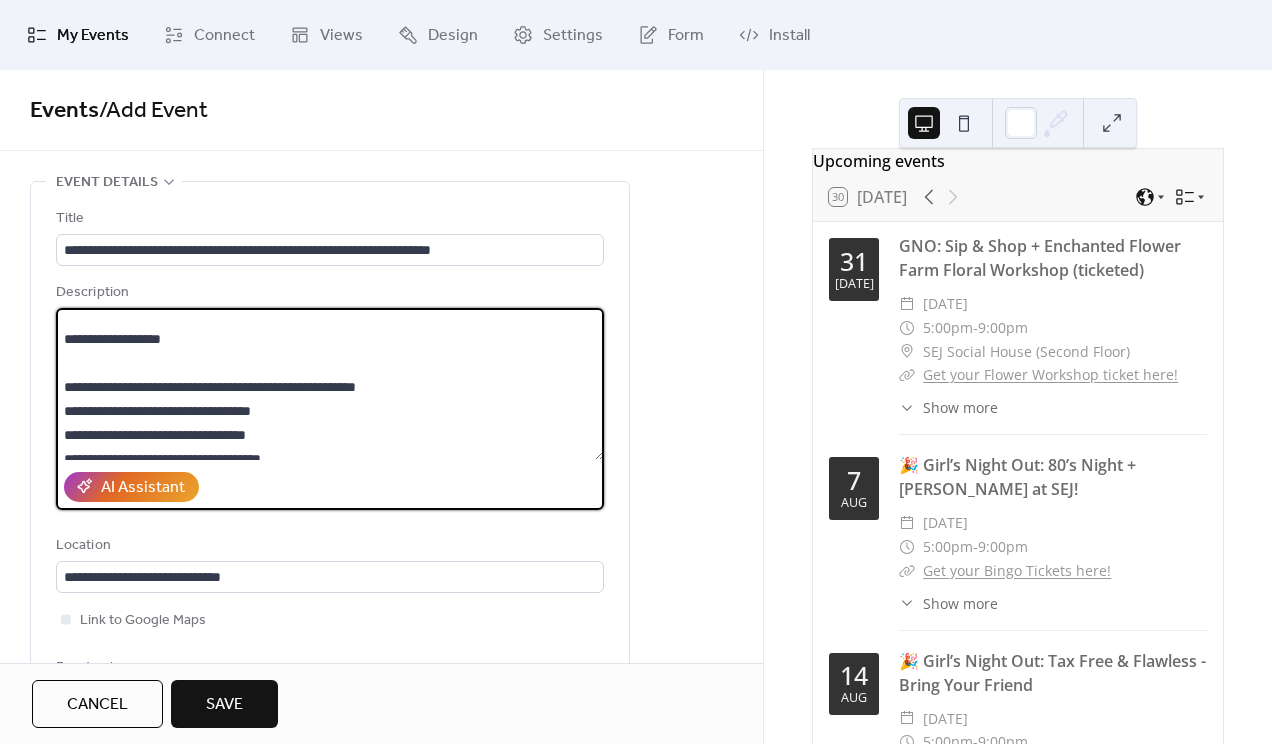 scroll, scrollTop: 154, scrollLeft: 0, axis: vertical 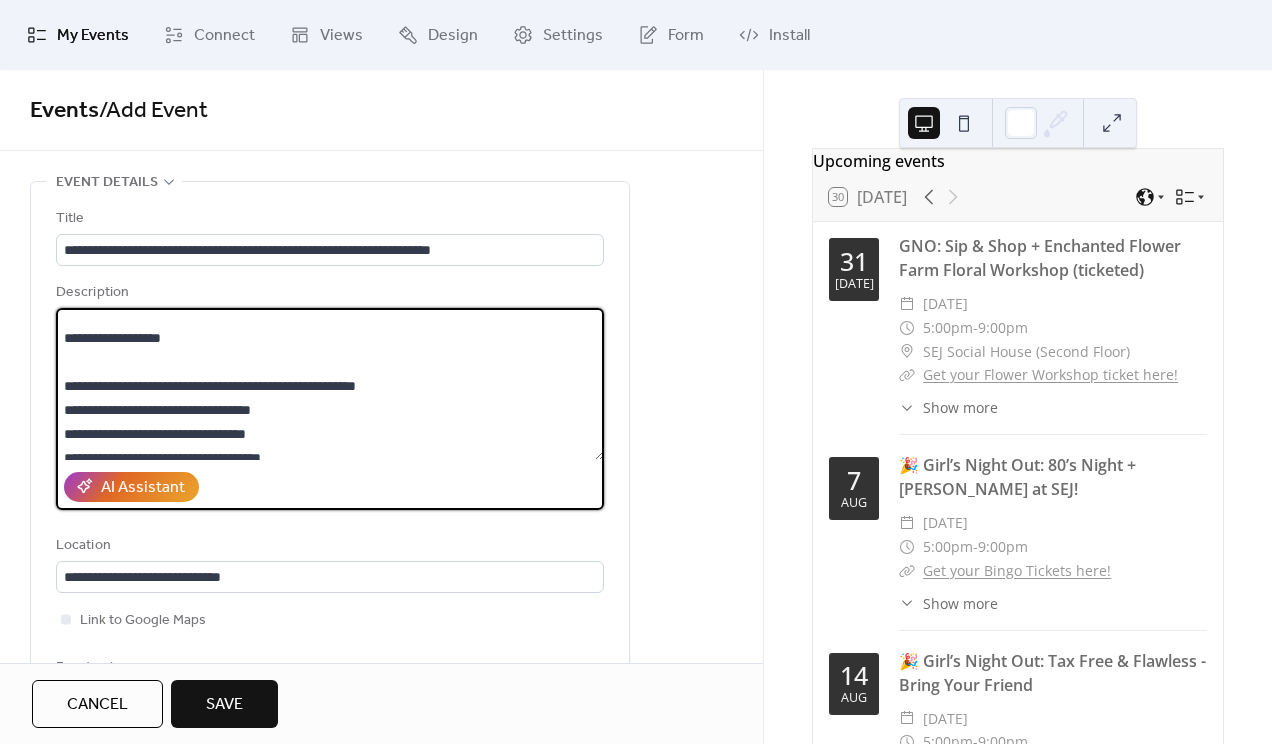 click on "**********" at bounding box center (330, 384) 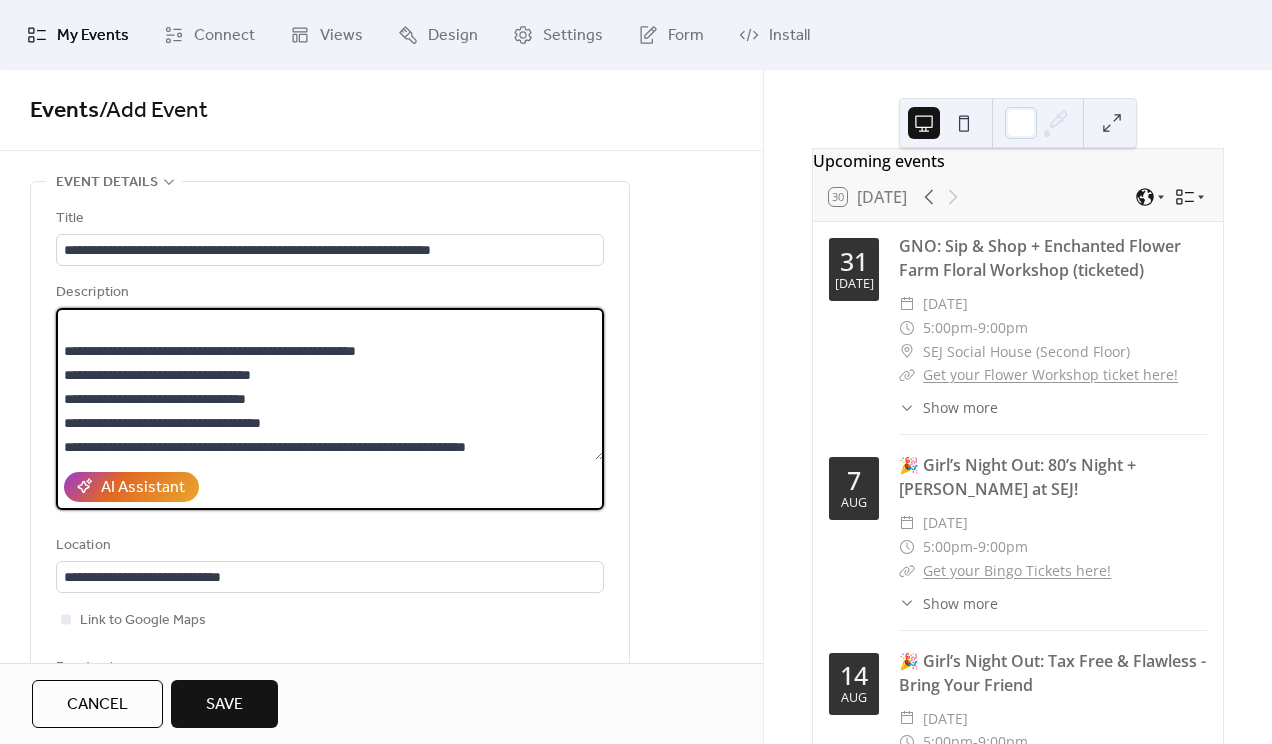 scroll, scrollTop: 0, scrollLeft: 0, axis: both 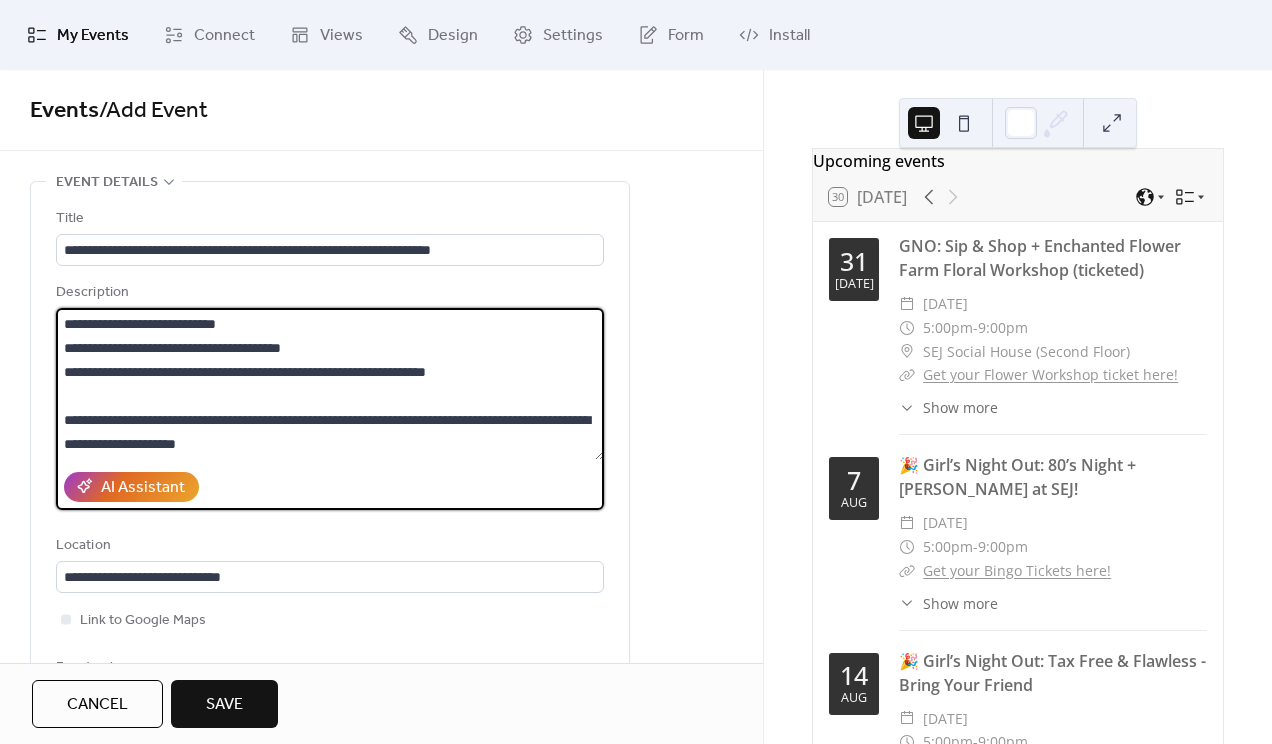 click on "**********" at bounding box center [330, 384] 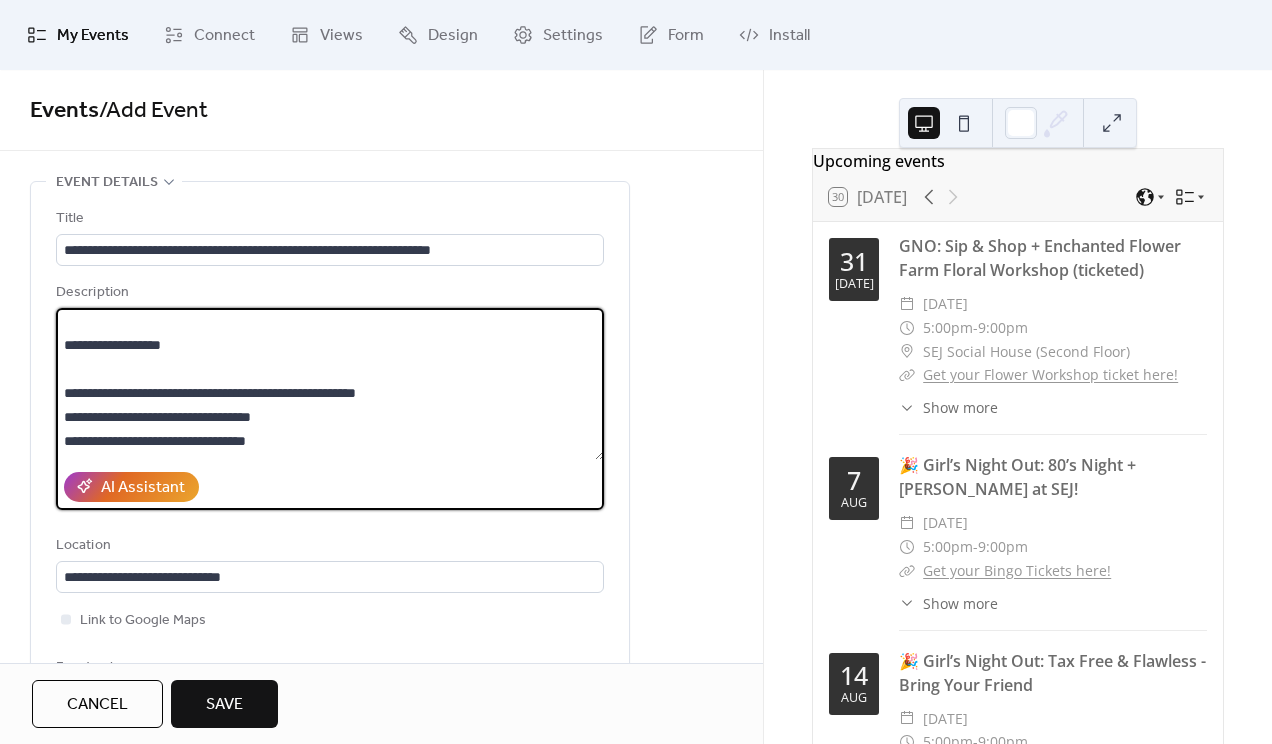 scroll, scrollTop: 157, scrollLeft: 0, axis: vertical 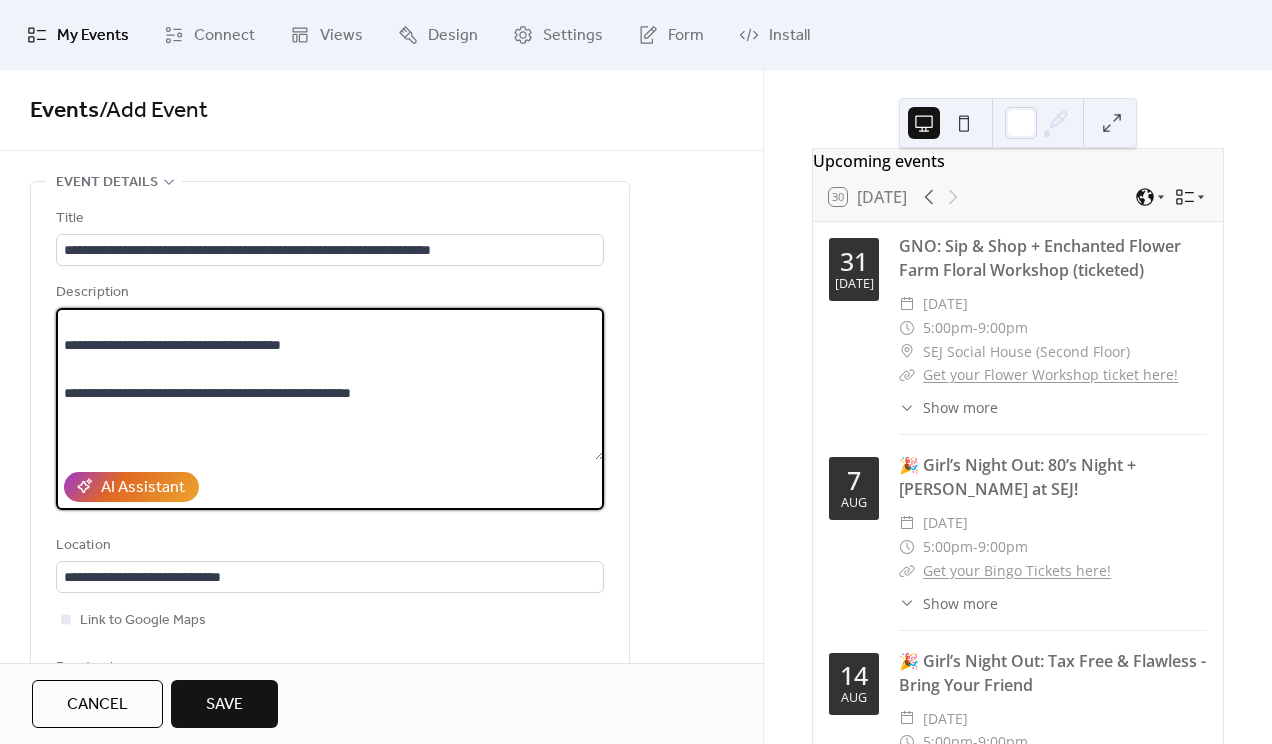 drag, startPoint x: 64, startPoint y: 380, endPoint x: 355, endPoint y: 341, distance: 293.60178 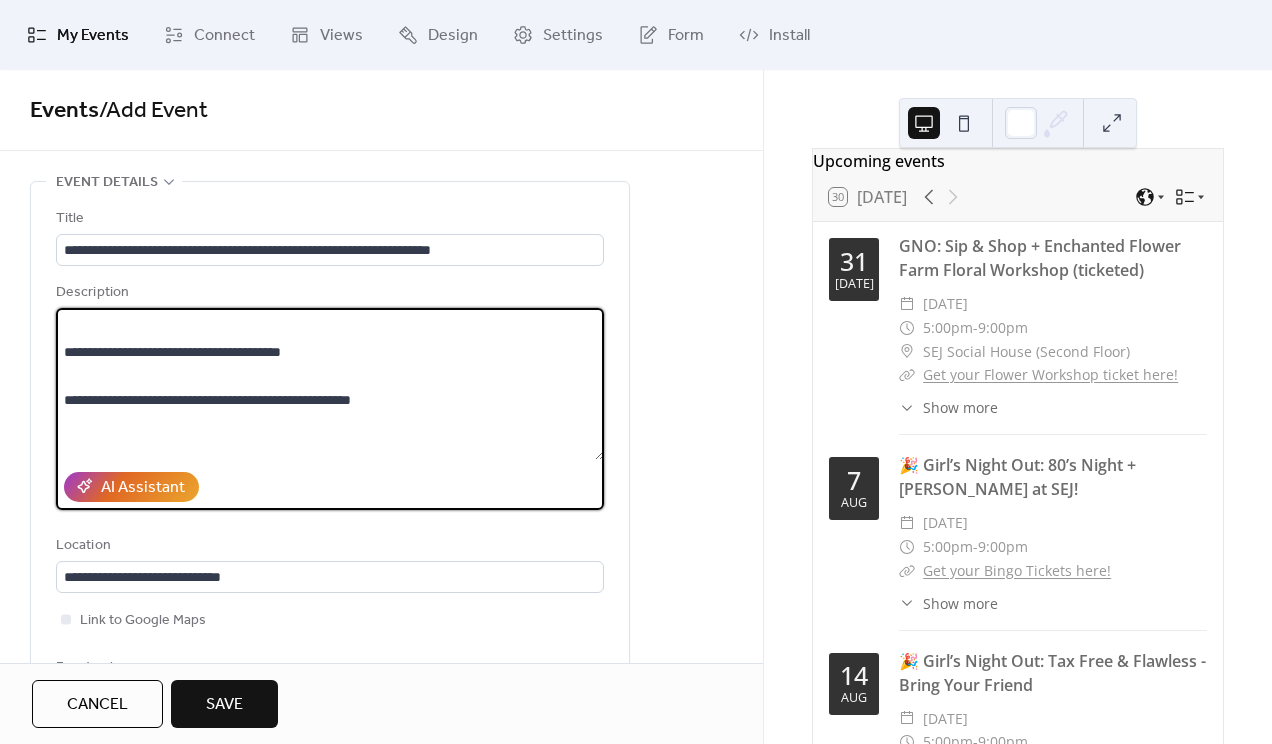 click on "**********" at bounding box center (330, 384) 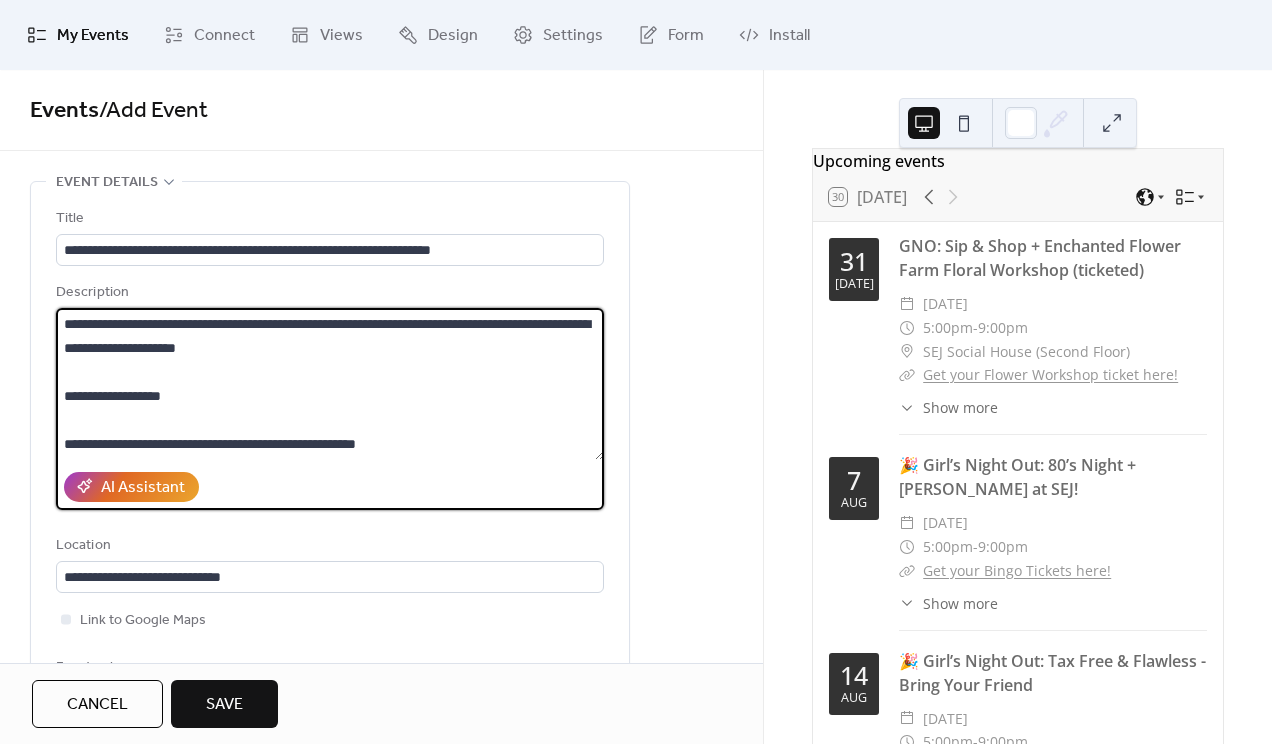 scroll, scrollTop: 128, scrollLeft: 0, axis: vertical 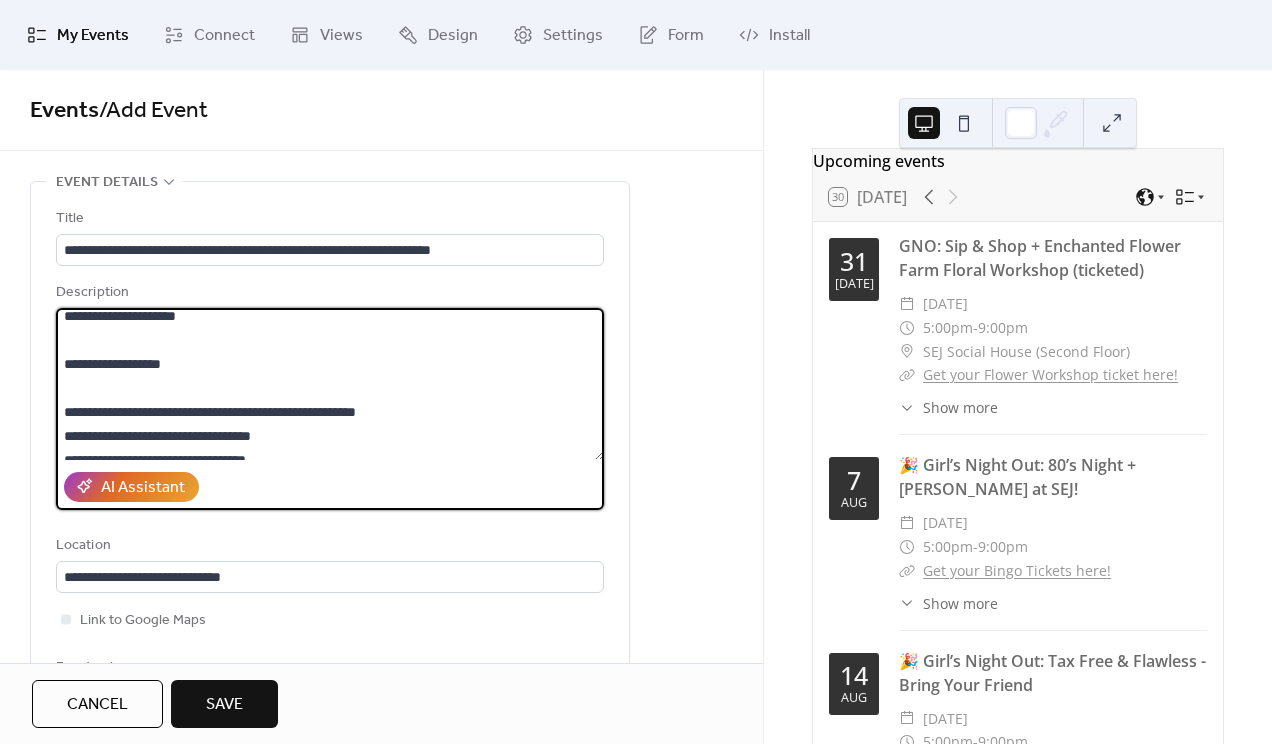 click on "**********" at bounding box center (330, 384) 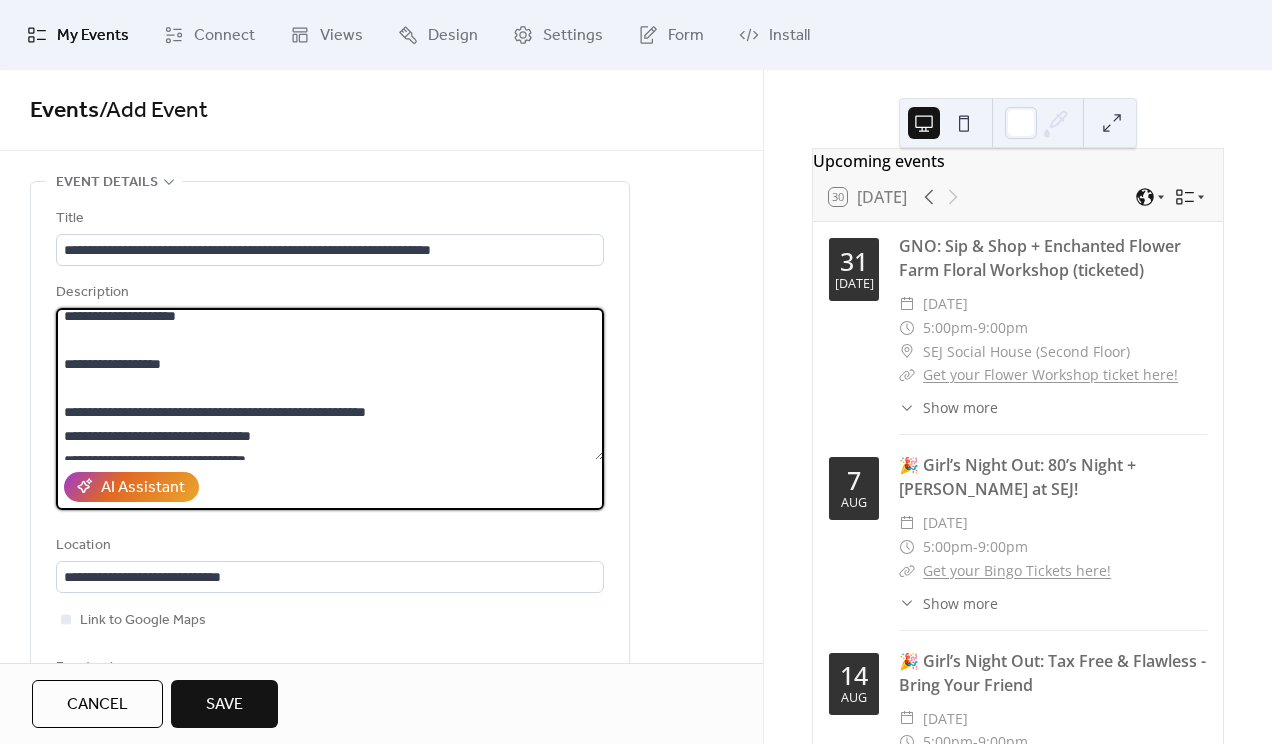 click on "**********" at bounding box center [330, 384] 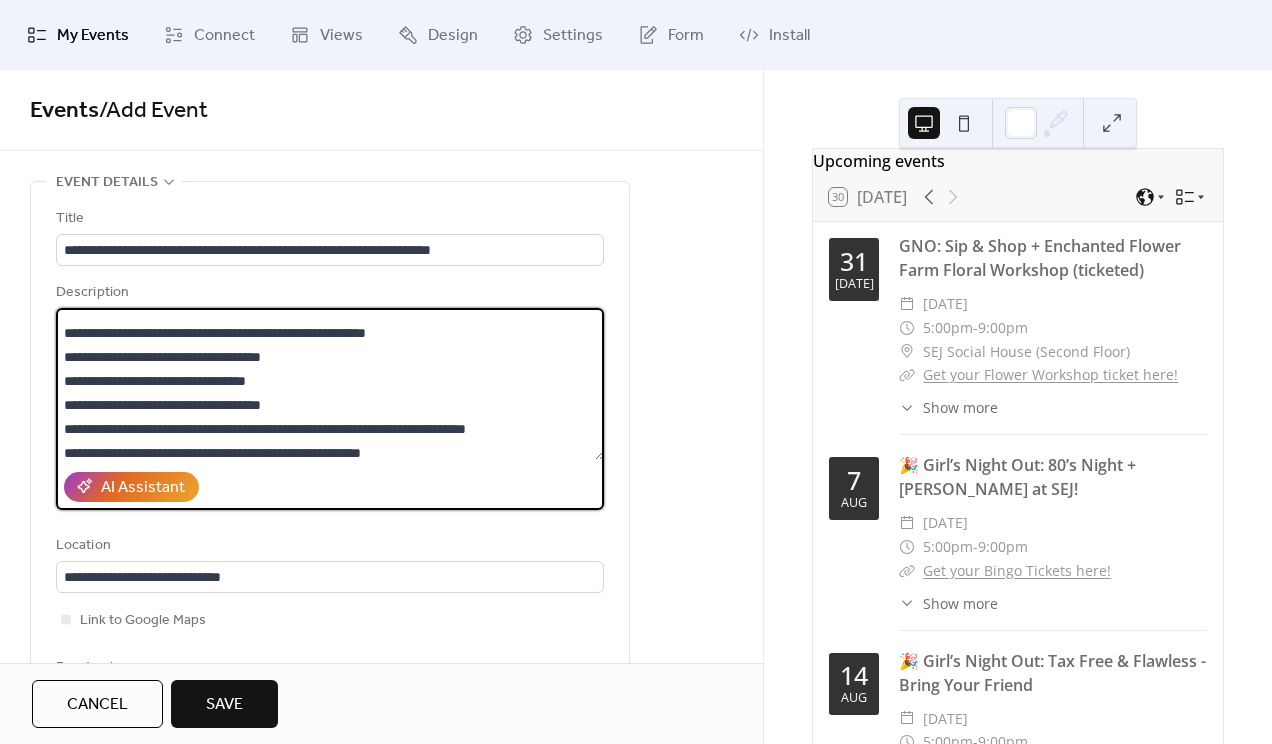 scroll, scrollTop: 211, scrollLeft: 0, axis: vertical 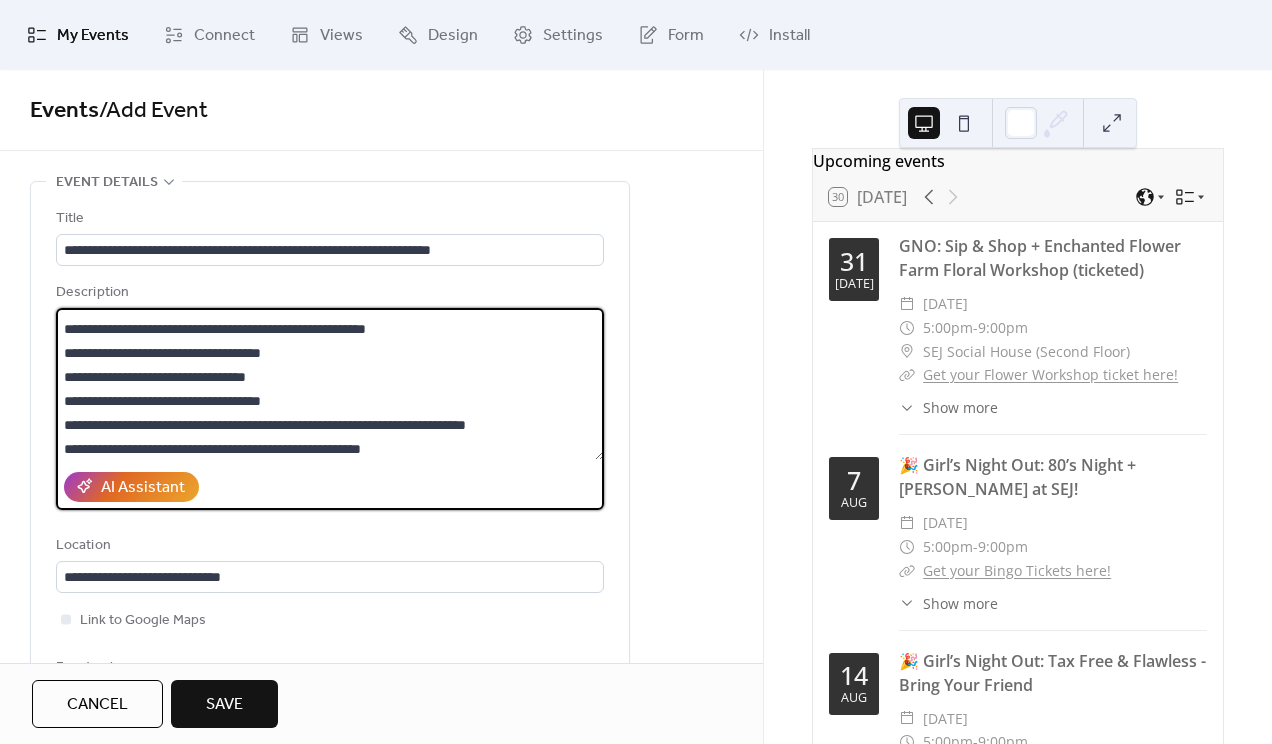 click on "**********" at bounding box center (330, 384) 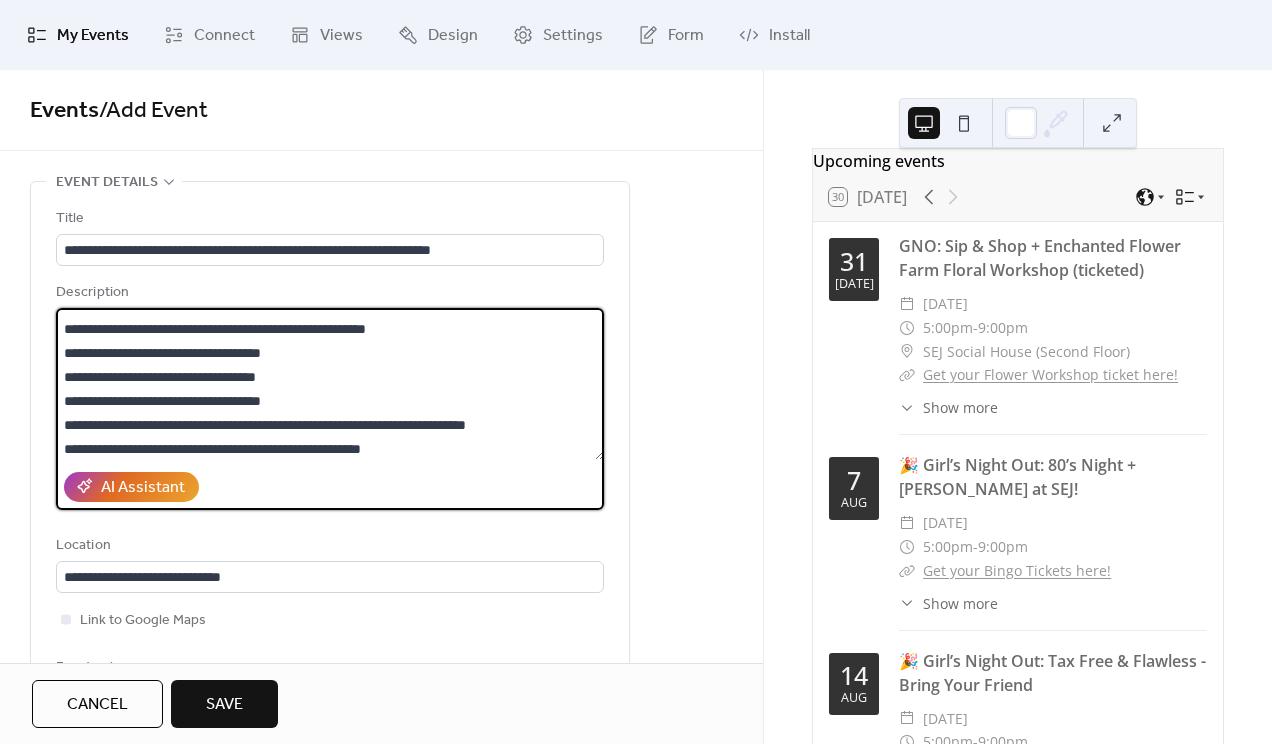 click on "**********" at bounding box center (330, 384) 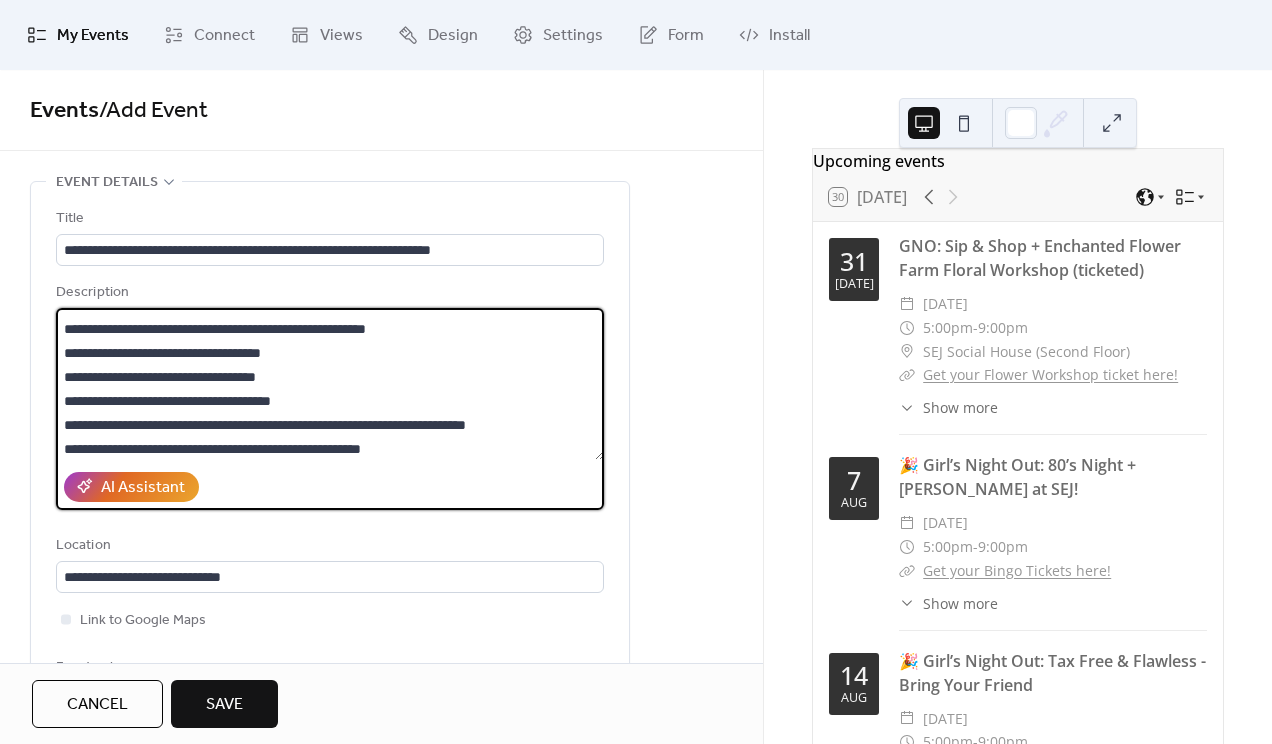 click on "**********" at bounding box center [330, 384] 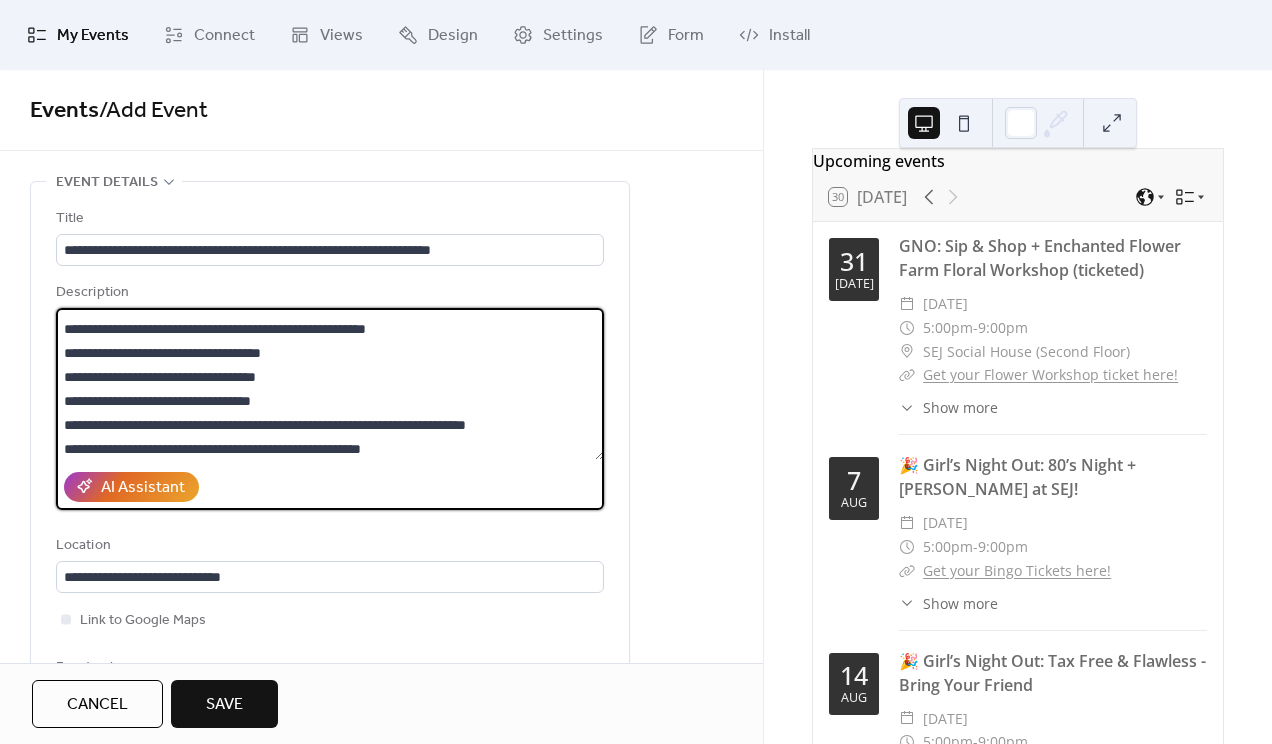 click on "**********" at bounding box center (330, 384) 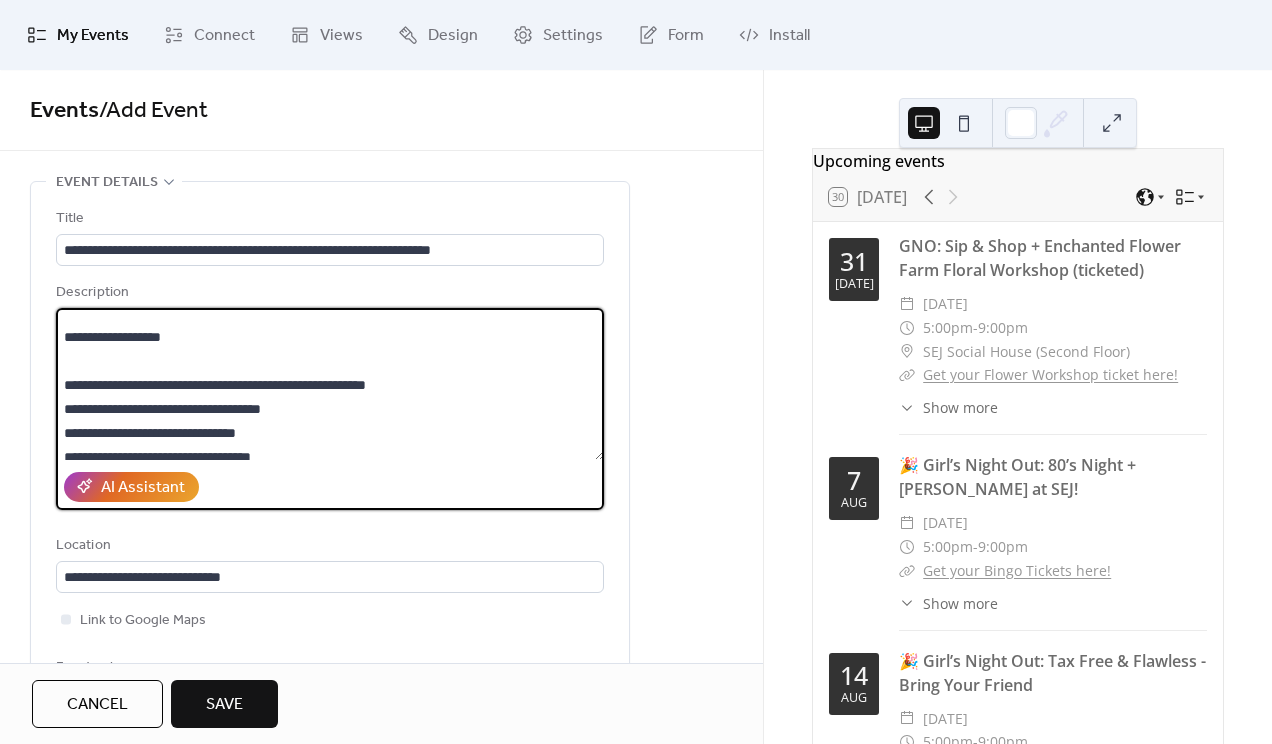 scroll, scrollTop: 126, scrollLeft: 0, axis: vertical 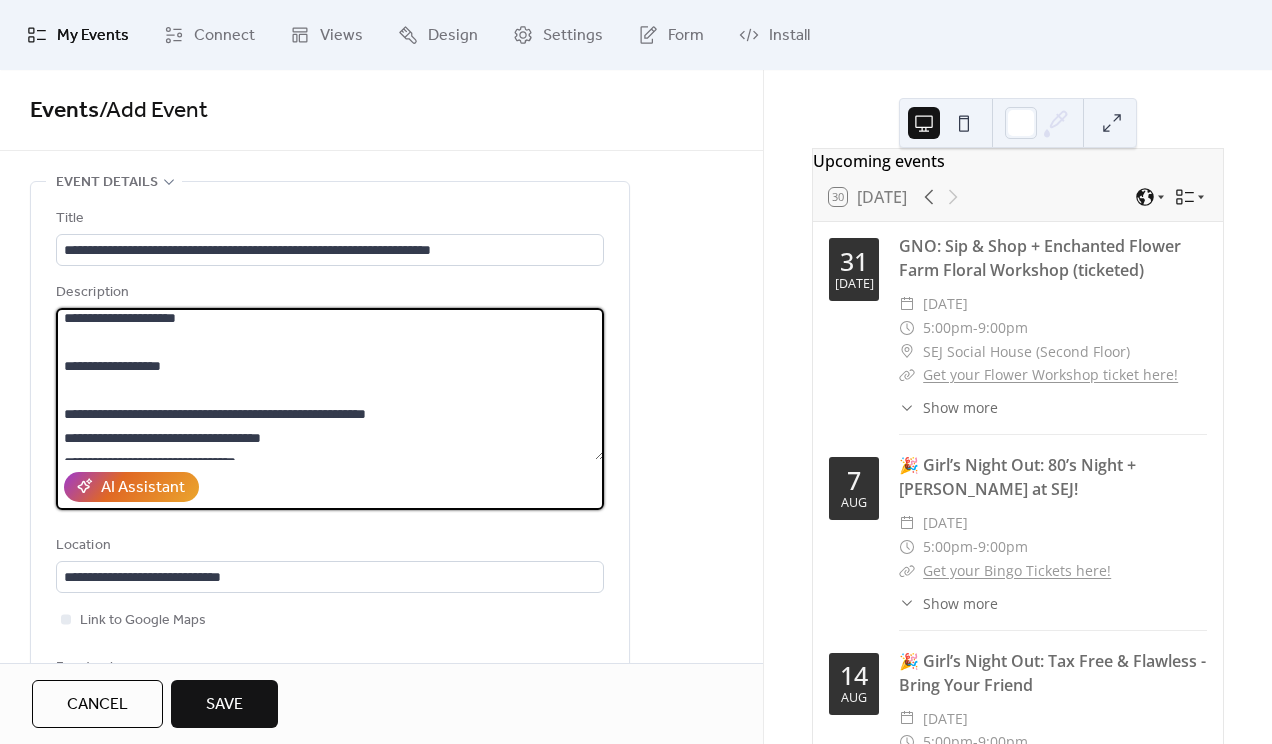 click on "**********" at bounding box center (330, 384) 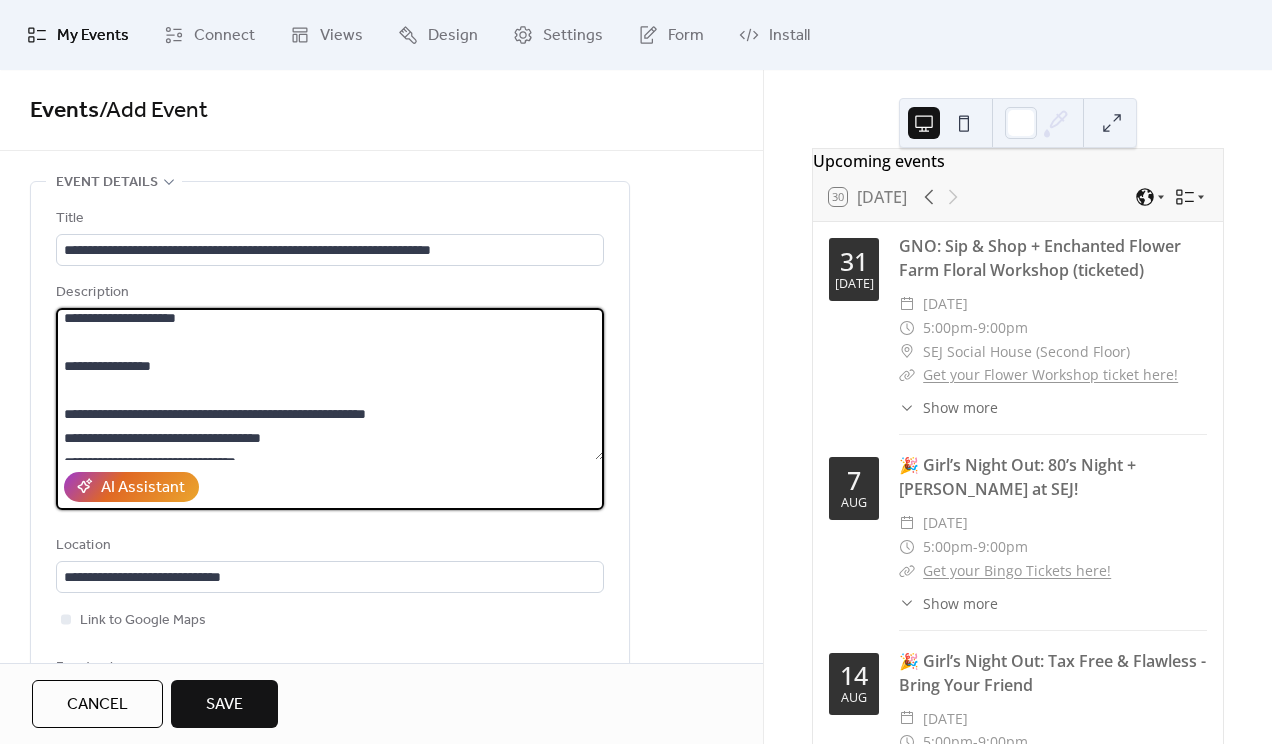 drag, startPoint x: 184, startPoint y: 361, endPoint x: 39, endPoint y: 366, distance: 145.08618 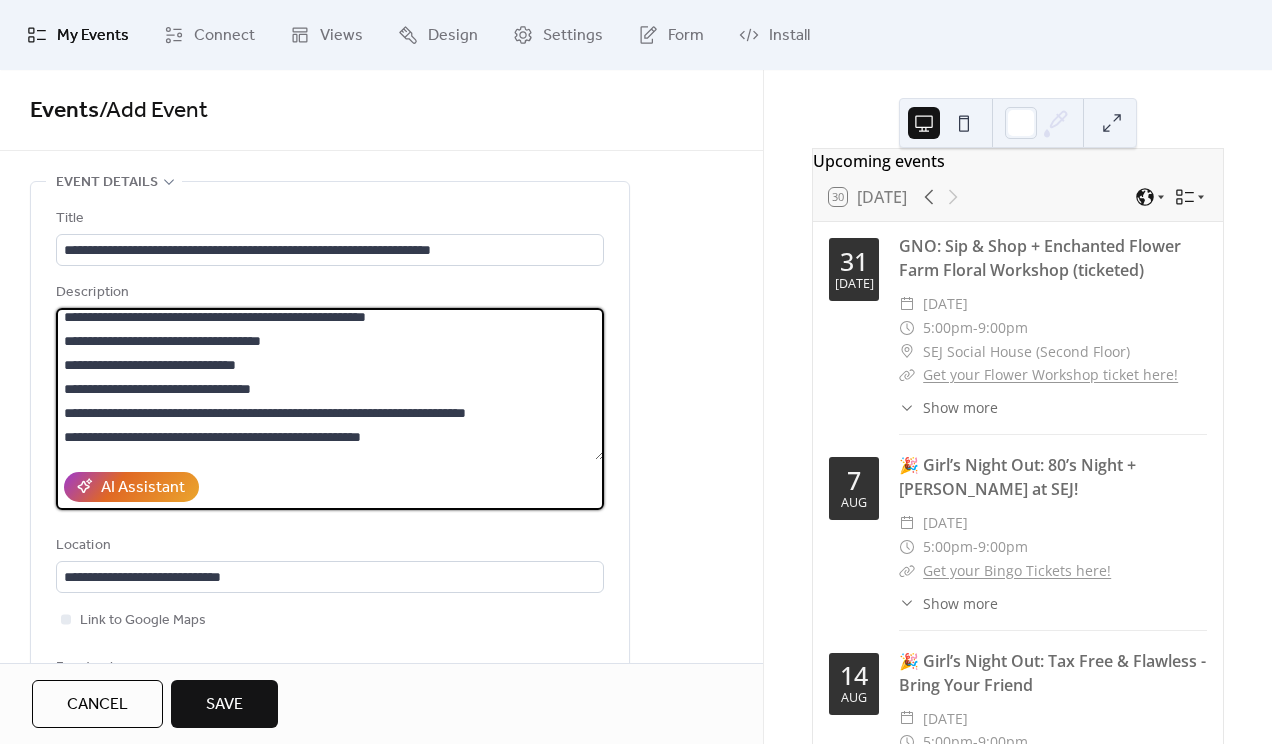 scroll, scrollTop: 229, scrollLeft: 0, axis: vertical 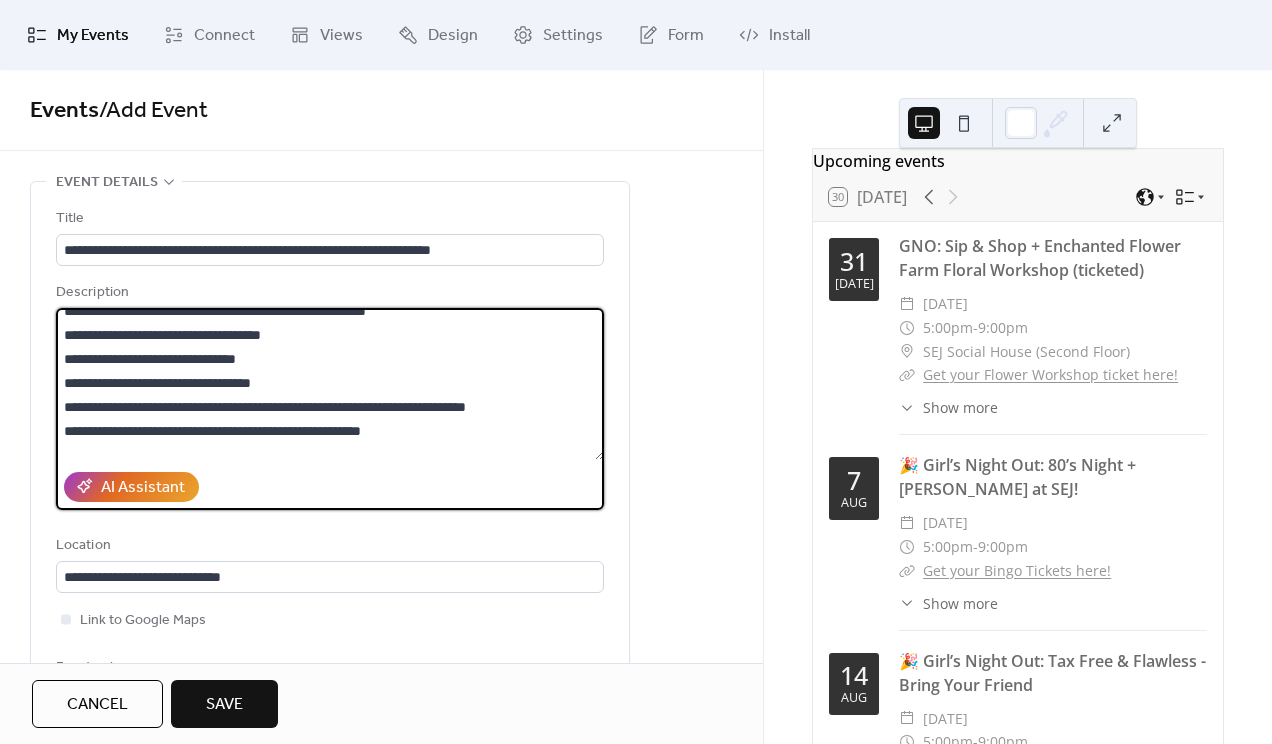 click on "**********" at bounding box center [330, 384] 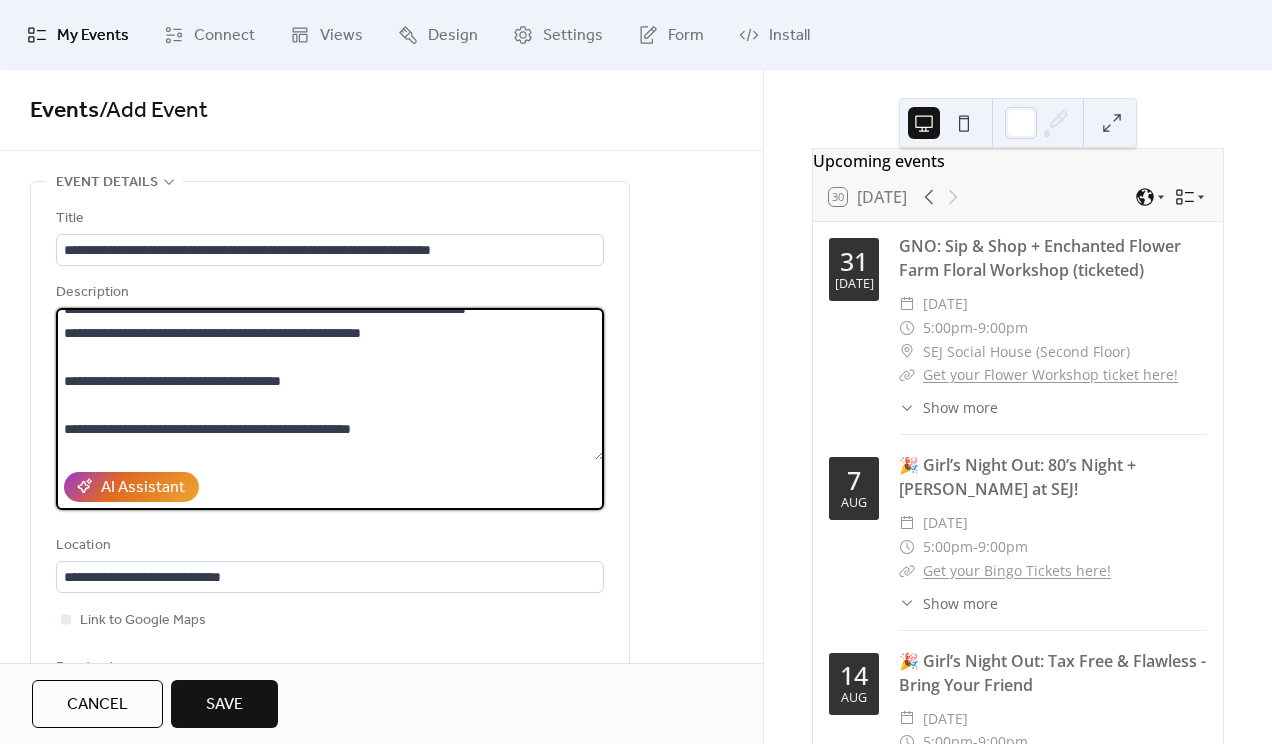 scroll, scrollTop: 379, scrollLeft: 0, axis: vertical 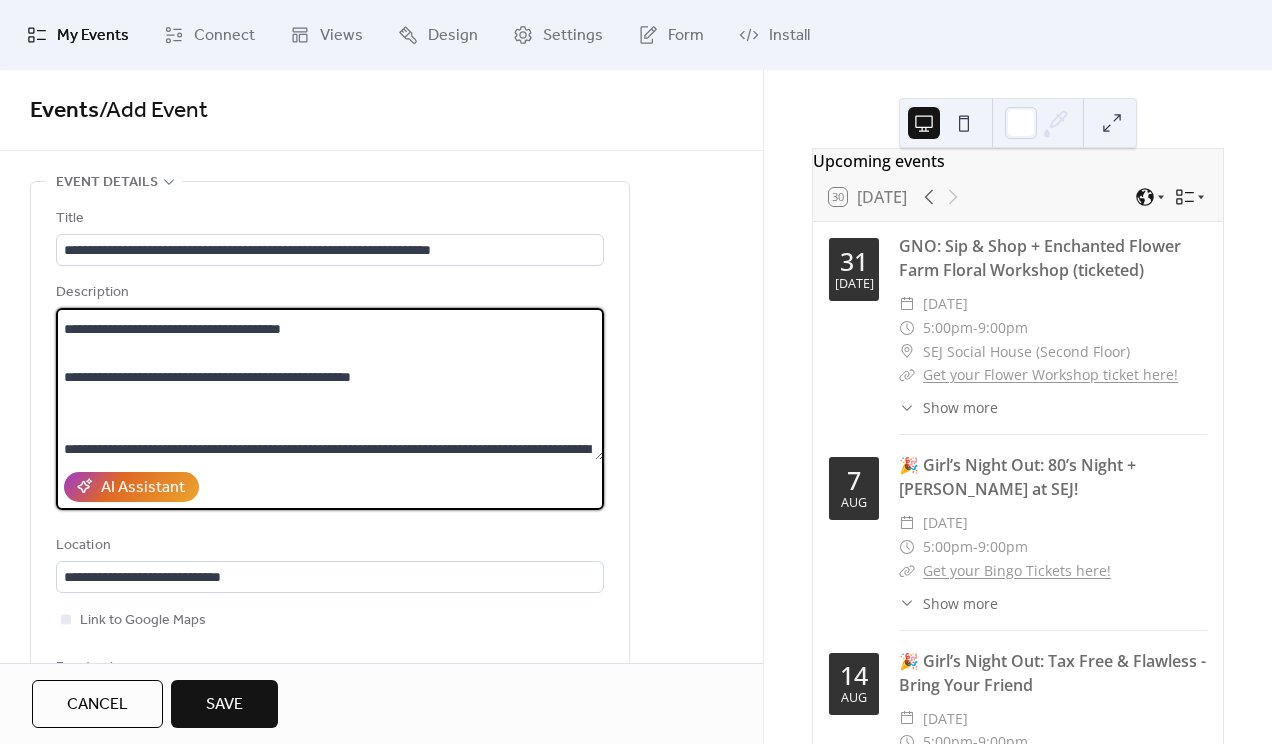 click on "**********" at bounding box center (330, 384) 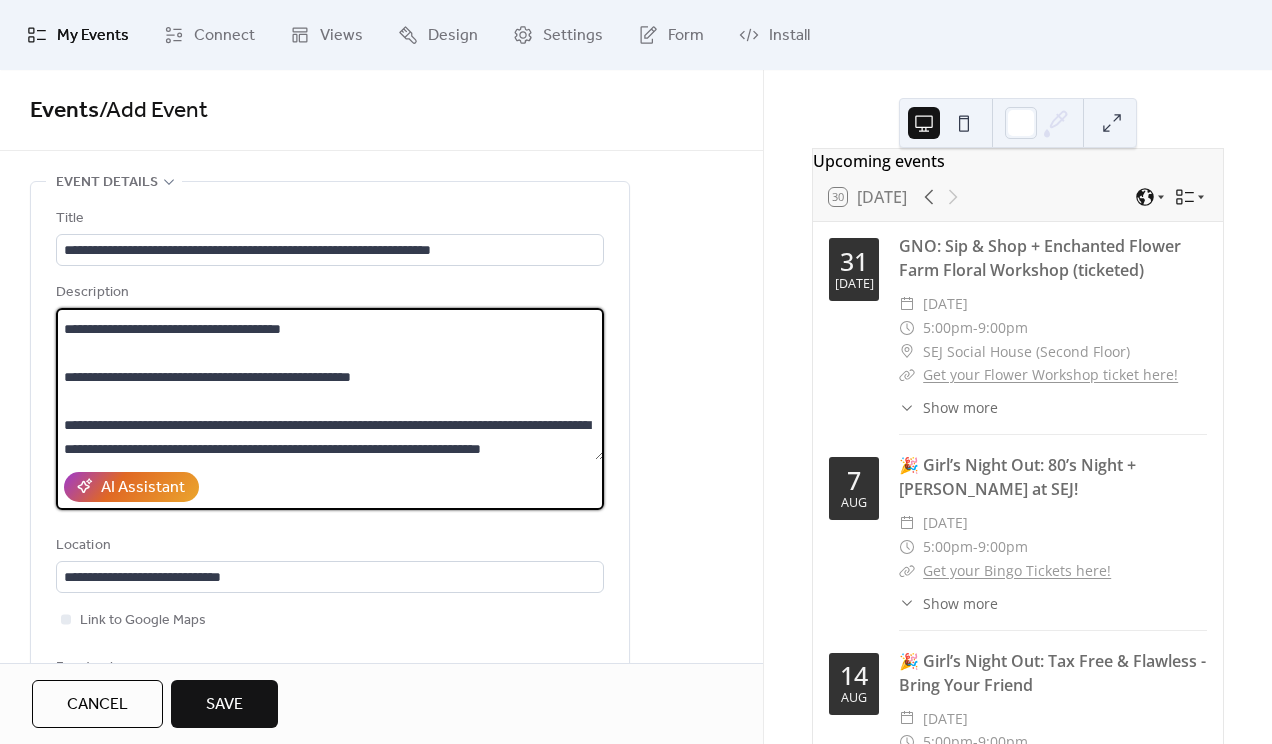 scroll, scrollTop: 458, scrollLeft: 0, axis: vertical 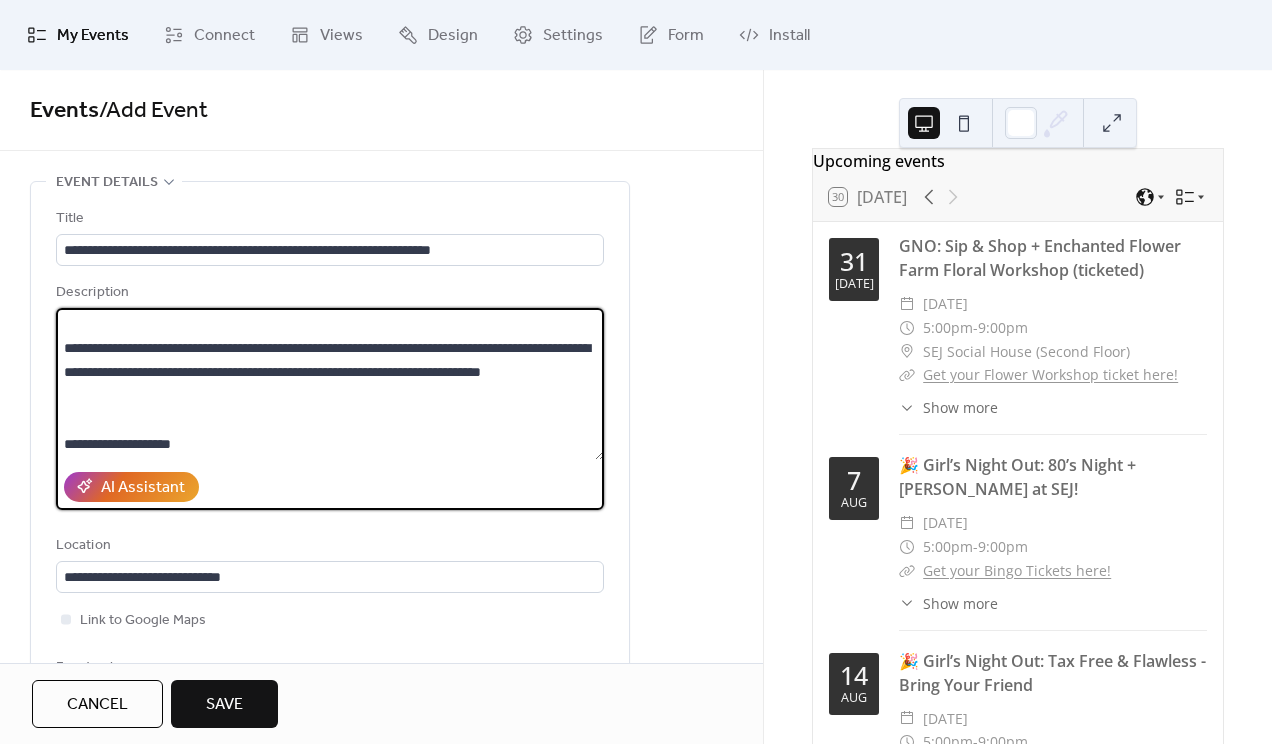 click on "**********" at bounding box center (330, 384) 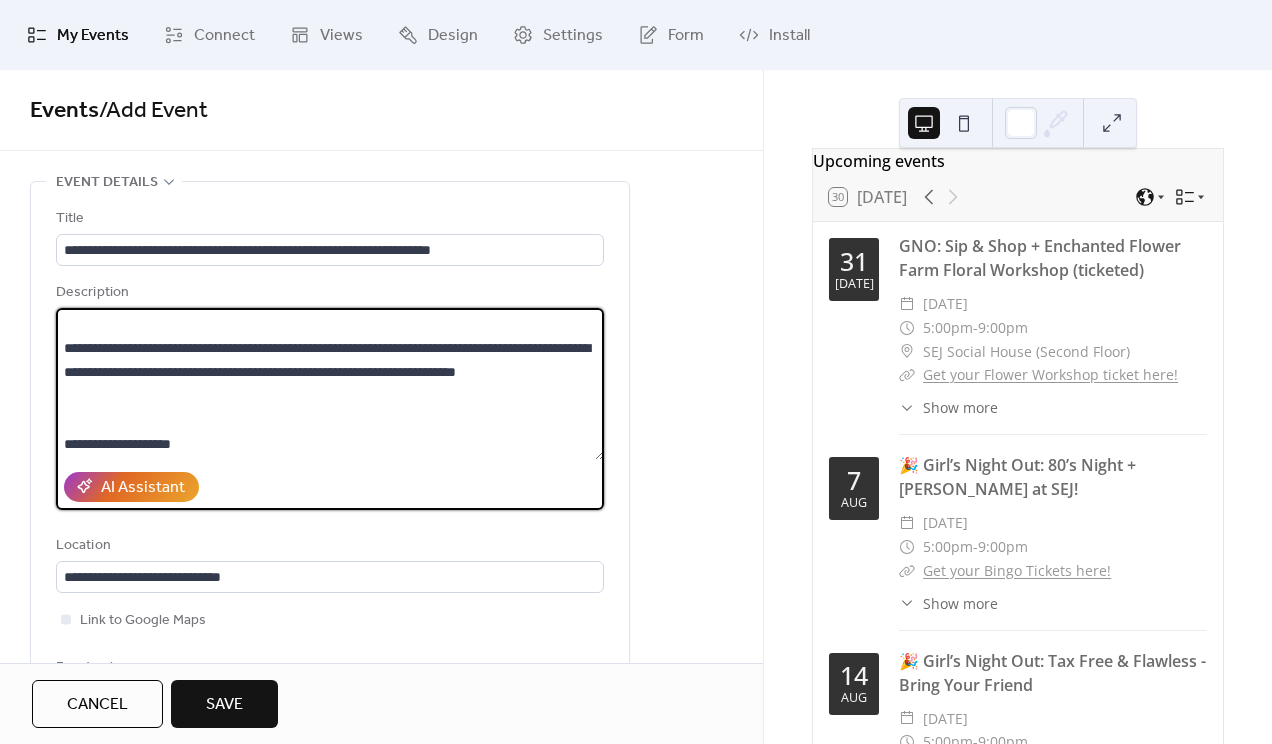 click on "**********" at bounding box center (330, 384) 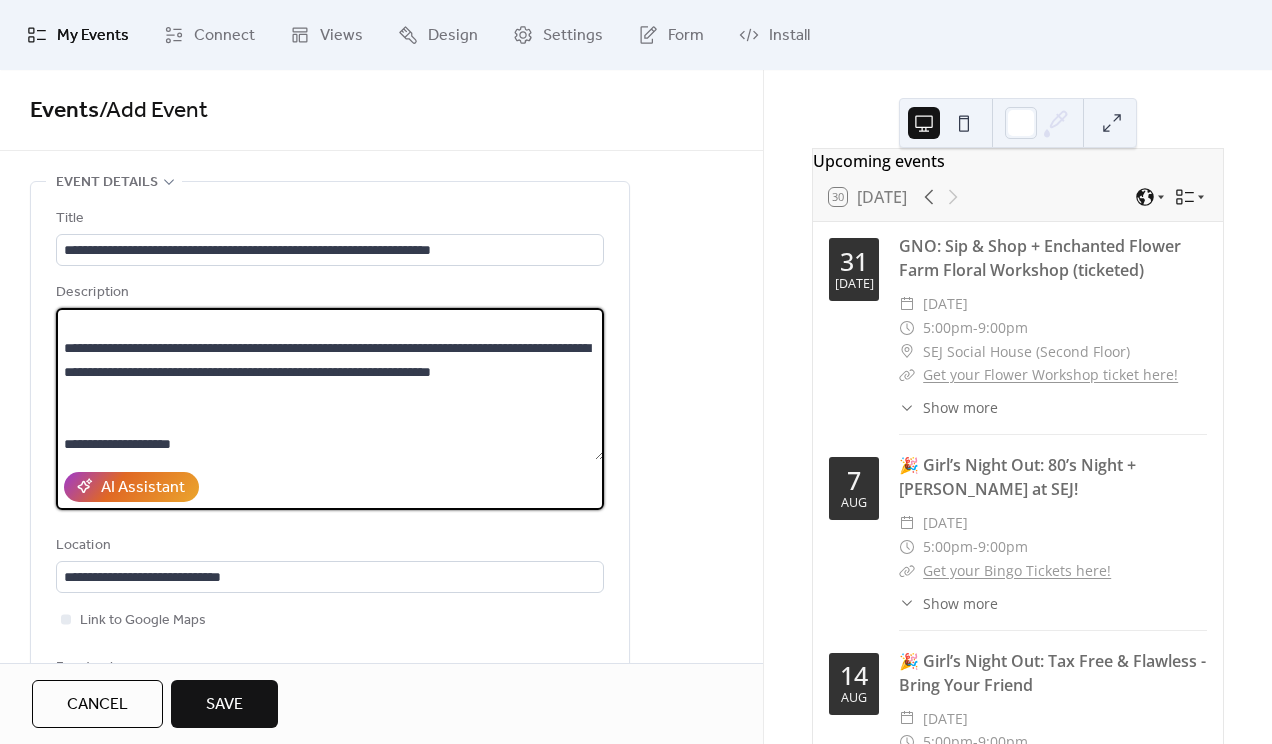 click on "**********" at bounding box center (330, 384) 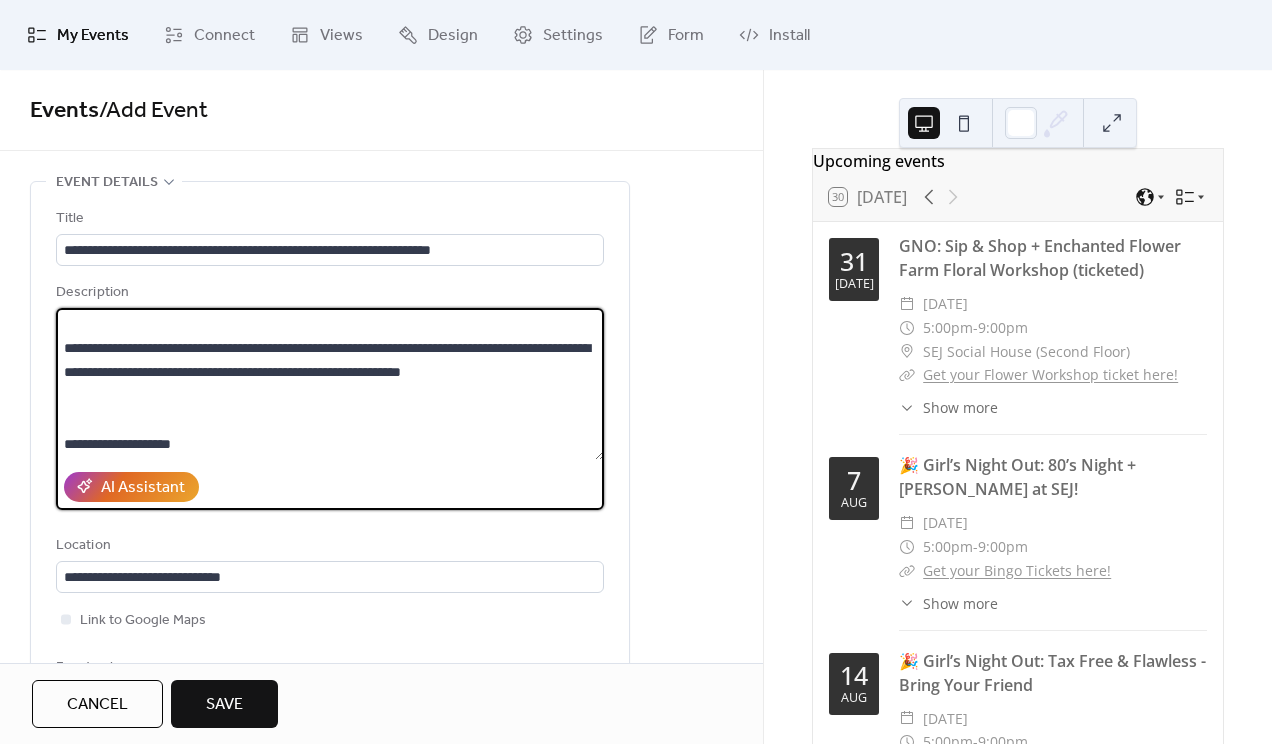 scroll, scrollTop: 458, scrollLeft: 0, axis: vertical 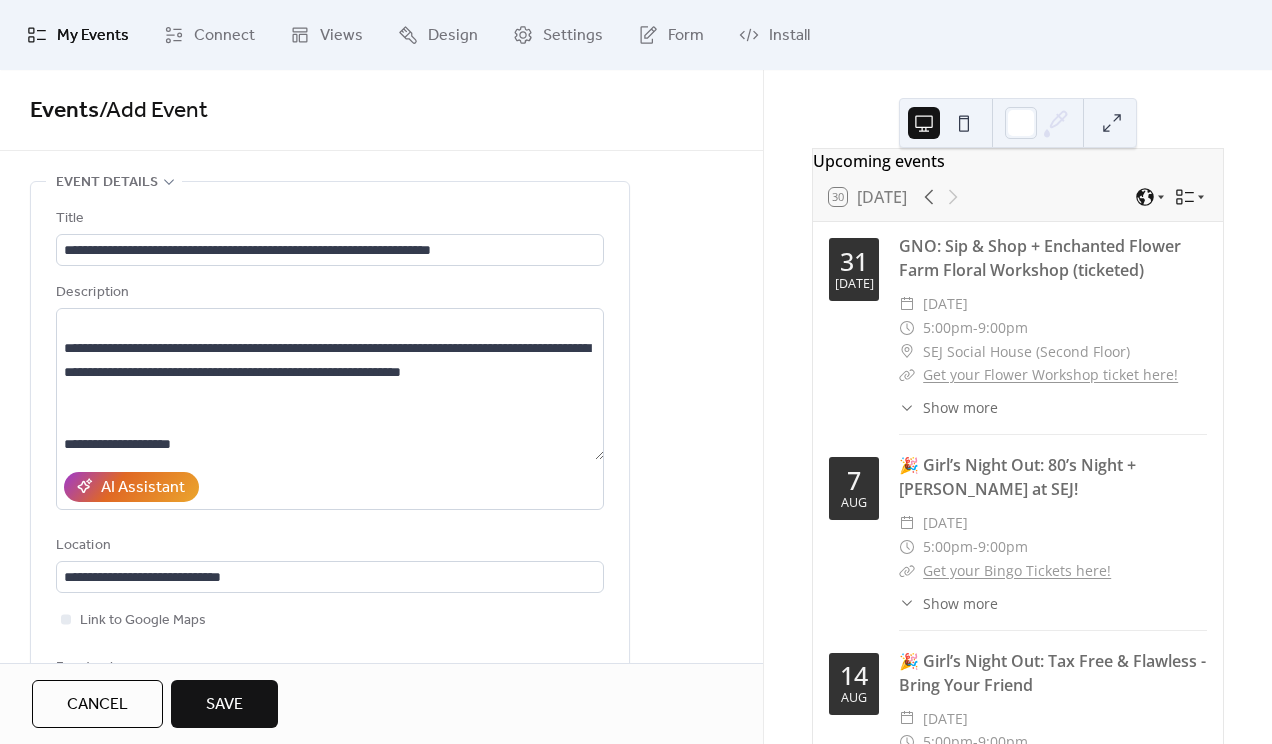 click on "Save" at bounding box center [224, 705] 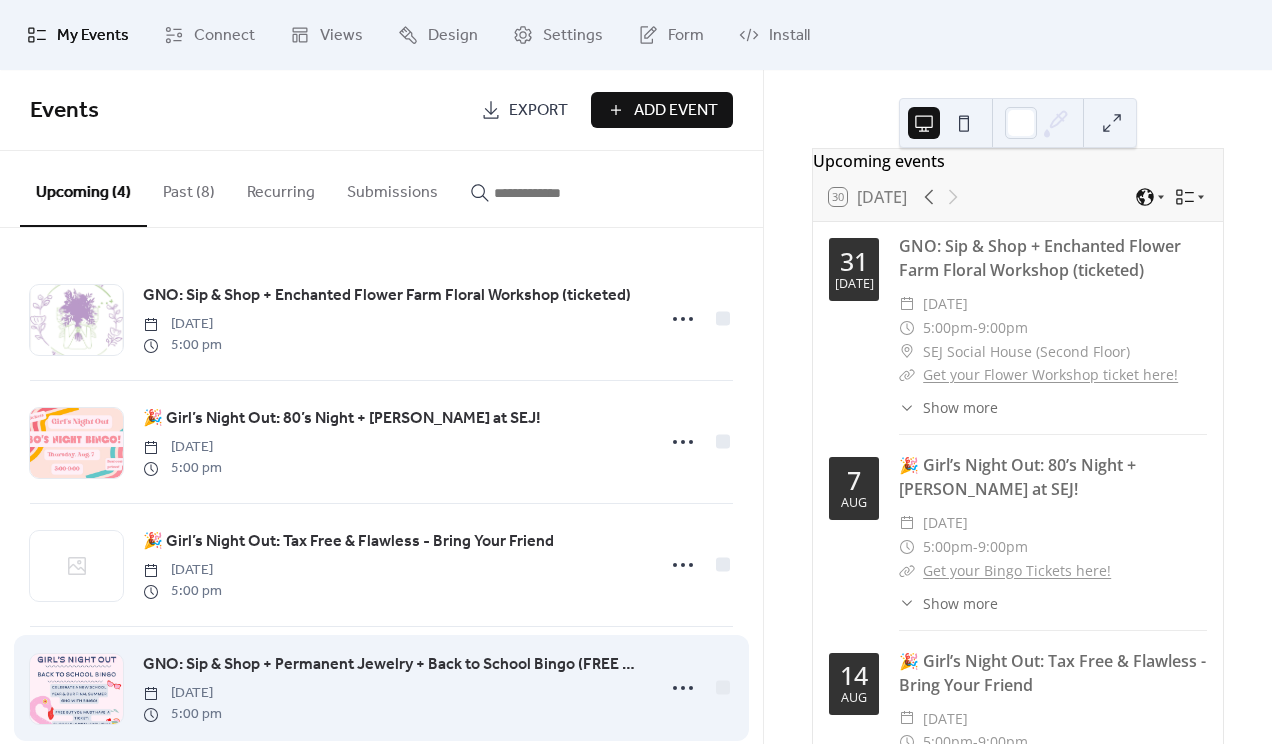 scroll, scrollTop: 37, scrollLeft: 0, axis: vertical 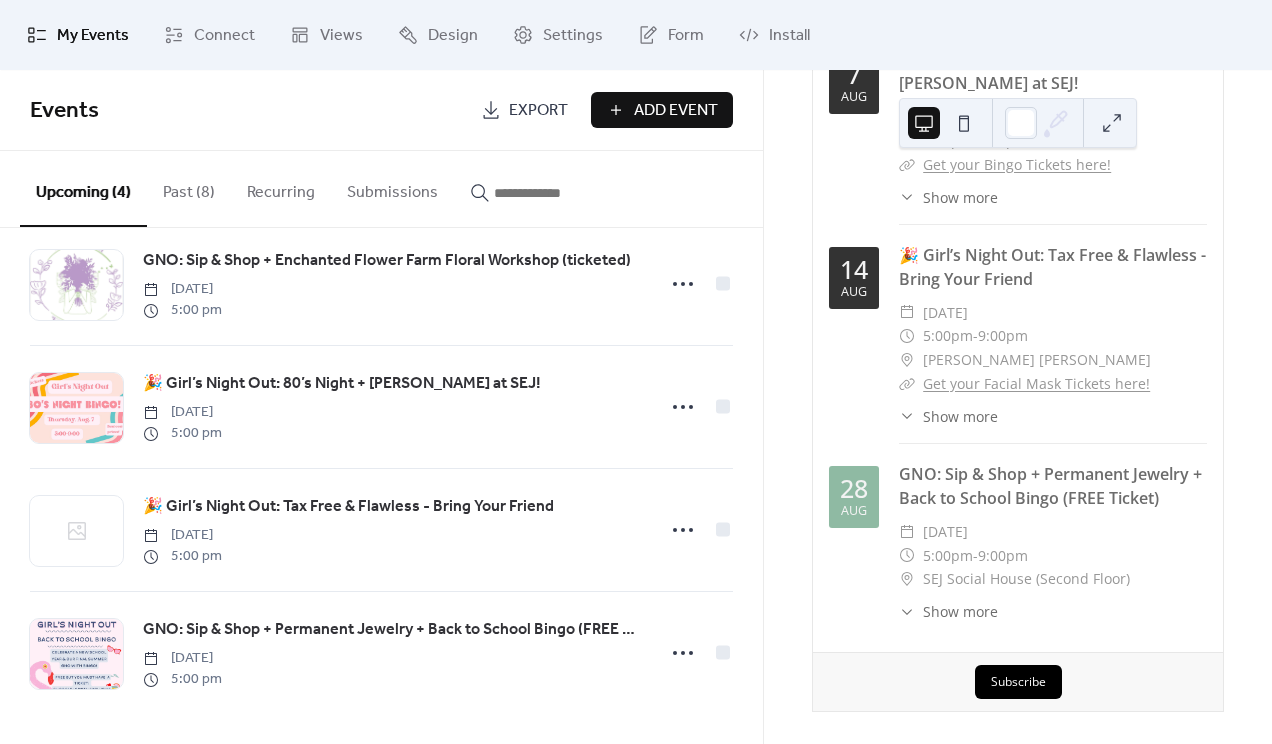 click on "28 Aug GNO: Sip & Shop +  Permanent Jewelry + Back to School Bingo (FREE Ticket) ​ Thursday, August 28, 2025 ​ 5:00pm - 9:00pm ​ SEJ Social House (Second Floor) ​ Show more Join us for Girl's Night Out!  Thursday, August 28  Last Girl's Night Out! Sip & Shop 5:00-9:00 & Bingo 6:30-8:30 + a Permanent Jewelry Pop up shop! Round up your girlfriends, bring your favorite wine, and get ready for a laughter-filled evening of bingo, shopping and prizes! What’s Happening: 🌟Classic Bingo (with Kerry, our caller!) on SEJ's 2nd Floor 🌟BYO wine (we'll provide the glasses!) 🌟Lemonade & light snacks provided 🌟SEJ Prizes & exclusive GNO discount Register Today! Free but you must sign up to save your seat! (18 years & up) Shop first-discount starts at 5 & Bingo starts at 6:30! Pop Up Permanent Jewelry with Lovelie Links Make sure you register for Bingo to get the GNO discount! SEJ STORE HOURS: 11-9" at bounding box center (1018, 542) 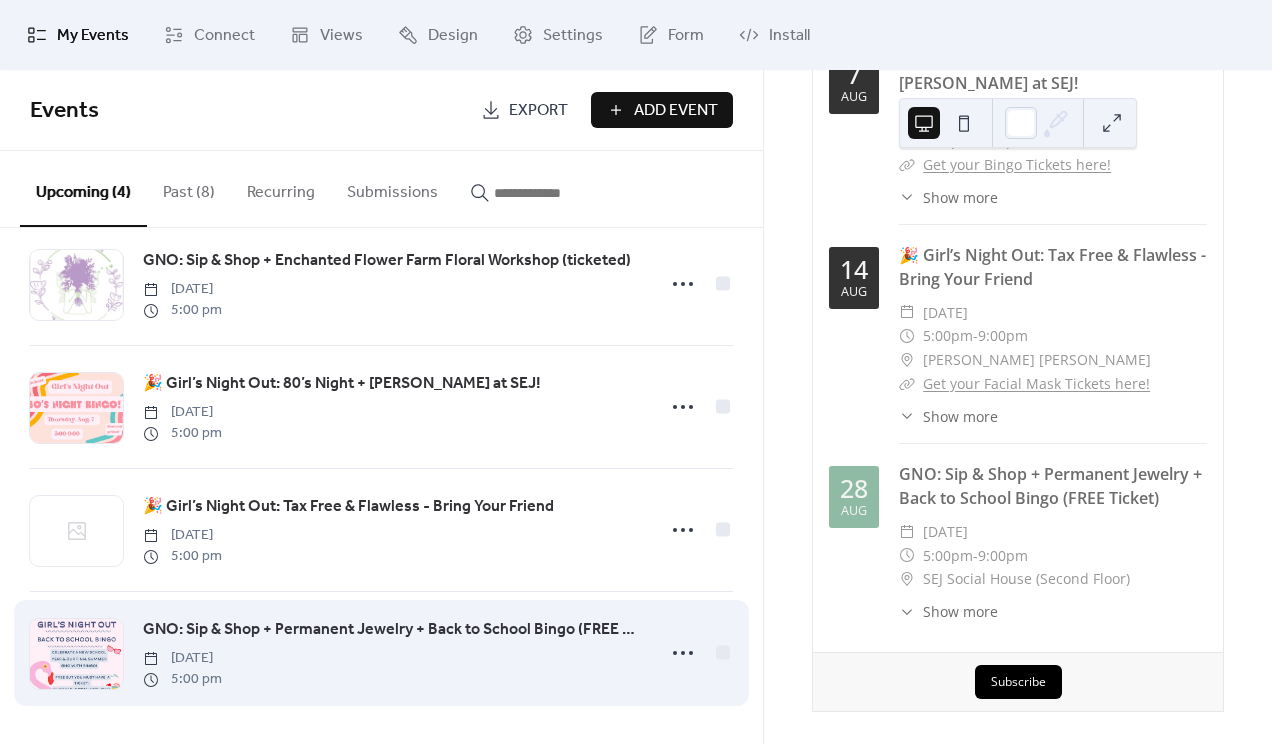 click on "GNO: Sip & Shop +  Permanent Jewelry + Back to School Bingo (FREE Ticket)" at bounding box center [393, 630] 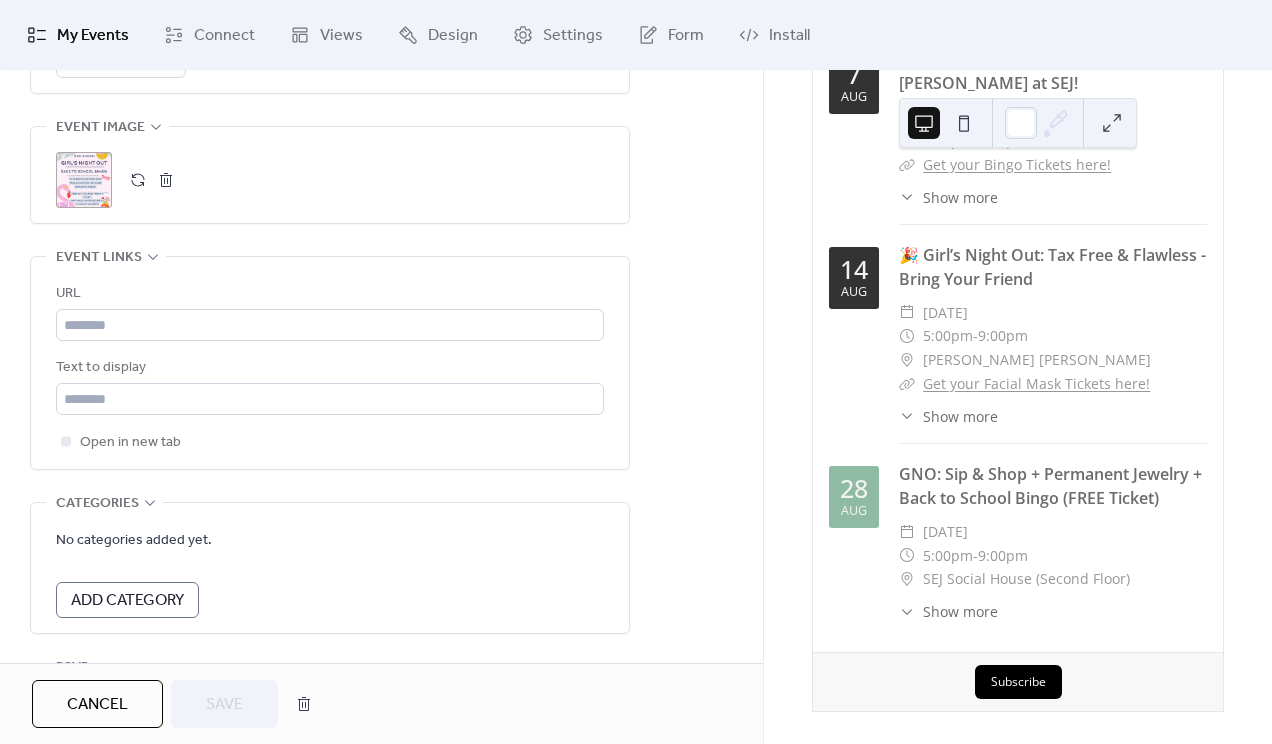 scroll, scrollTop: 1137, scrollLeft: 0, axis: vertical 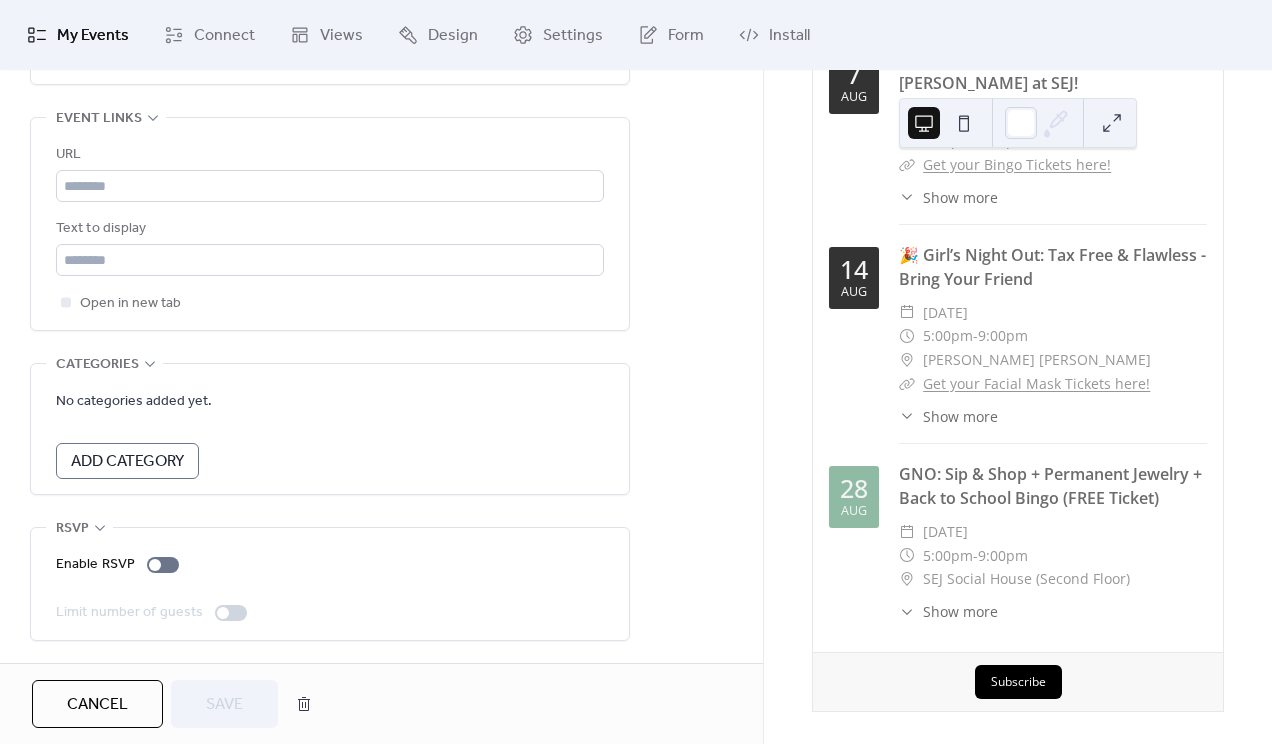 click on "Add Category" at bounding box center (127, 462) 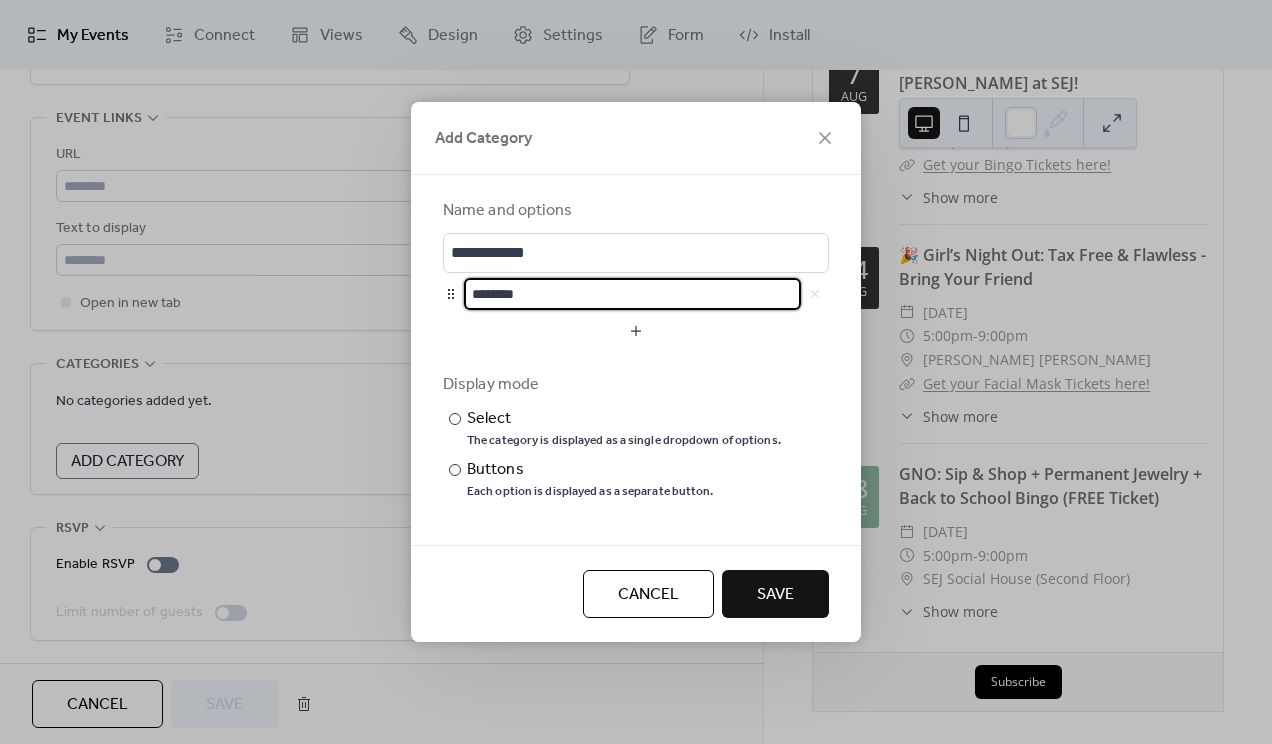 click on "********" at bounding box center [632, 294] 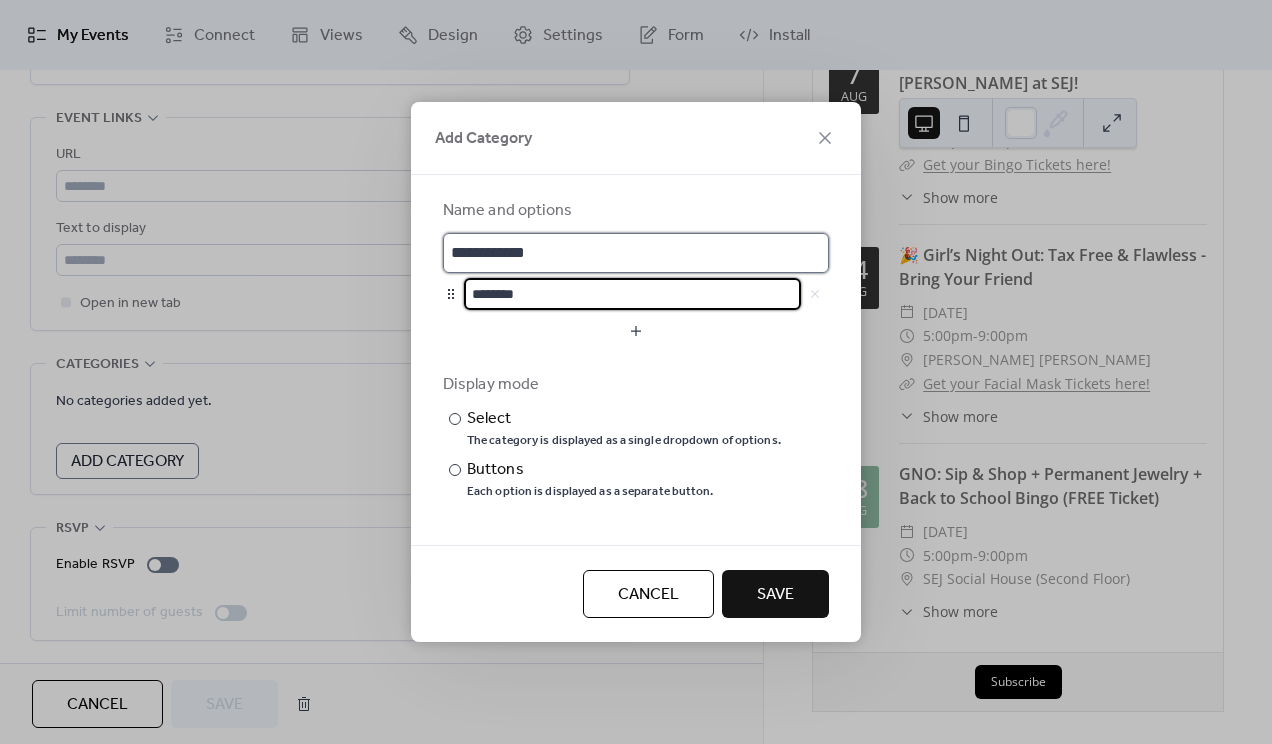 click on "**********" at bounding box center (636, 253) 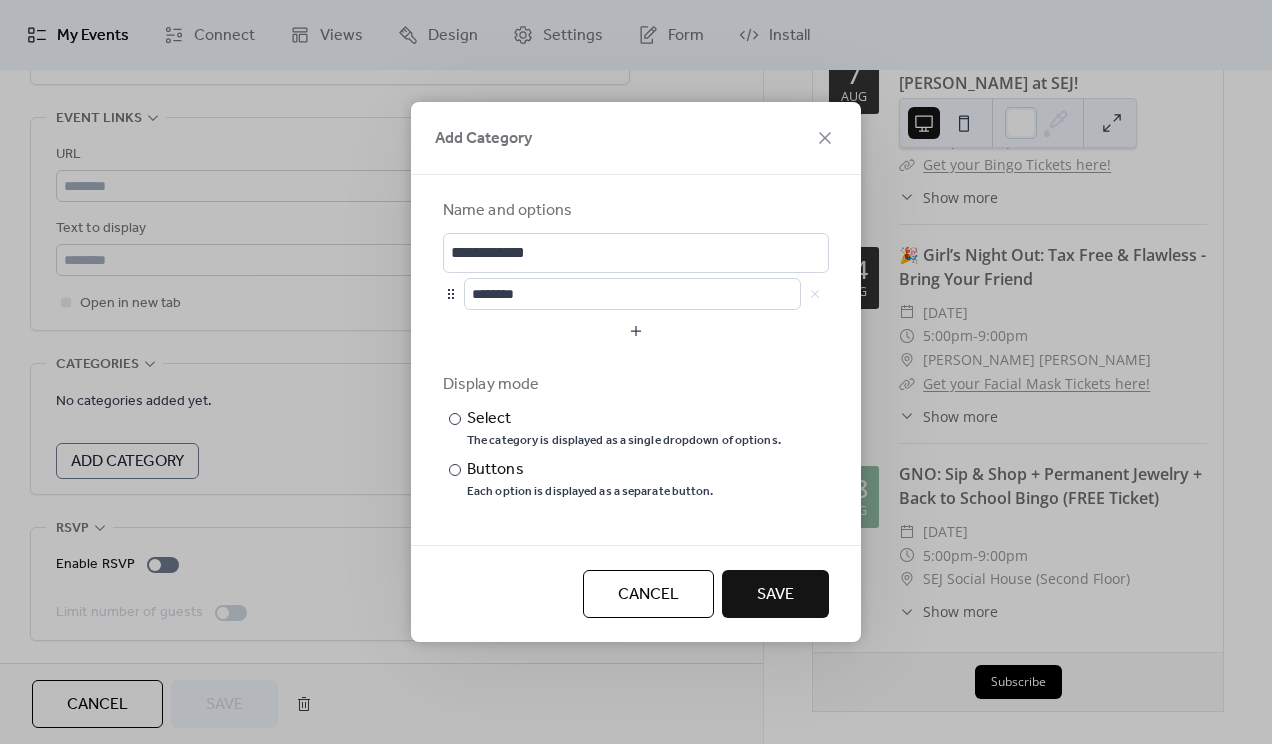 click on "Cancel" at bounding box center [648, 595] 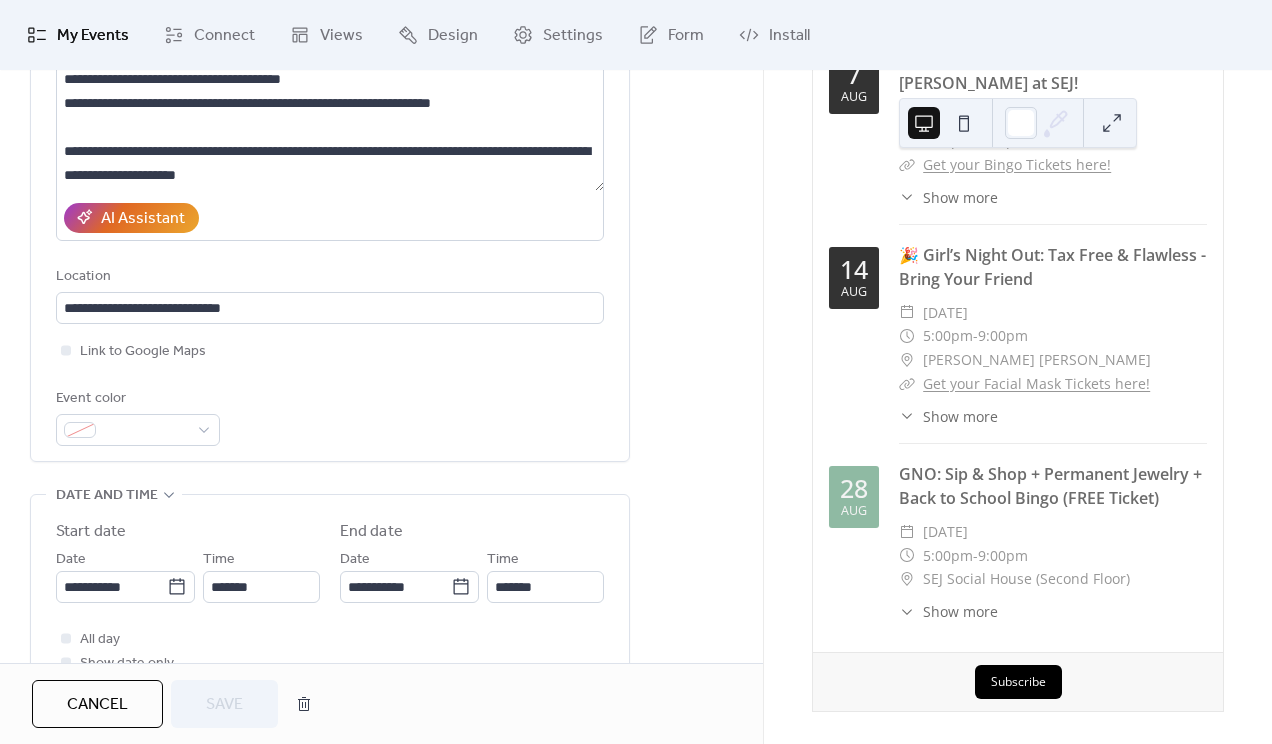 scroll, scrollTop: 235, scrollLeft: 0, axis: vertical 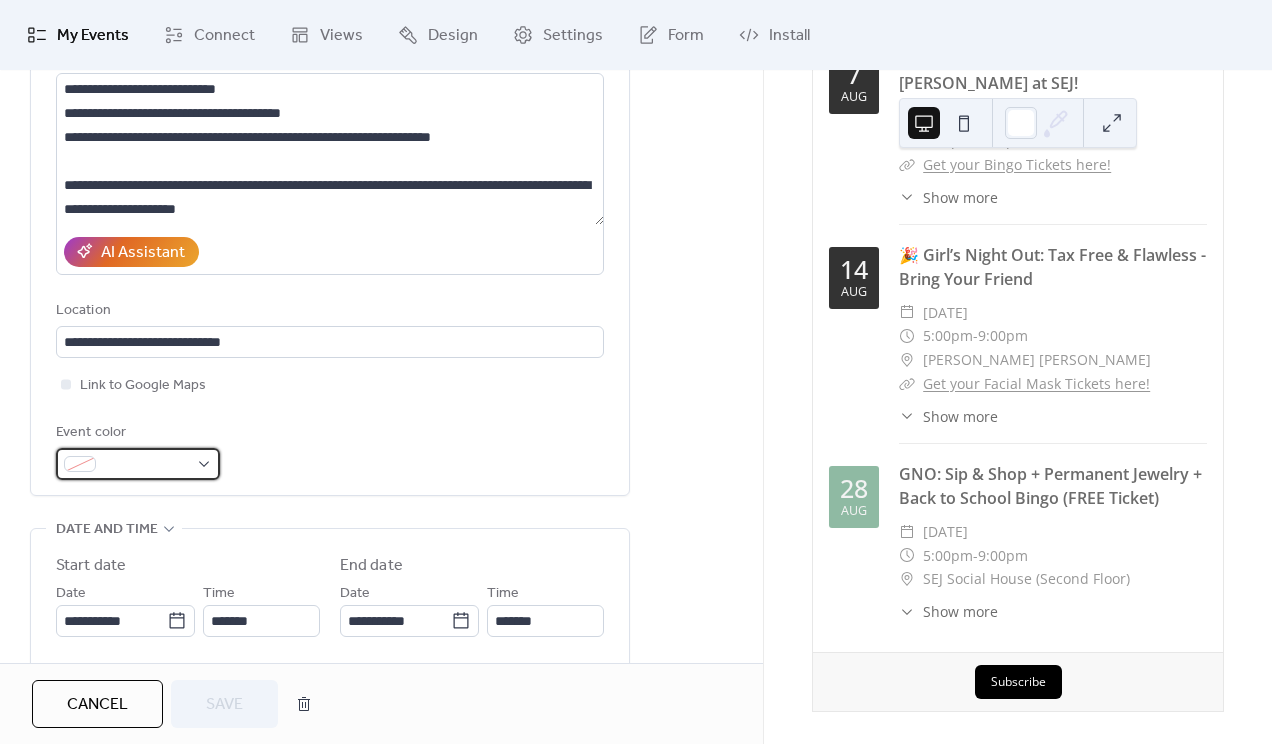 click at bounding box center [138, 464] 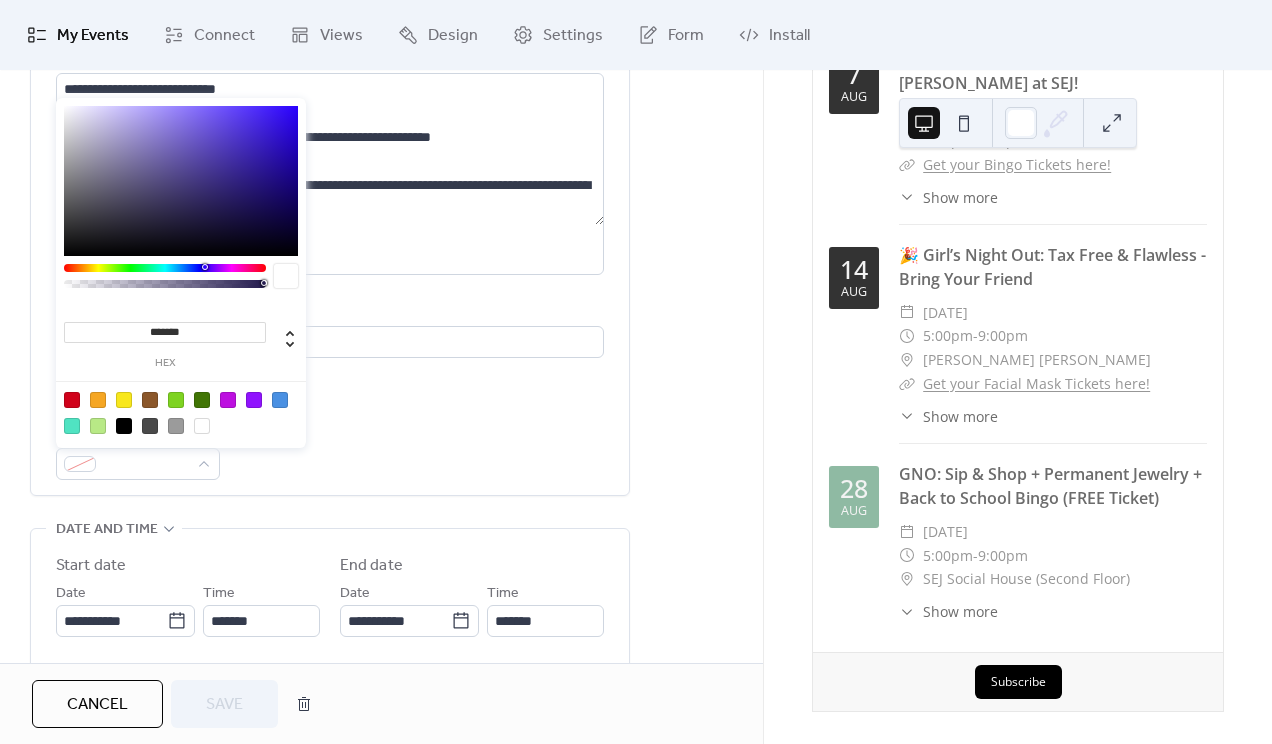 click at bounding box center [181, 412] 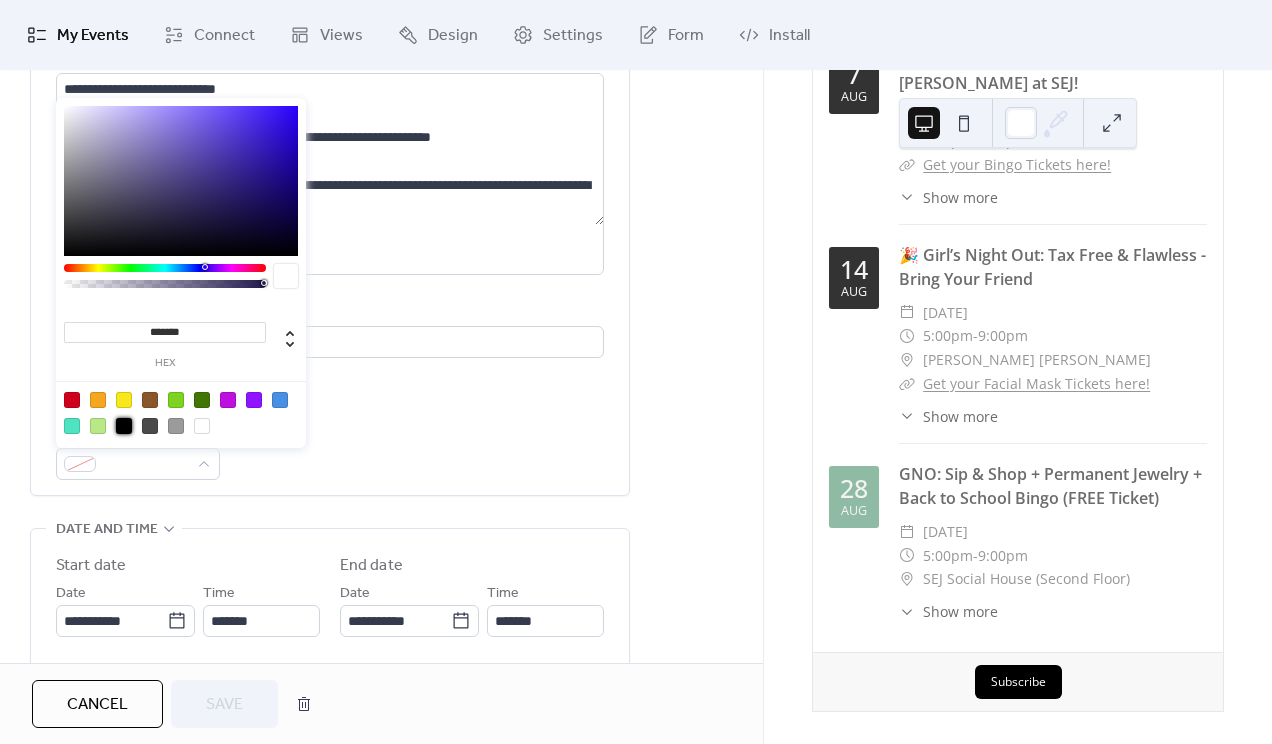 click at bounding box center [124, 426] 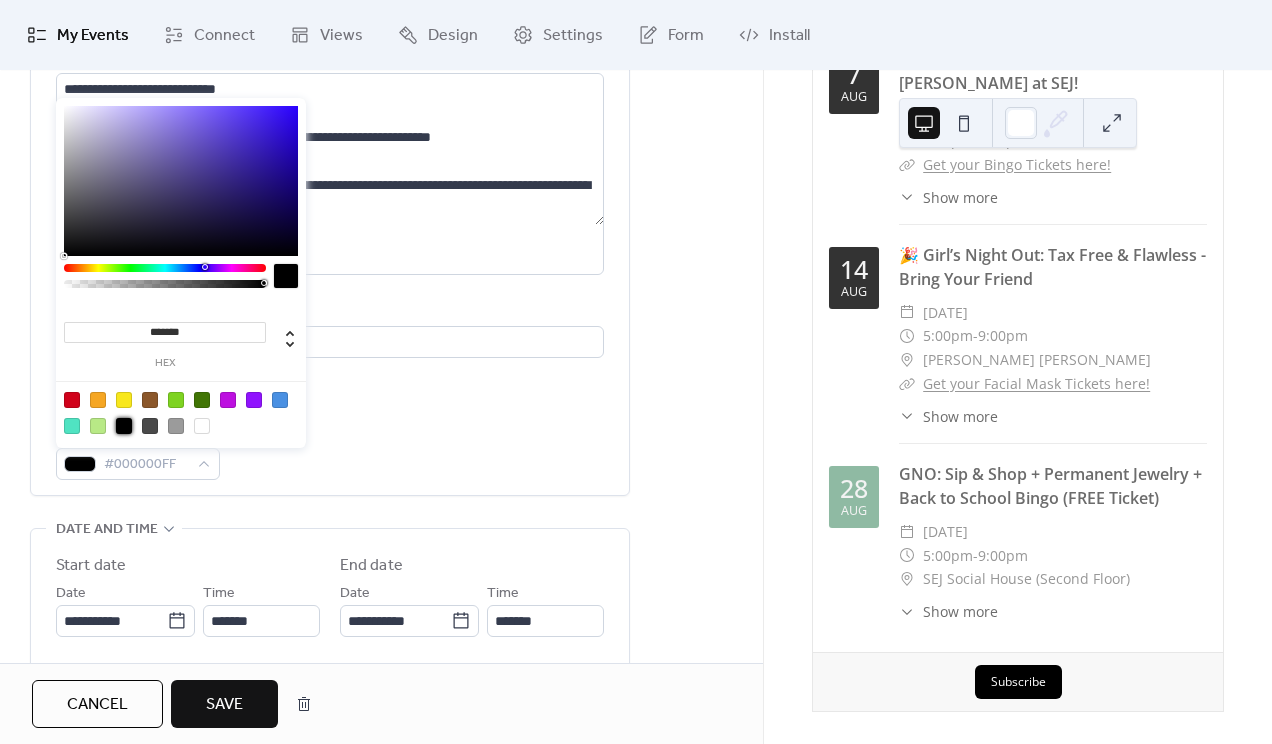 click on "Save" at bounding box center [224, 705] 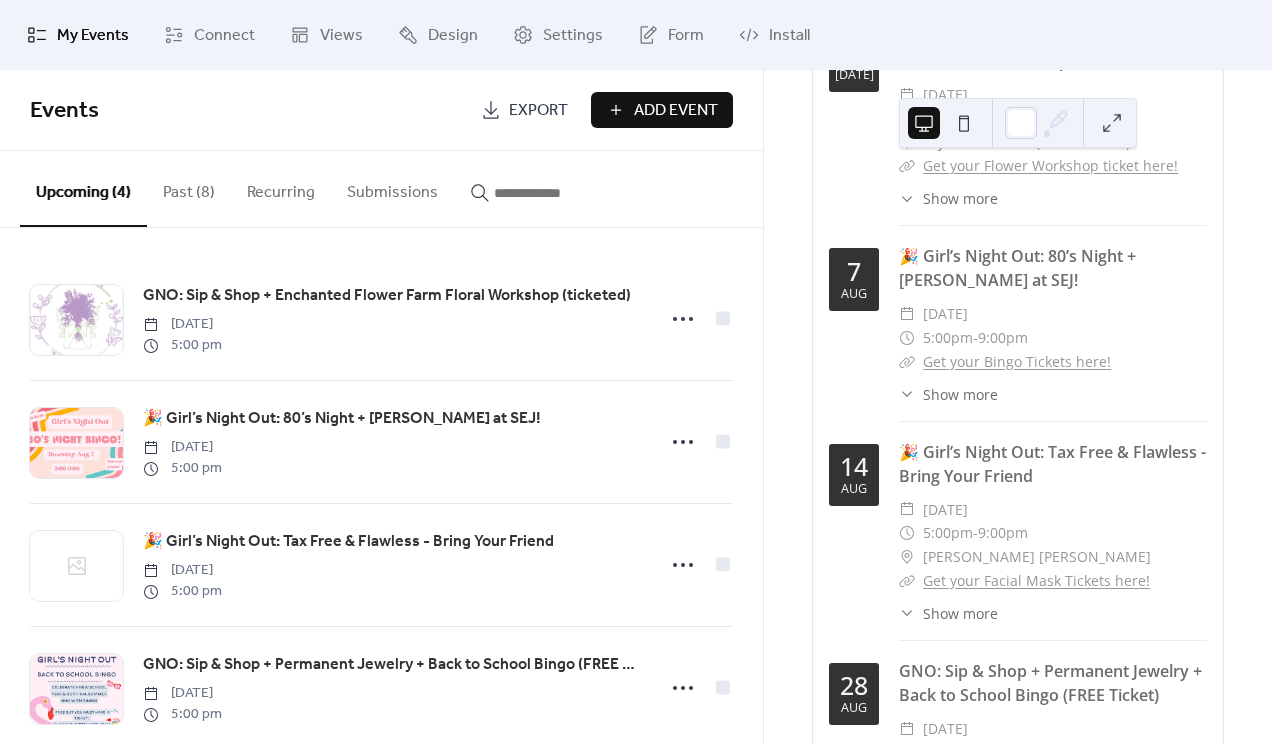 scroll, scrollTop: 227, scrollLeft: 0, axis: vertical 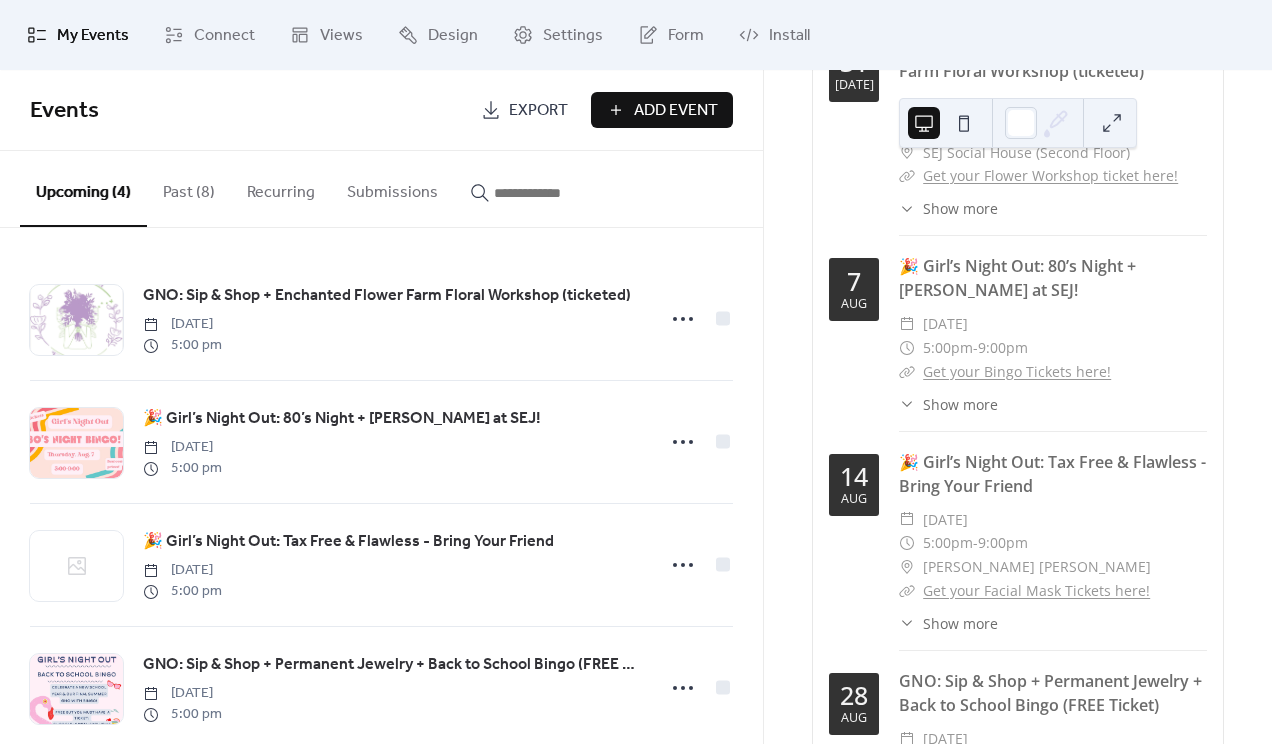 click on "Upcoming (4) Past (8) Recurring Submissions" at bounding box center [381, 189] 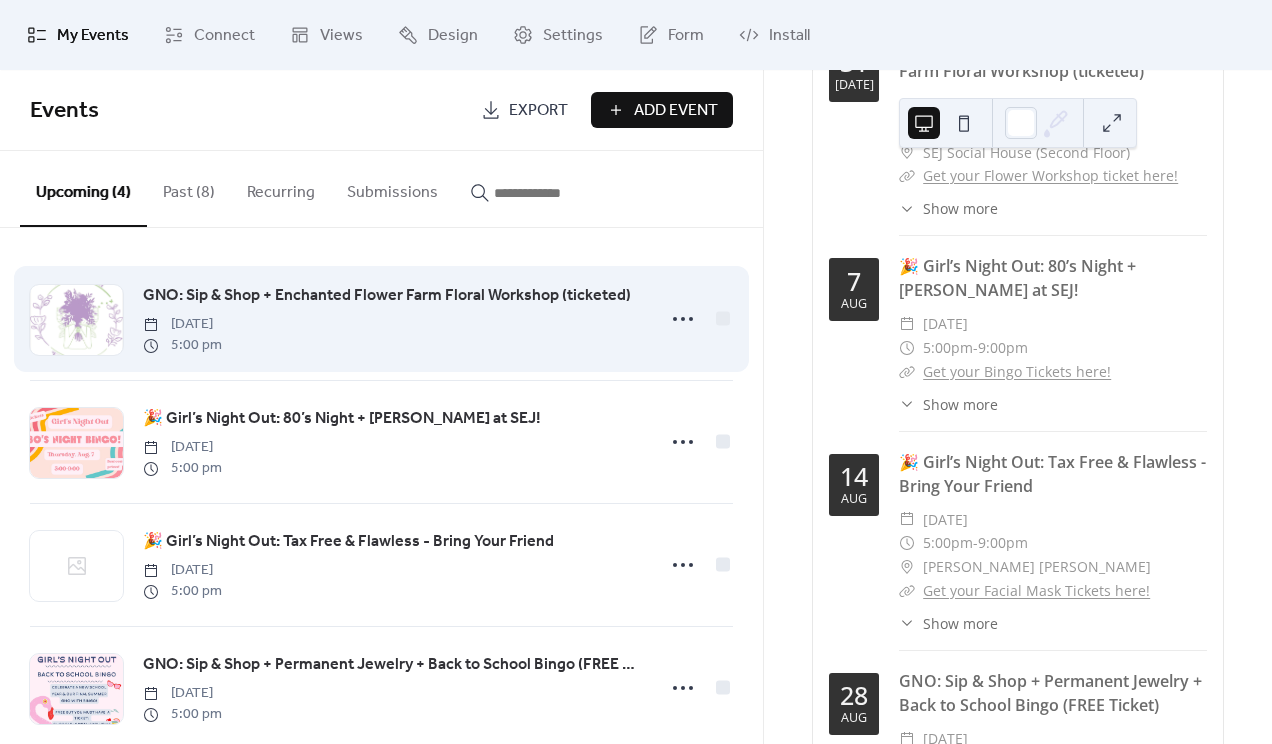 scroll, scrollTop: 37, scrollLeft: 0, axis: vertical 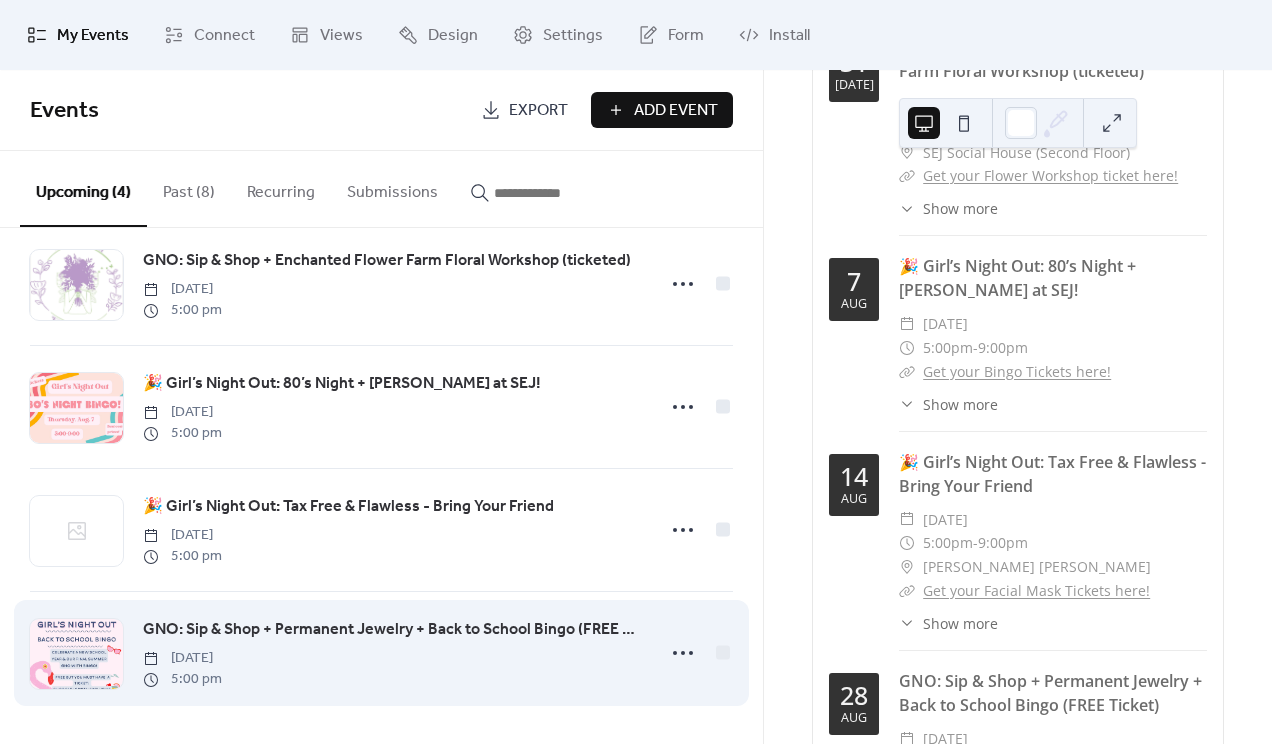 click on "GNO: Sip & Shop +  Permanent Jewelry + Back to School Bingo (FREE Ticket)" at bounding box center [393, 630] 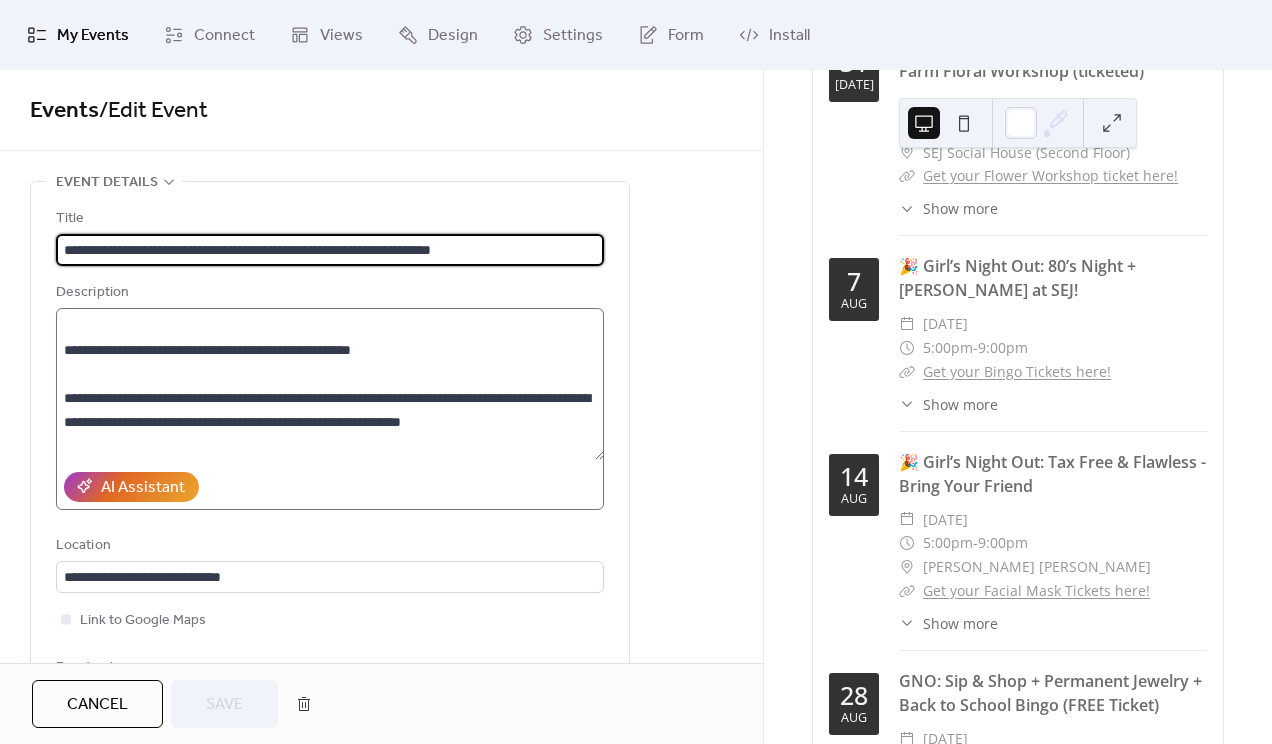 scroll, scrollTop: 480, scrollLeft: 0, axis: vertical 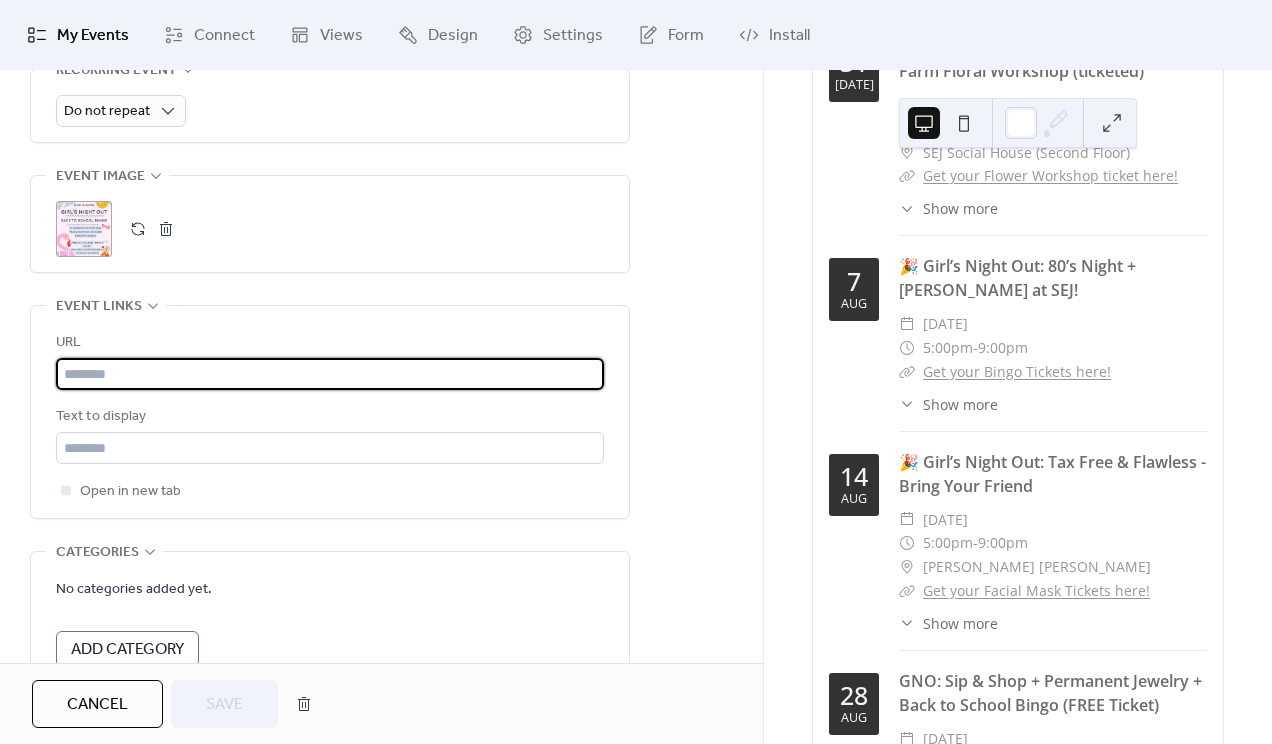 click at bounding box center [330, 374] 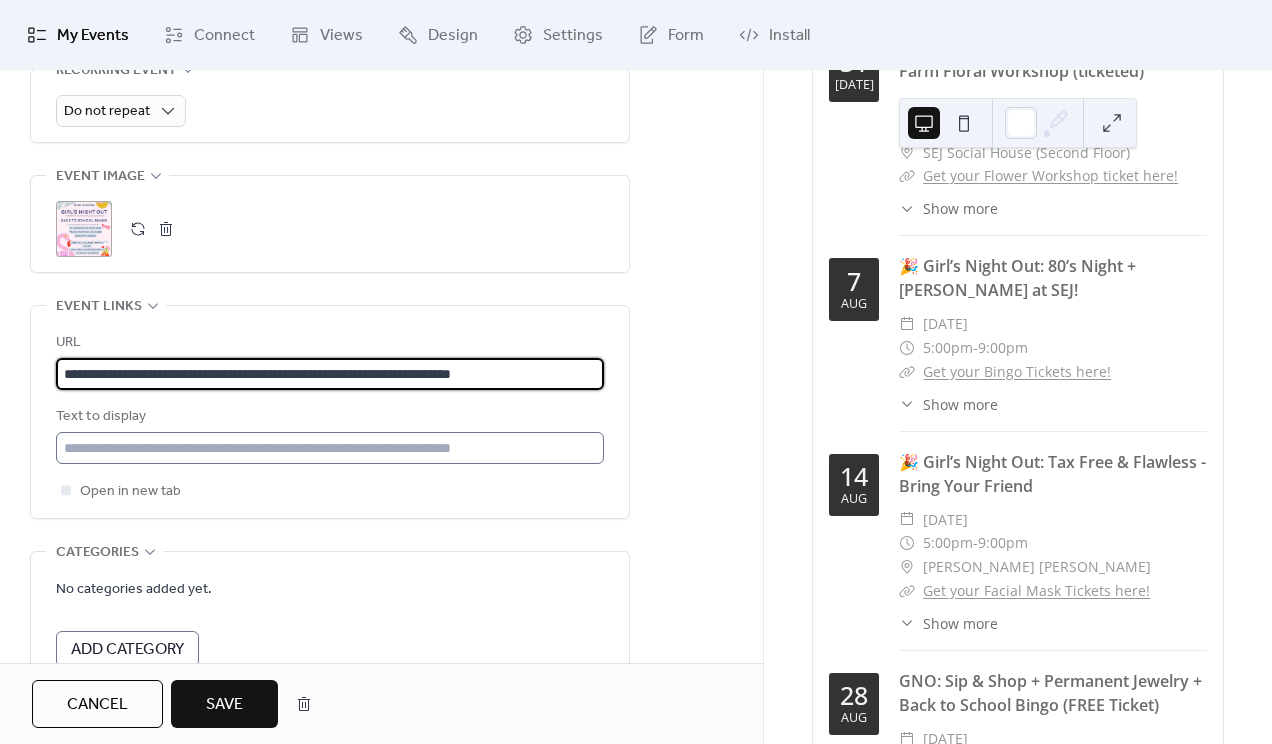 type on "**********" 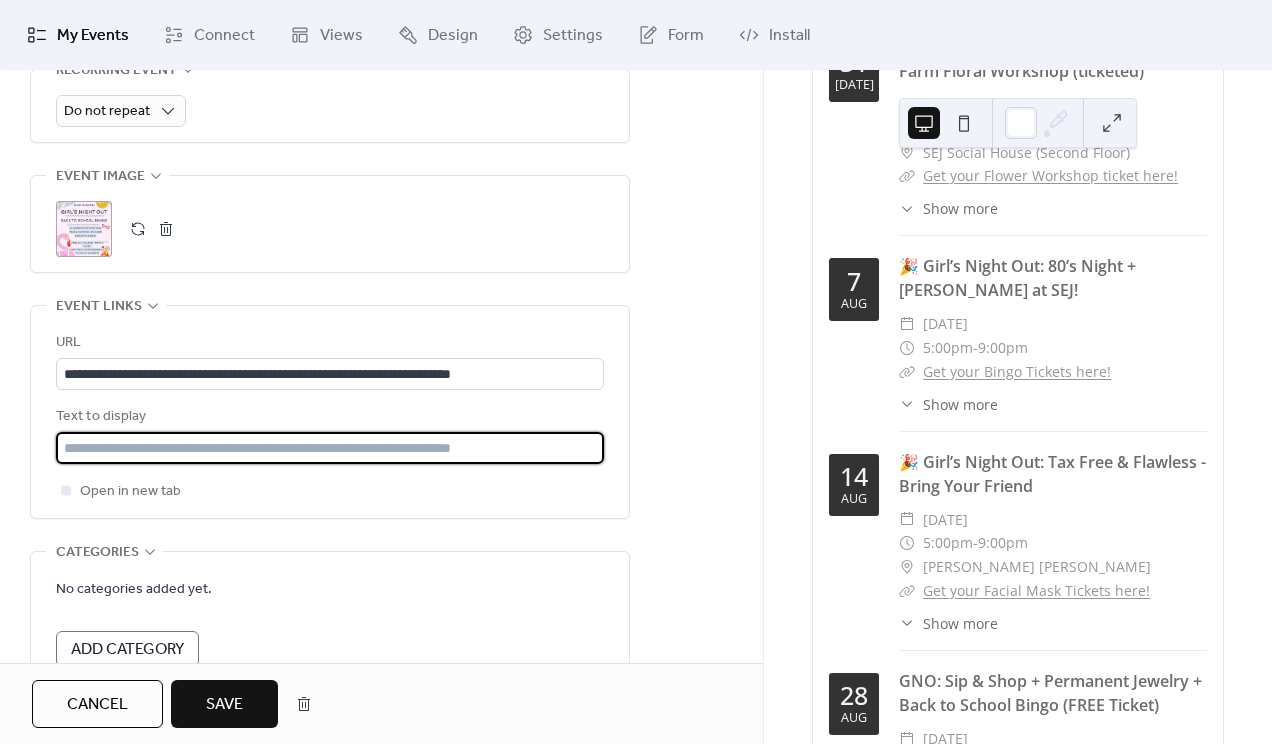 click at bounding box center (330, 448) 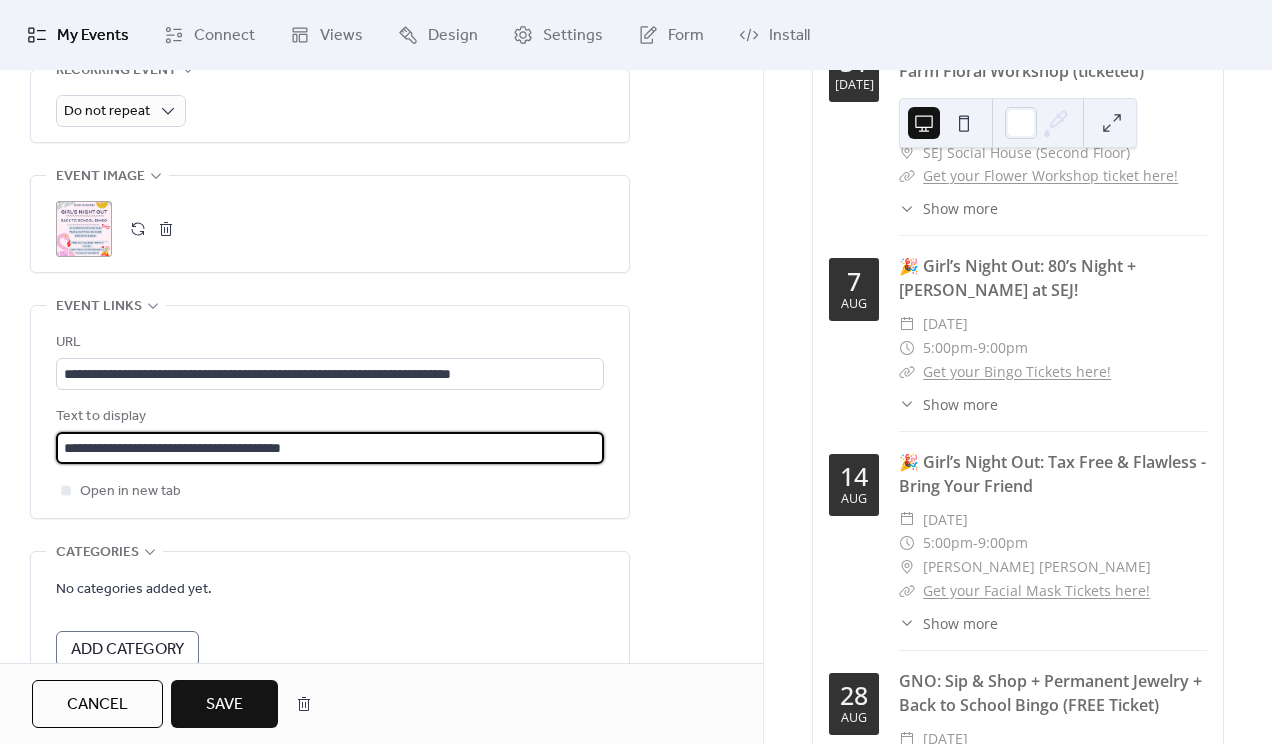 type on "**********" 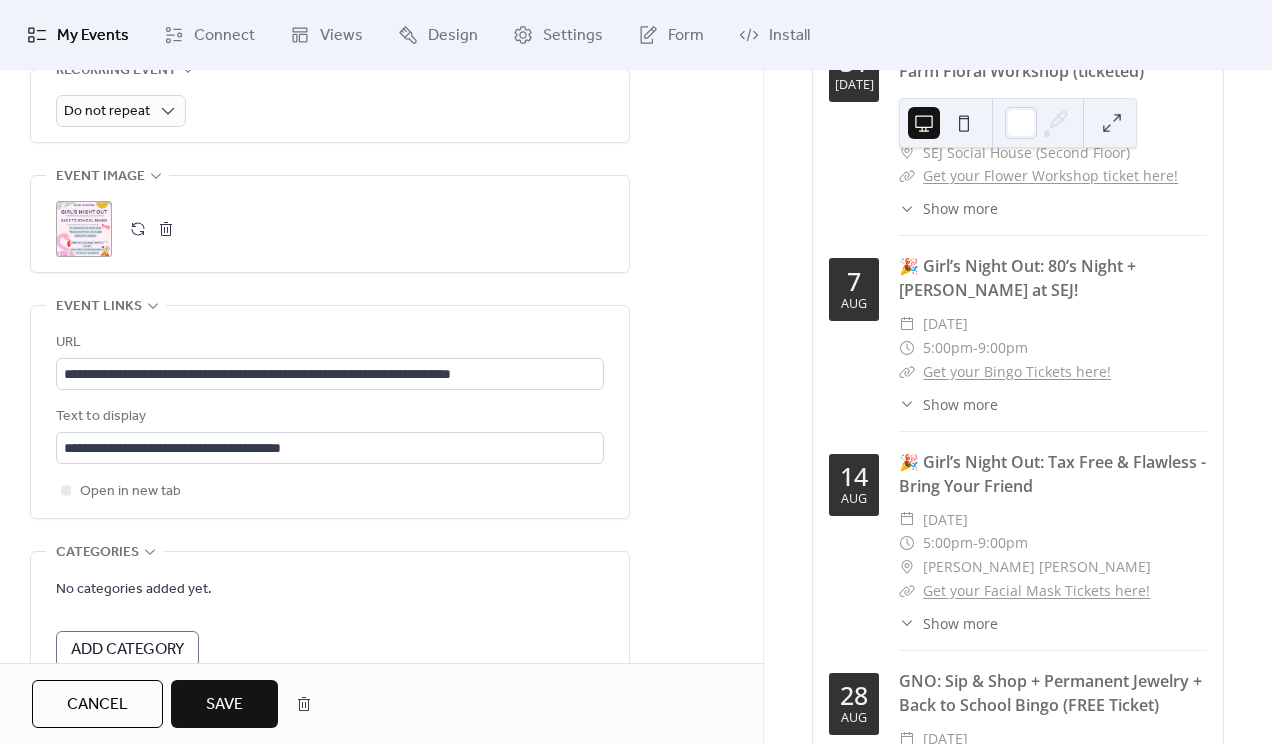 click on "Save" at bounding box center [224, 705] 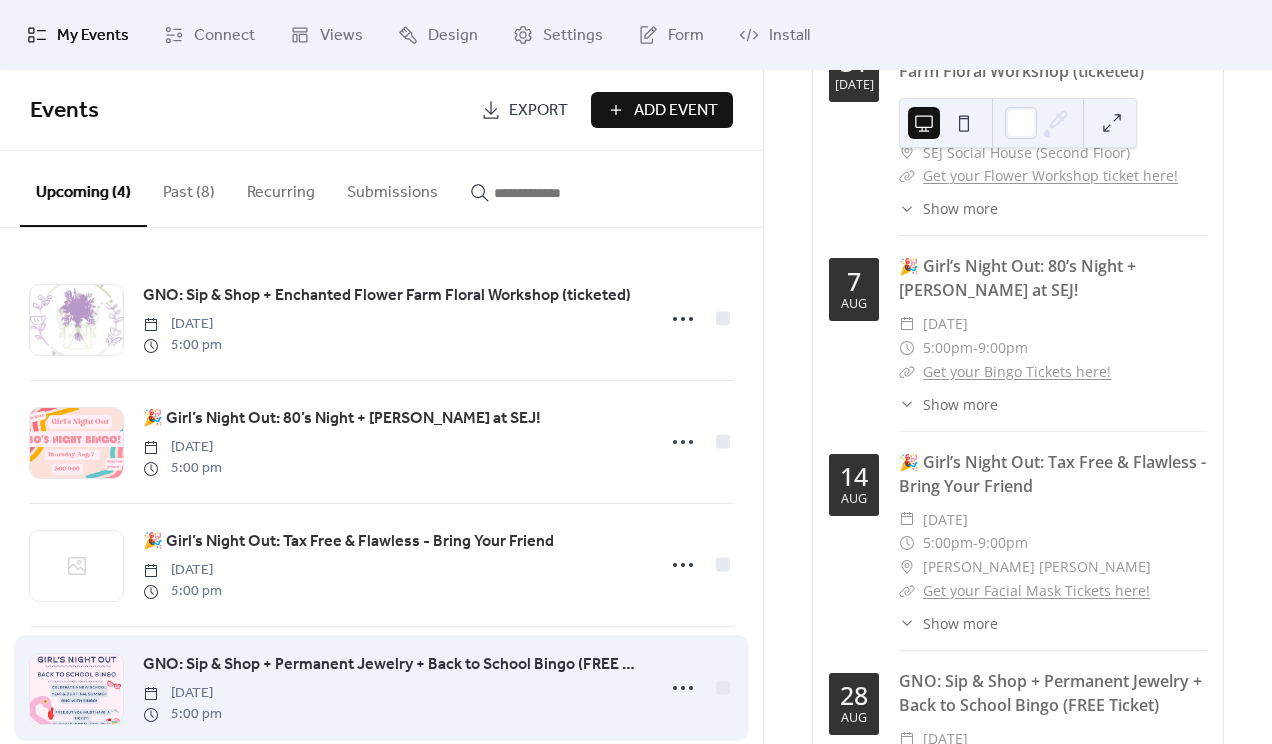 scroll, scrollTop: 37, scrollLeft: 0, axis: vertical 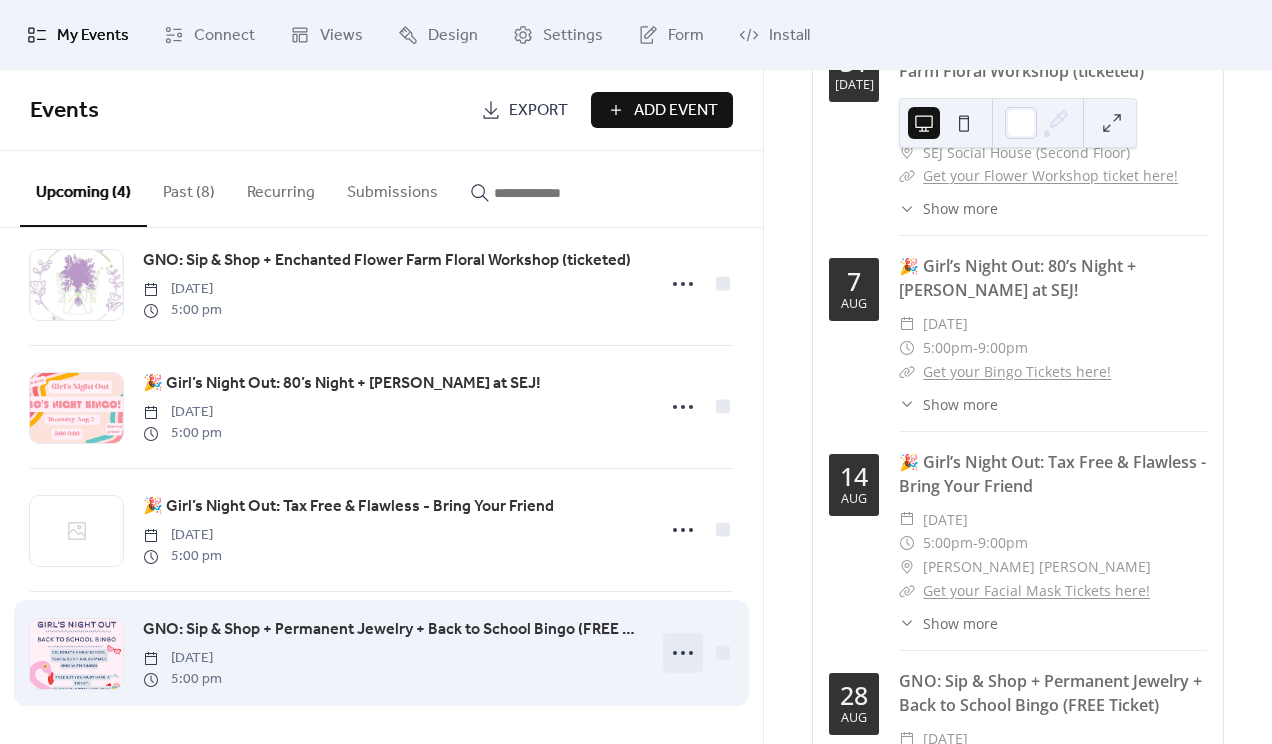 click 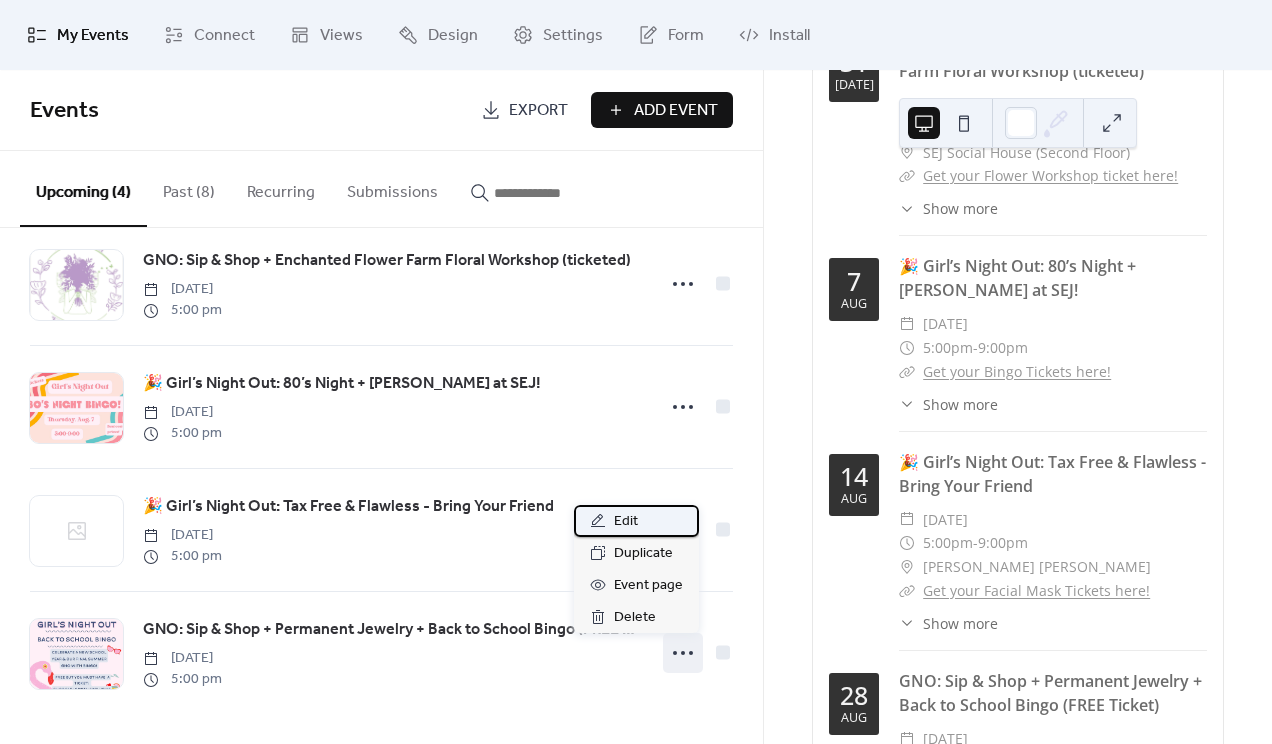 click on "Edit" at bounding box center [626, 522] 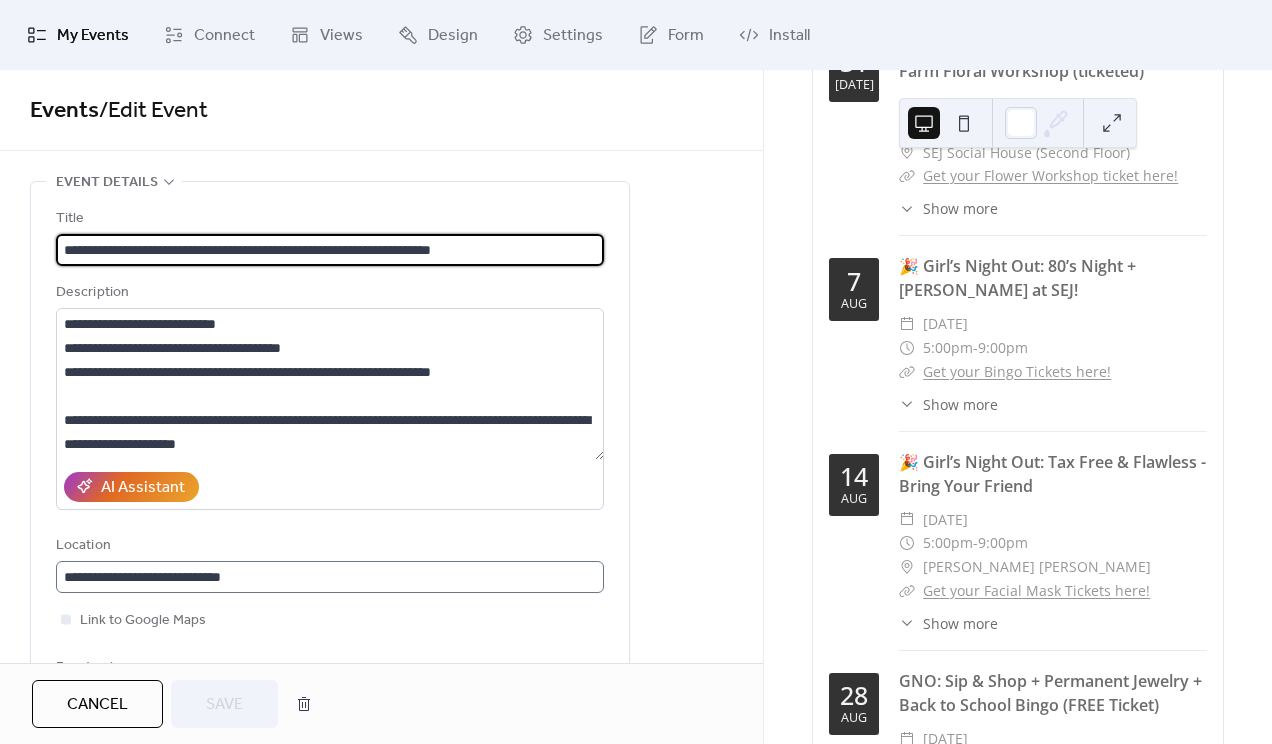 scroll, scrollTop: 1, scrollLeft: 0, axis: vertical 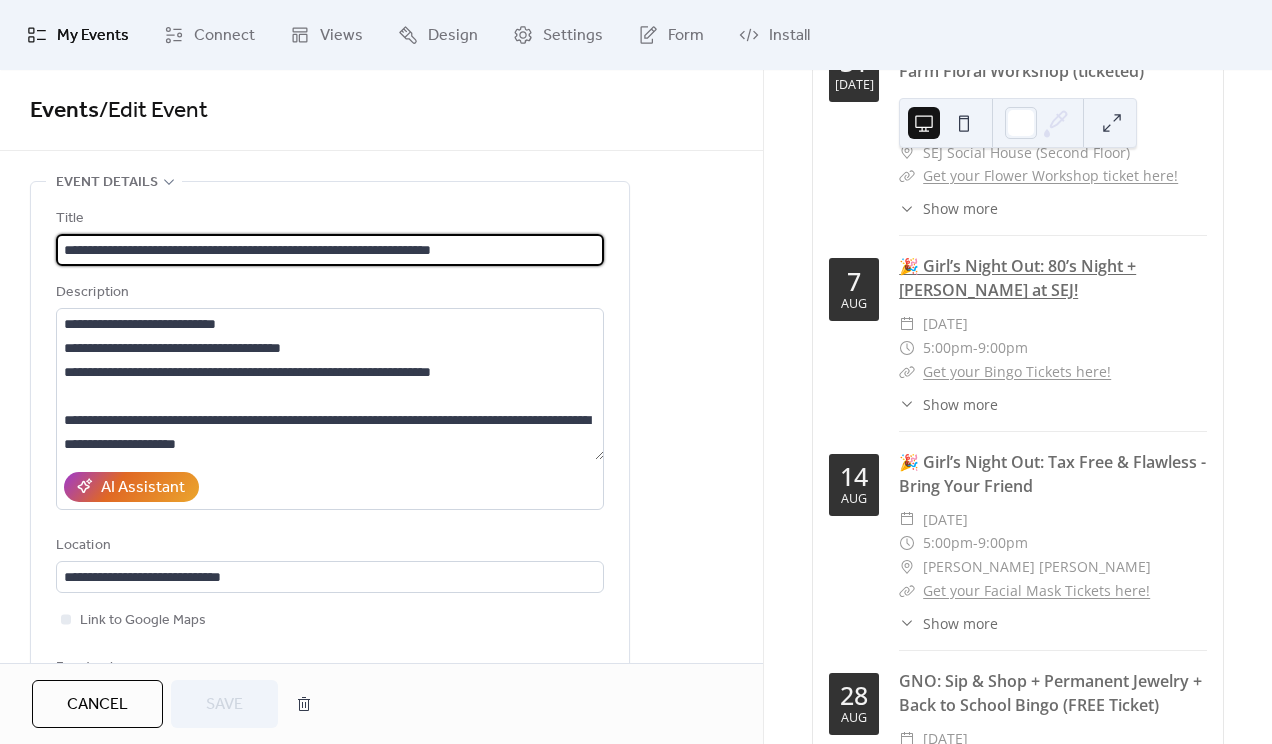 click on "🎉 Girl’s Night Out: 80’s Night + [PERSON_NAME] at SEJ!" at bounding box center [1017, 278] 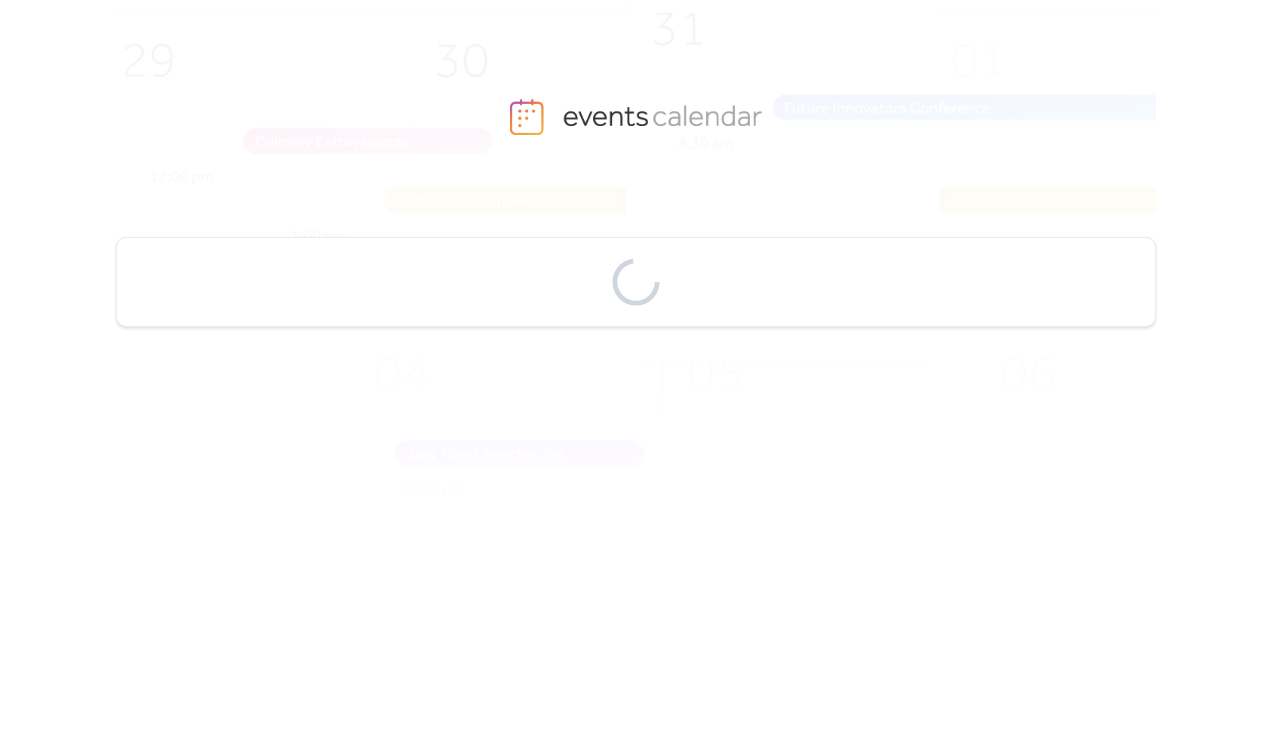 scroll, scrollTop: 0, scrollLeft: 0, axis: both 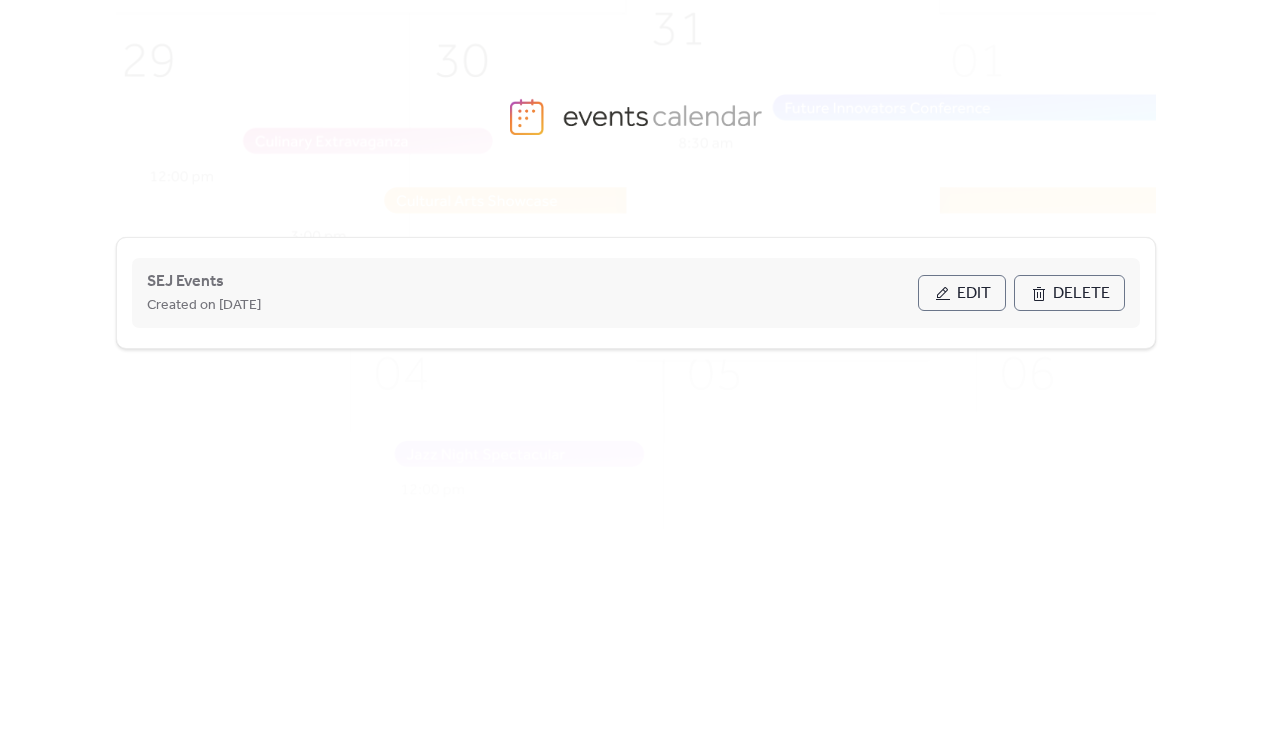 click on "Edit" at bounding box center [974, 294] 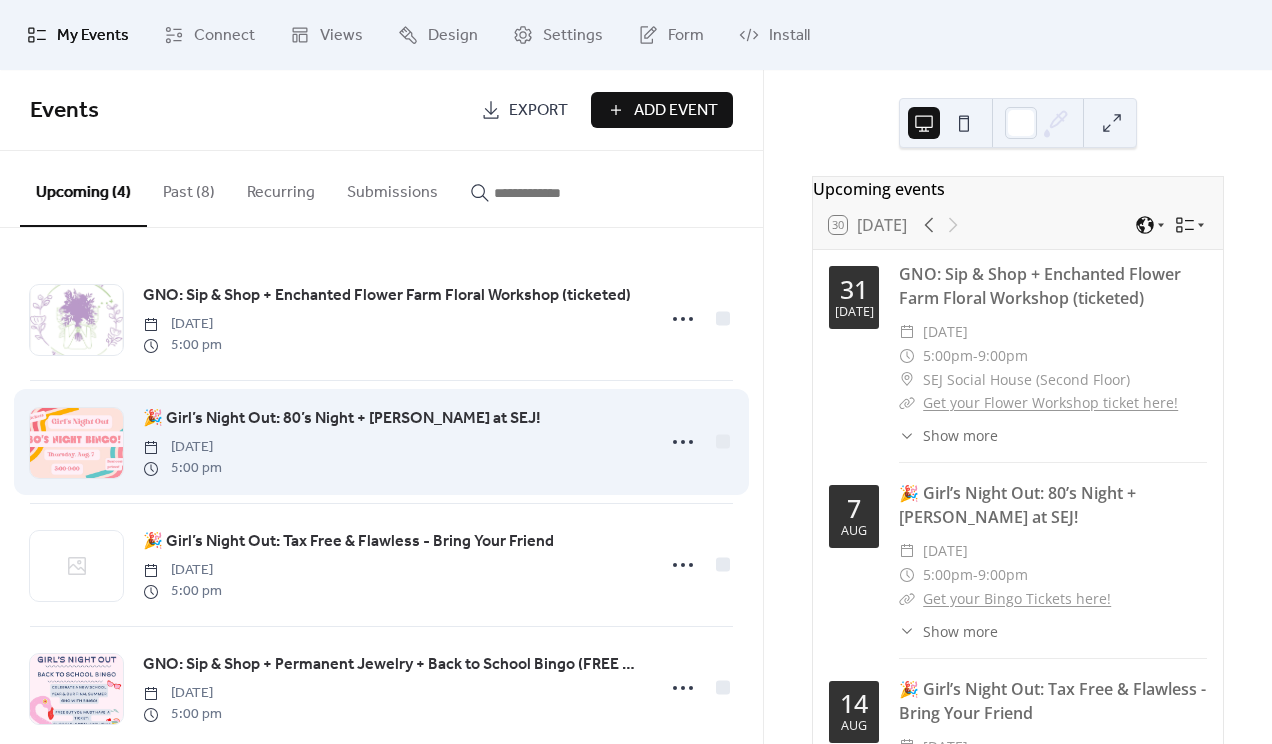 scroll, scrollTop: 37, scrollLeft: 0, axis: vertical 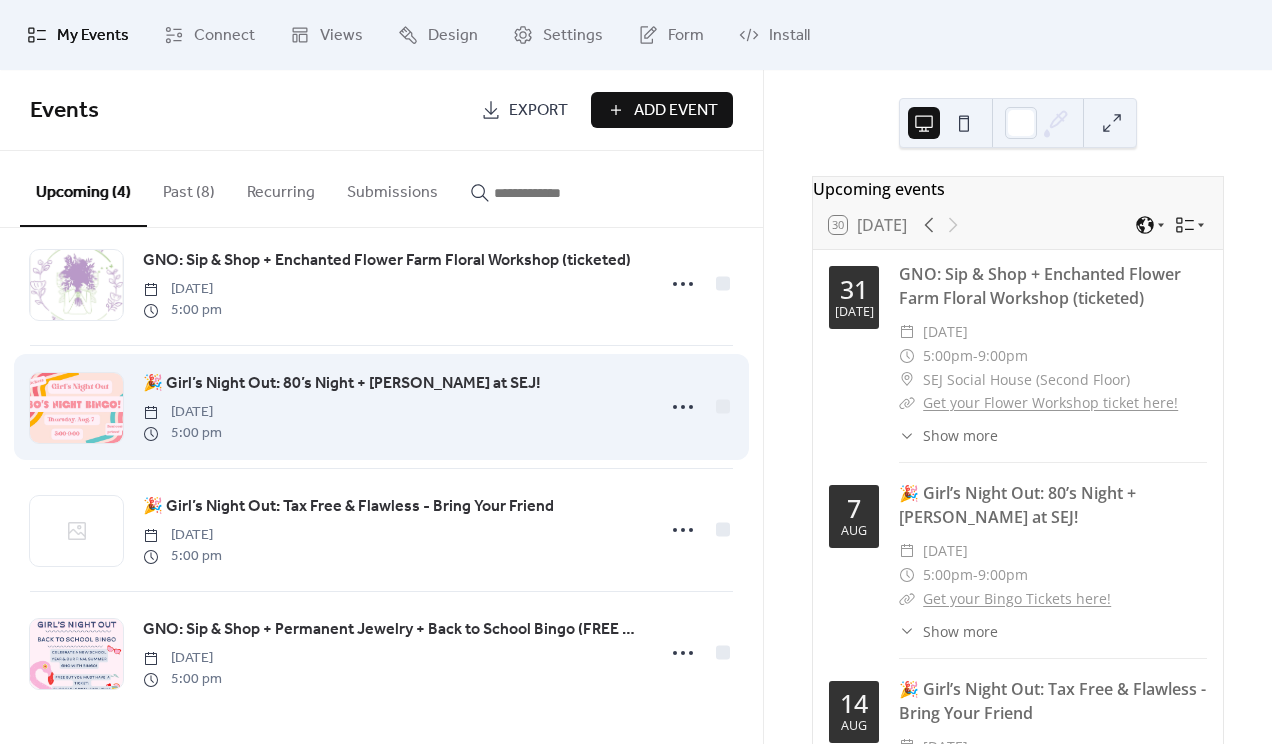 click on "🎉 Girl’s Night Out: 80’s Night + [PERSON_NAME] at SEJ!" at bounding box center [342, 384] 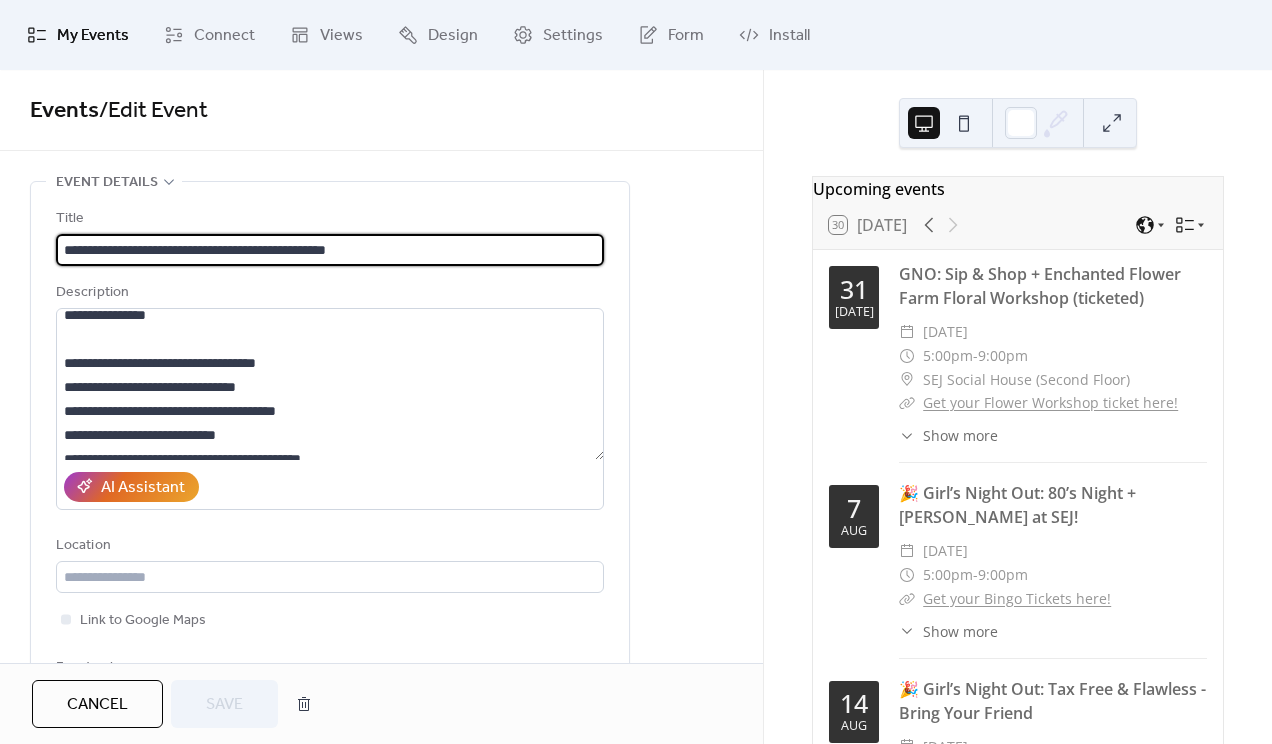scroll, scrollTop: 264, scrollLeft: 0, axis: vertical 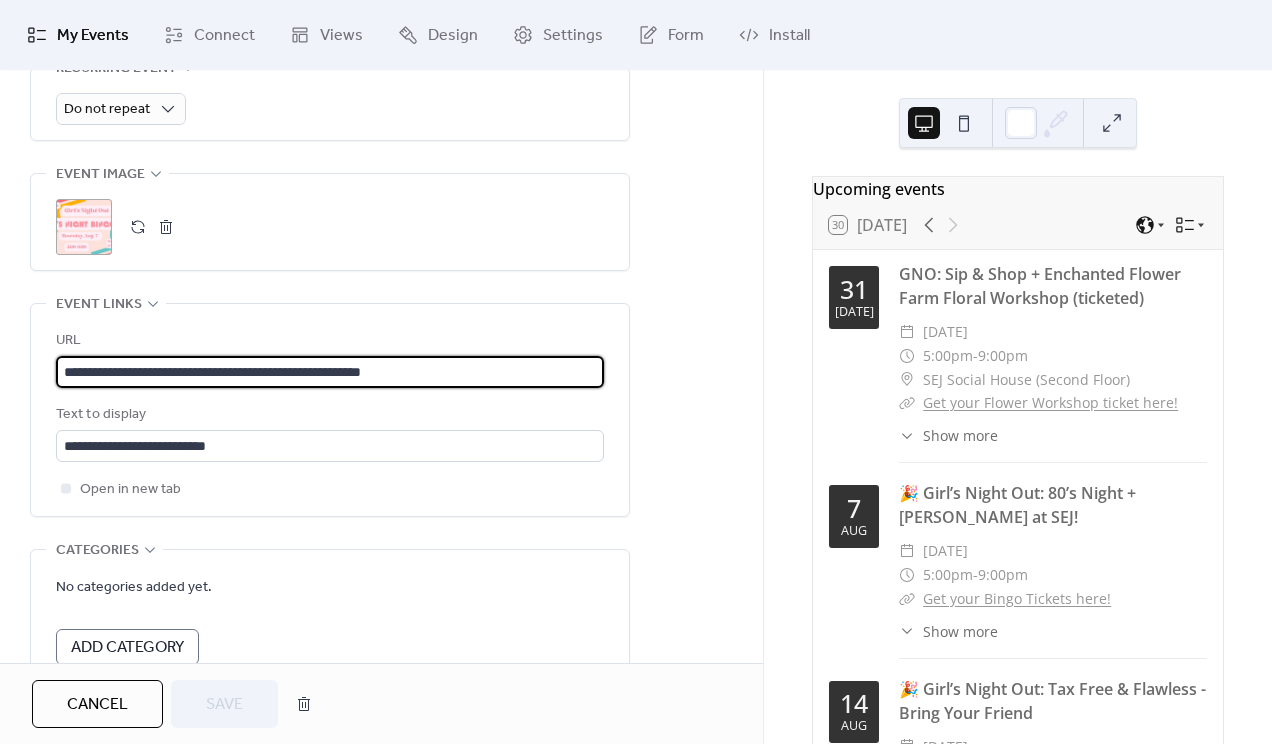 click on "**********" at bounding box center (330, 372) 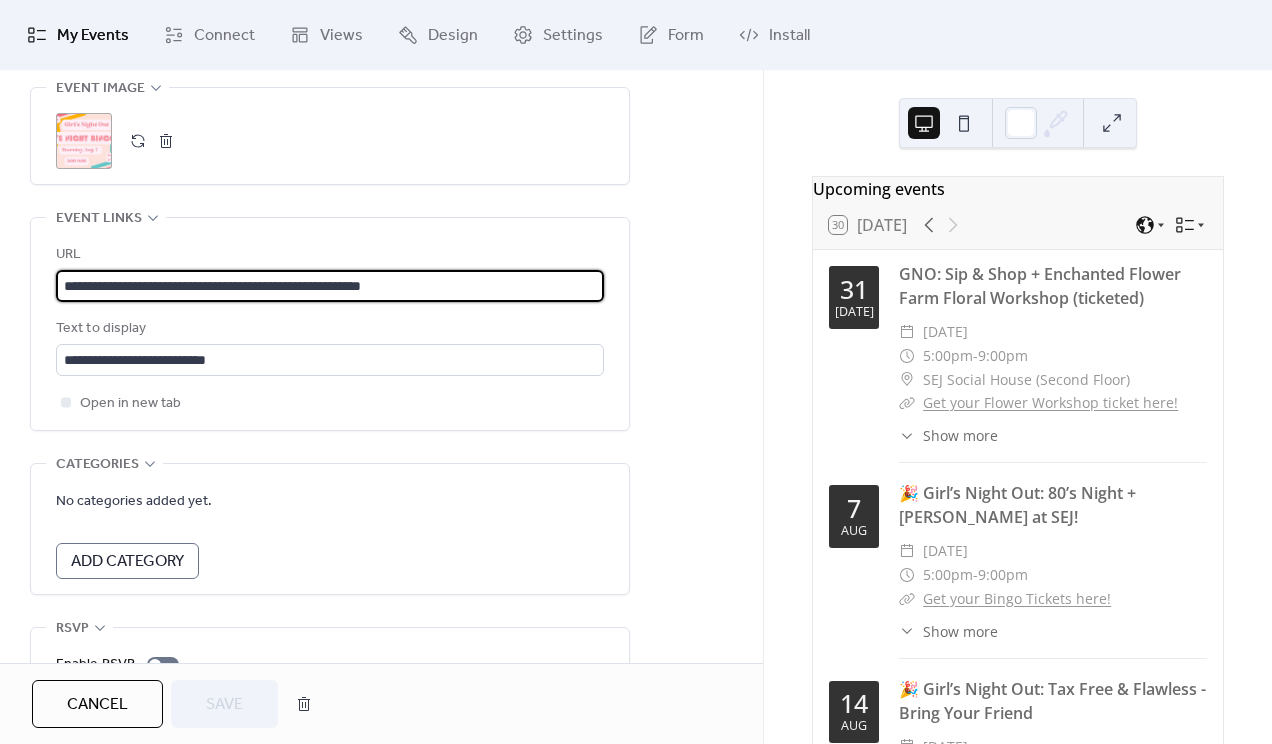 scroll, scrollTop: 1137, scrollLeft: 0, axis: vertical 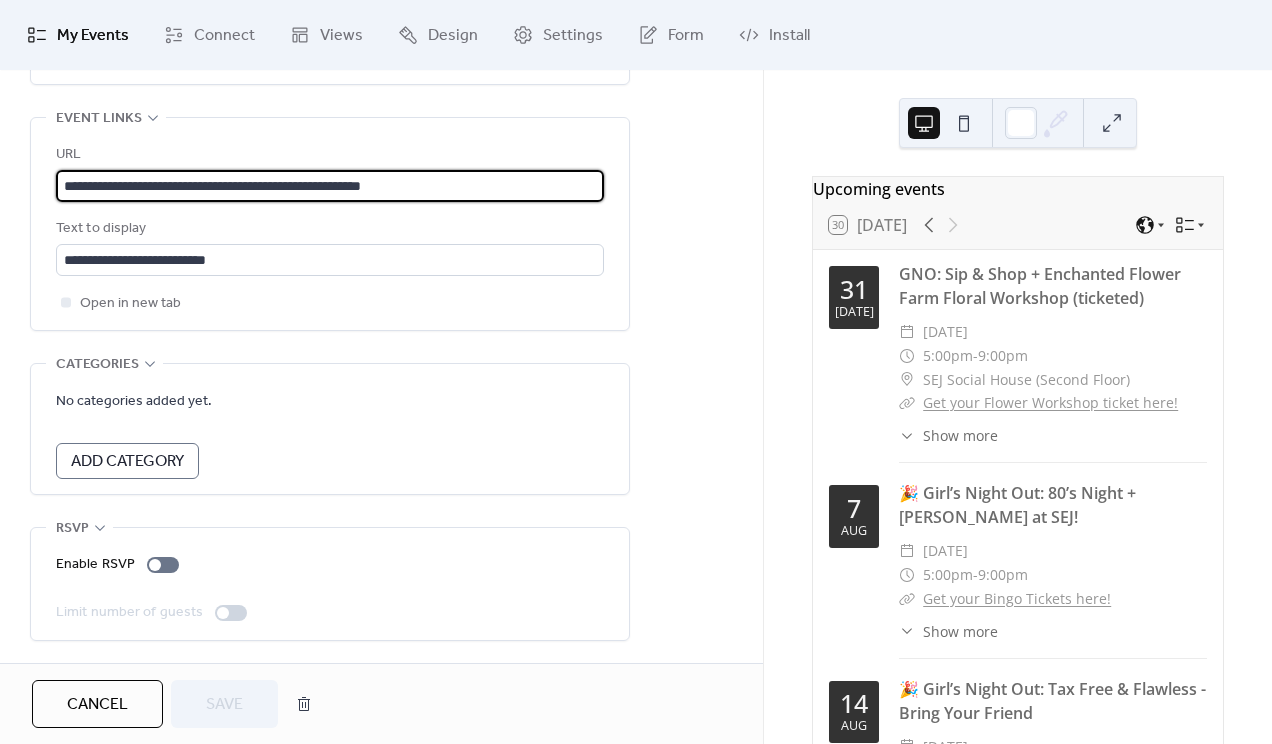 drag, startPoint x: 472, startPoint y: 184, endPoint x: 59, endPoint y: 176, distance: 413.07748 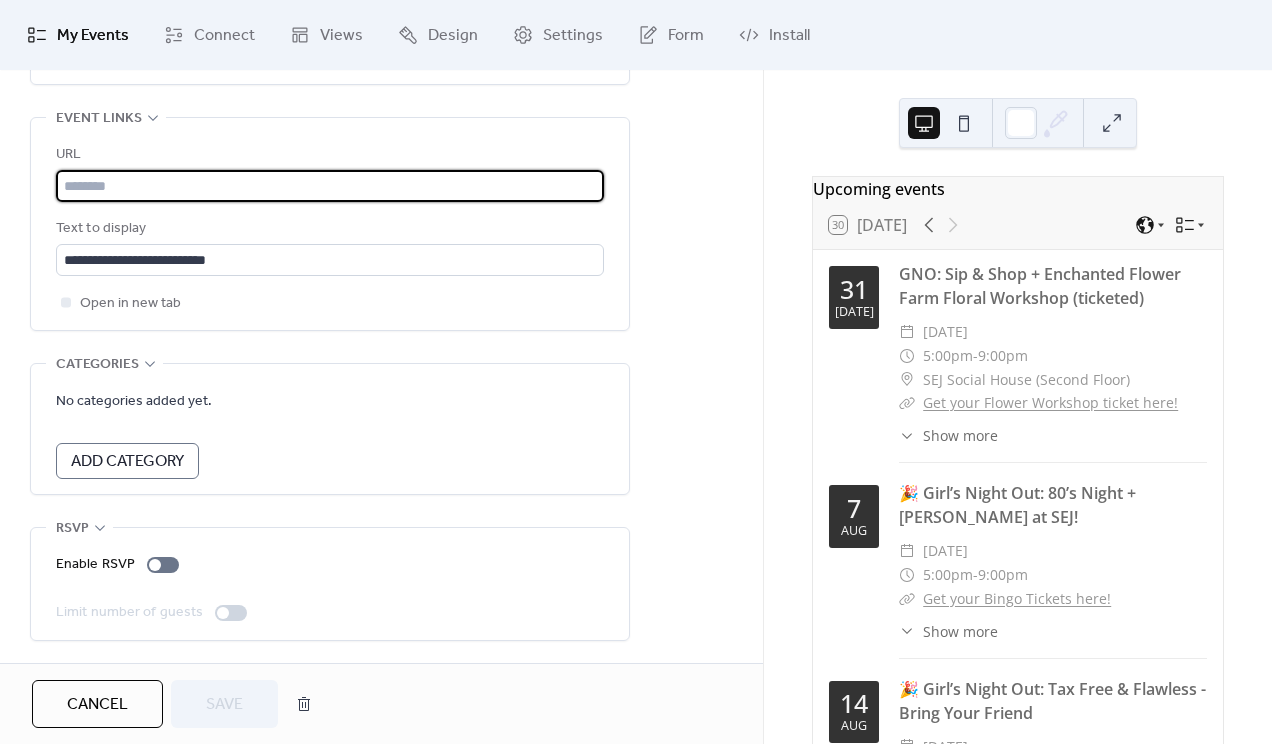 scroll, scrollTop: 0, scrollLeft: 0, axis: both 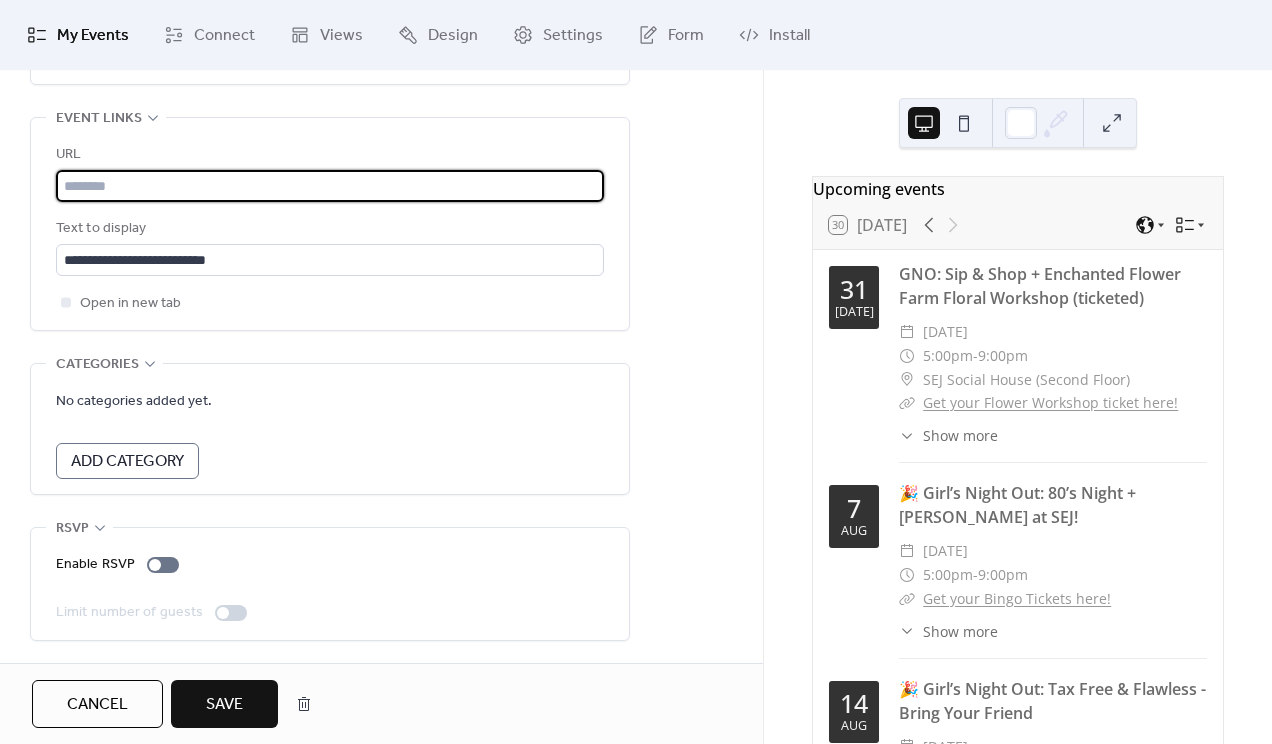 paste on "**********" 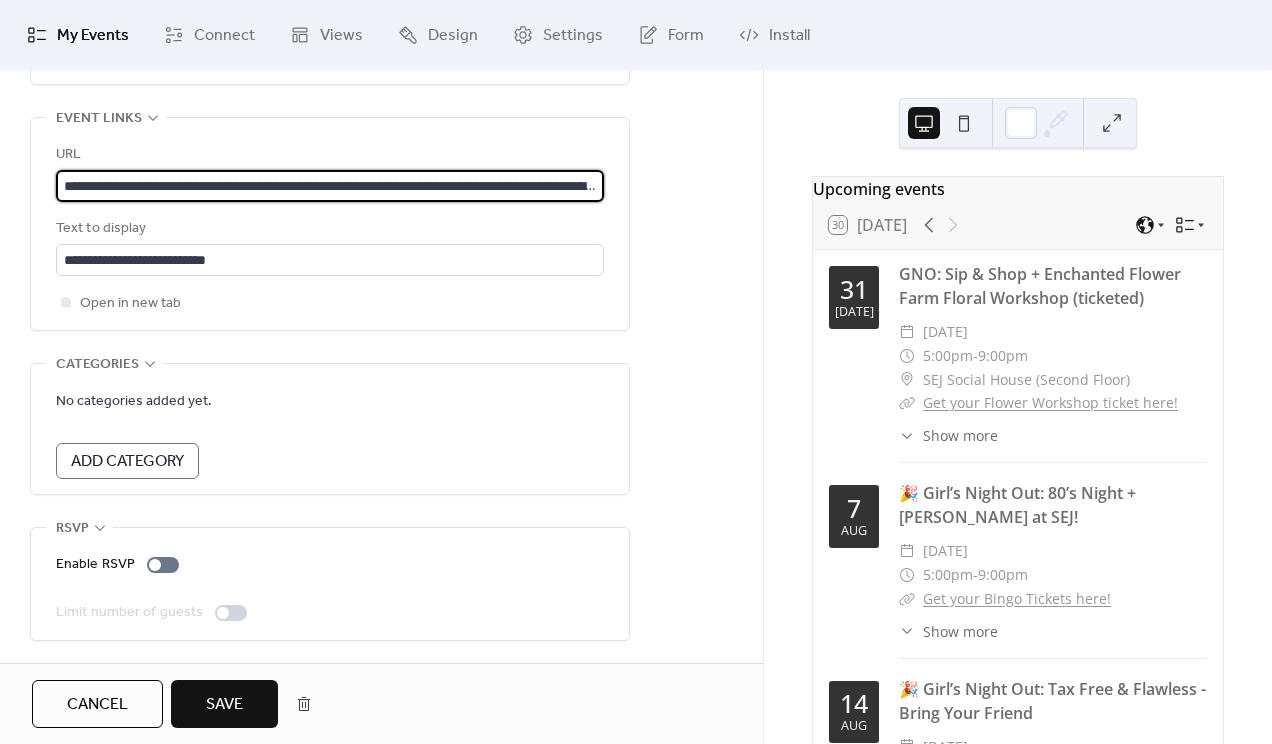 scroll, scrollTop: 0, scrollLeft: 288, axis: horizontal 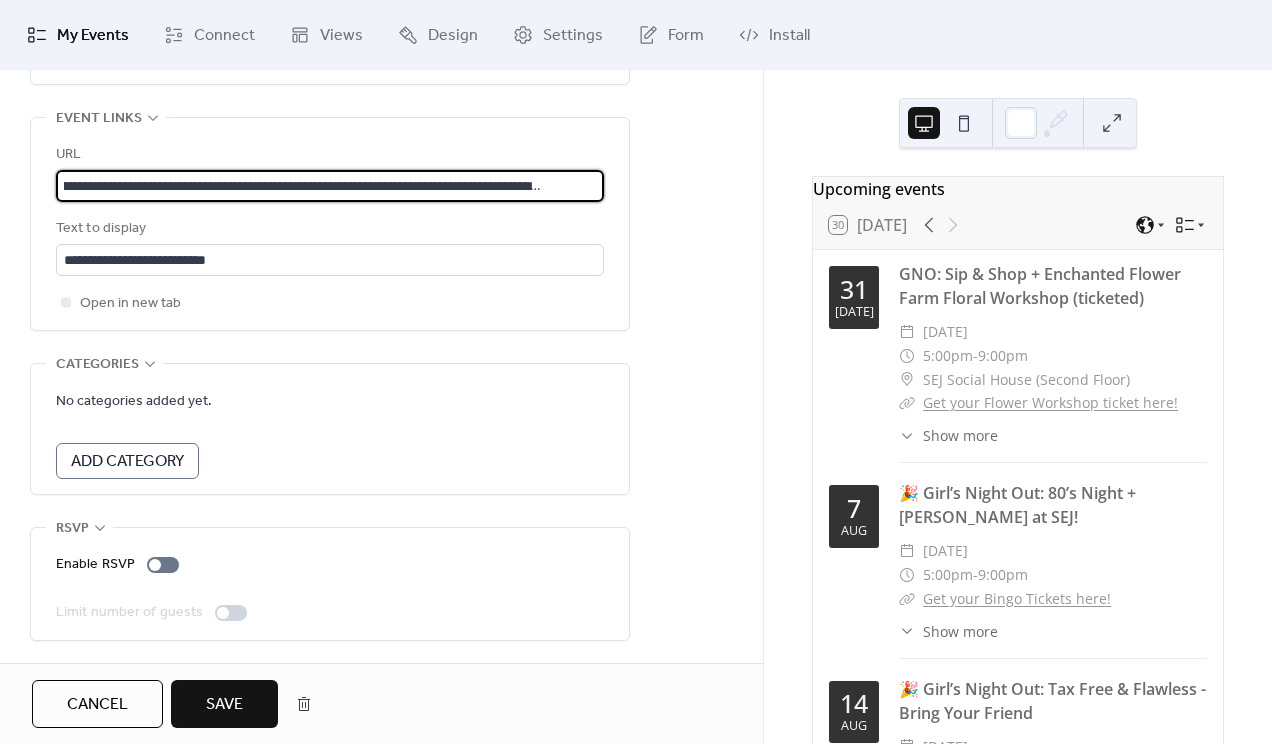 type on "**********" 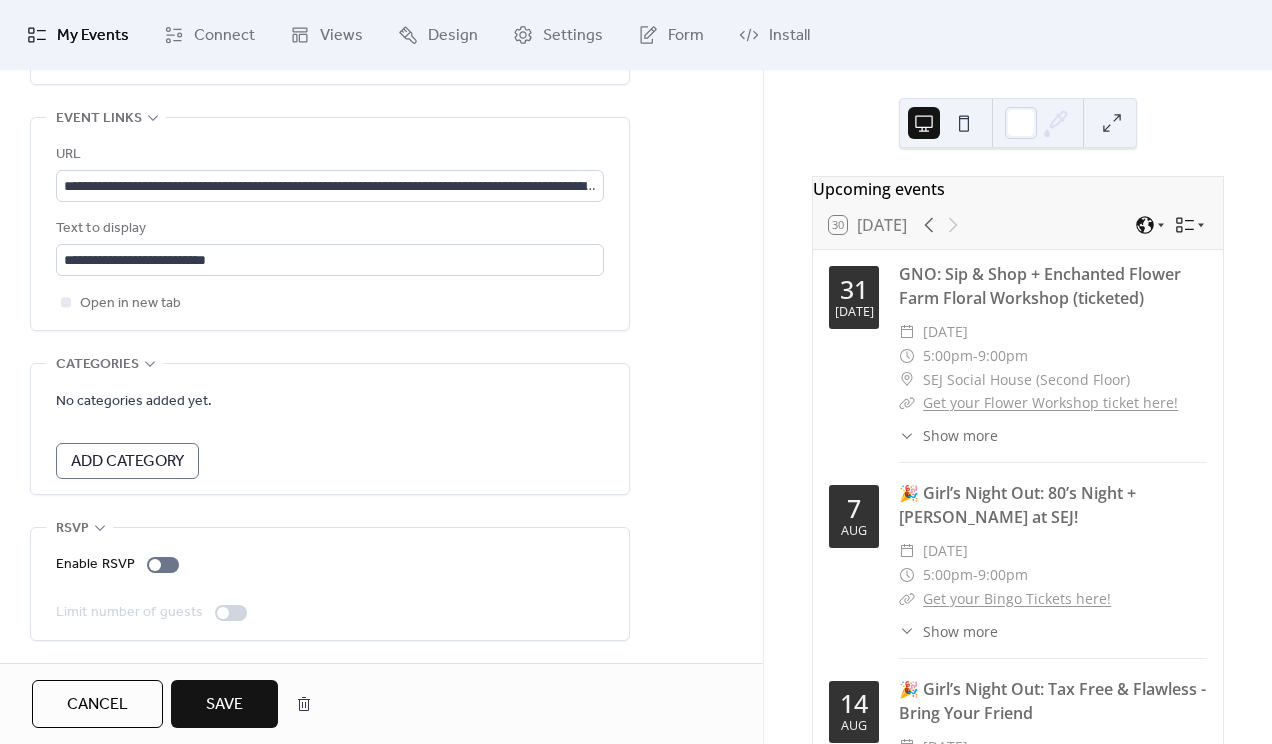 click on "Save" at bounding box center [224, 704] 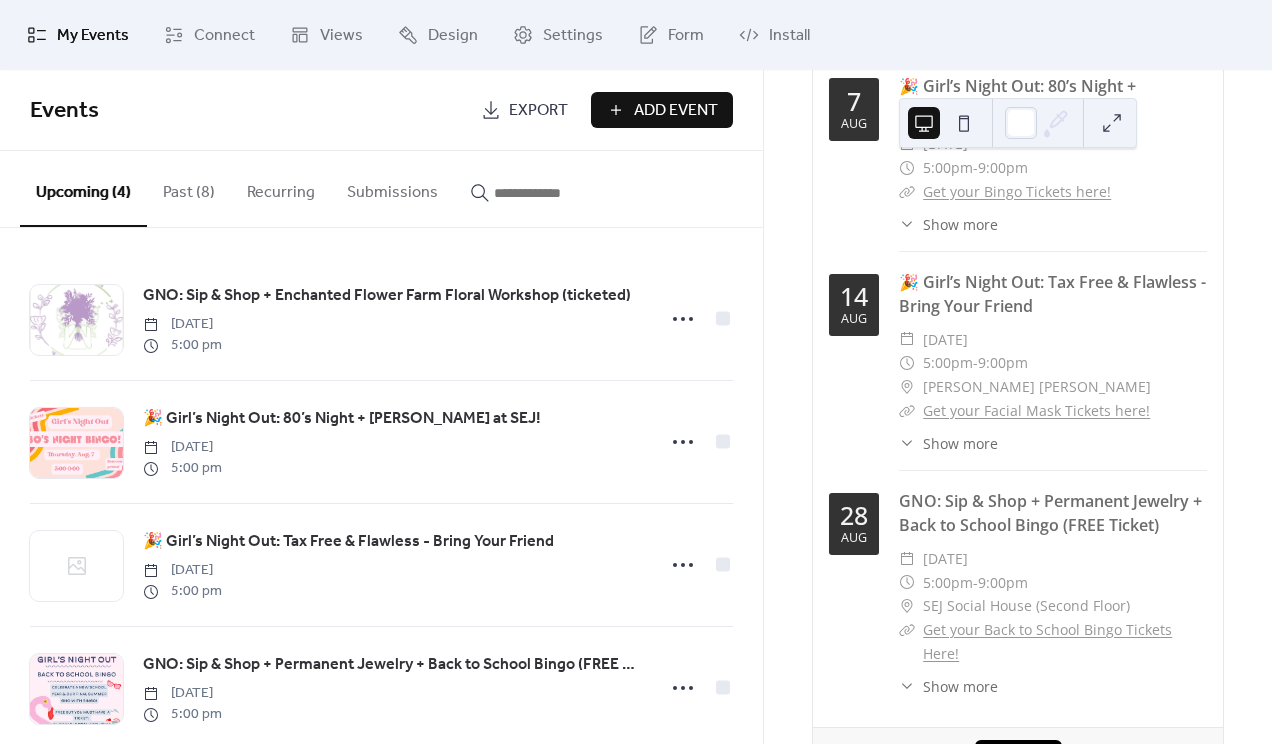 scroll, scrollTop: 457, scrollLeft: 0, axis: vertical 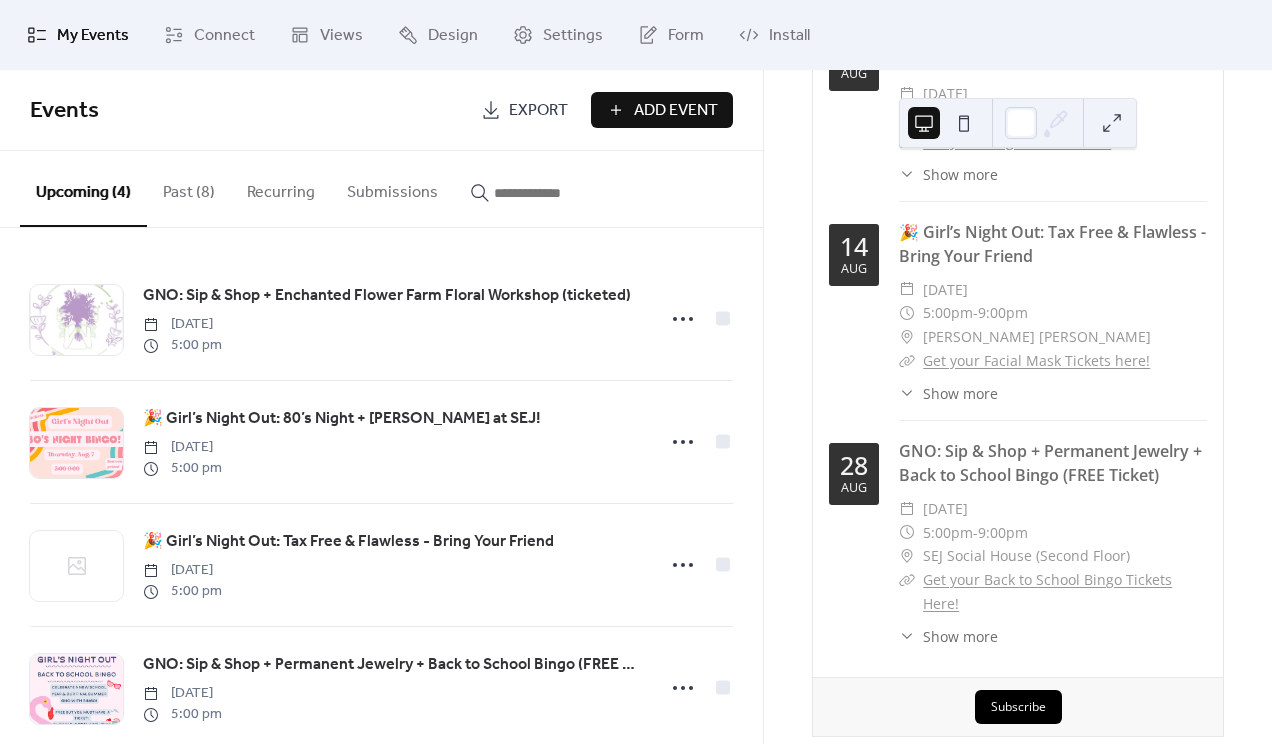click on "Get your Back to School Bingo Tickets Here!" at bounding box center [1047, 591] 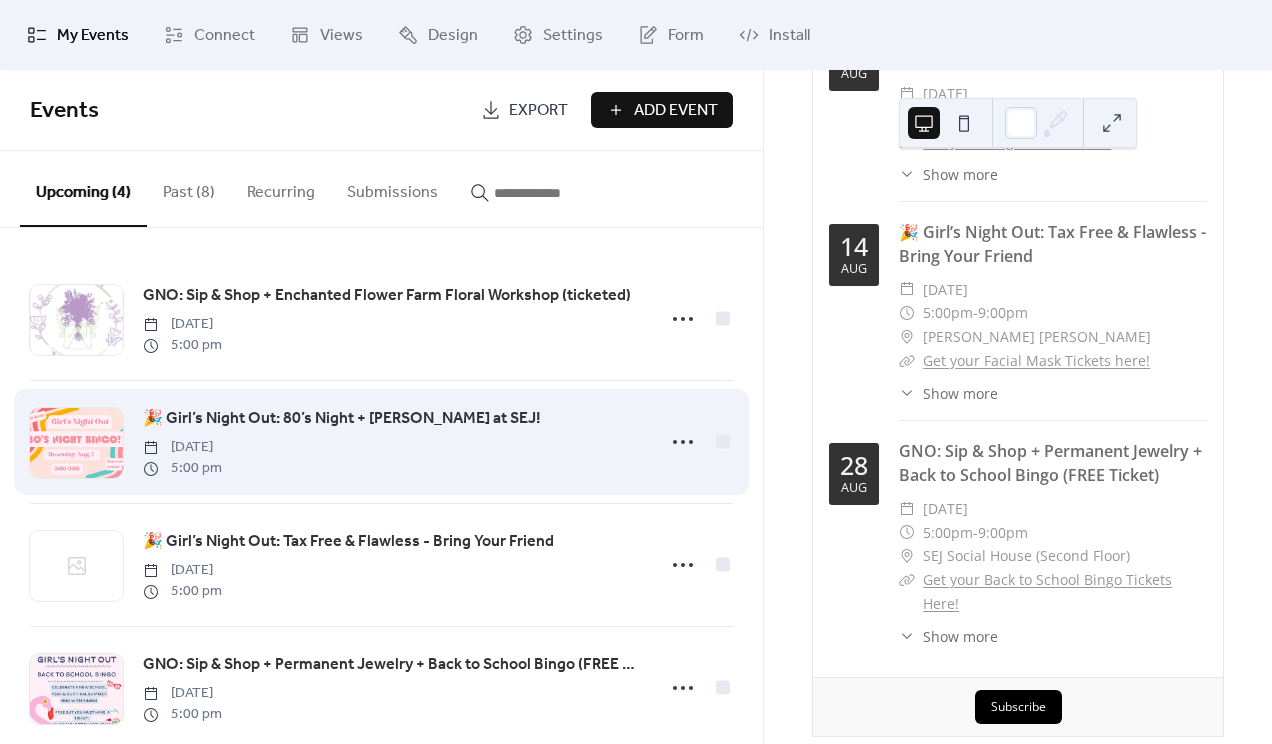 scroll, scrollTop: 37, scrollLeft: 0, axis: vertical 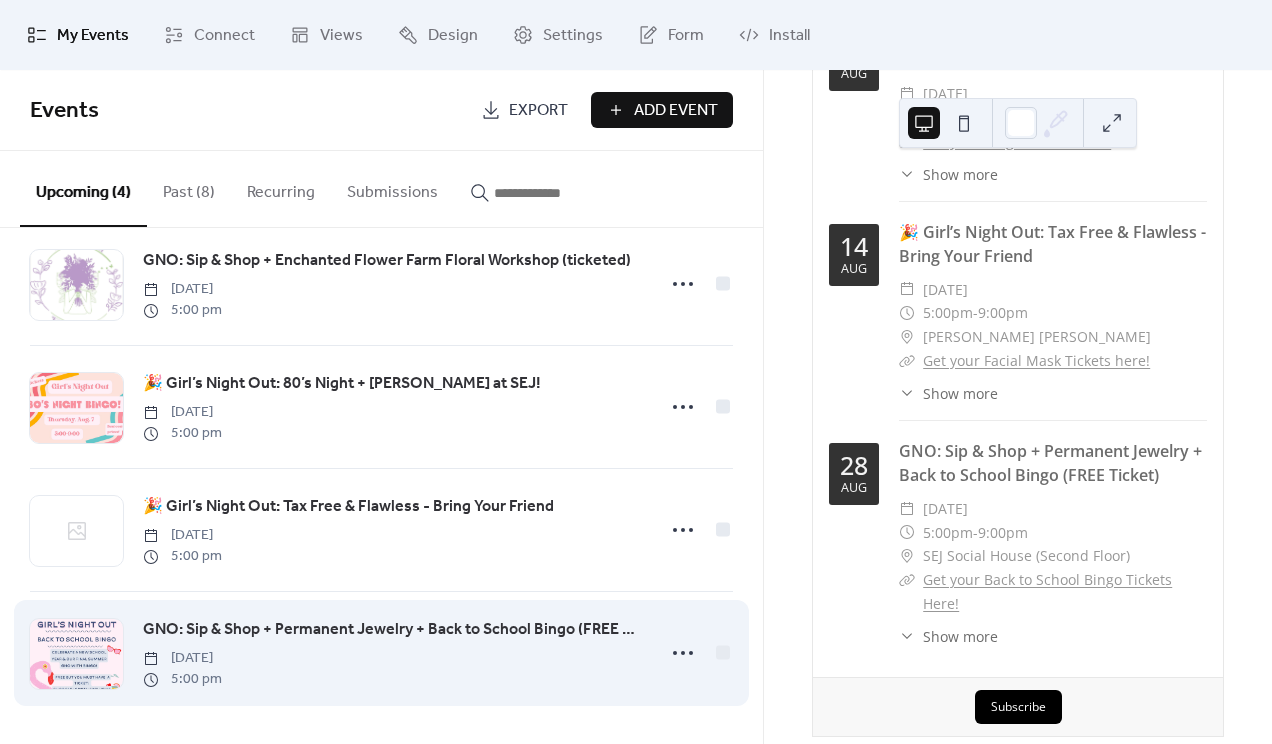click on "GNO: Sip & Shop +  Permanent Jewelry + Back to School Bingo (FREE Ticket)" at bounding box center [393, 630] 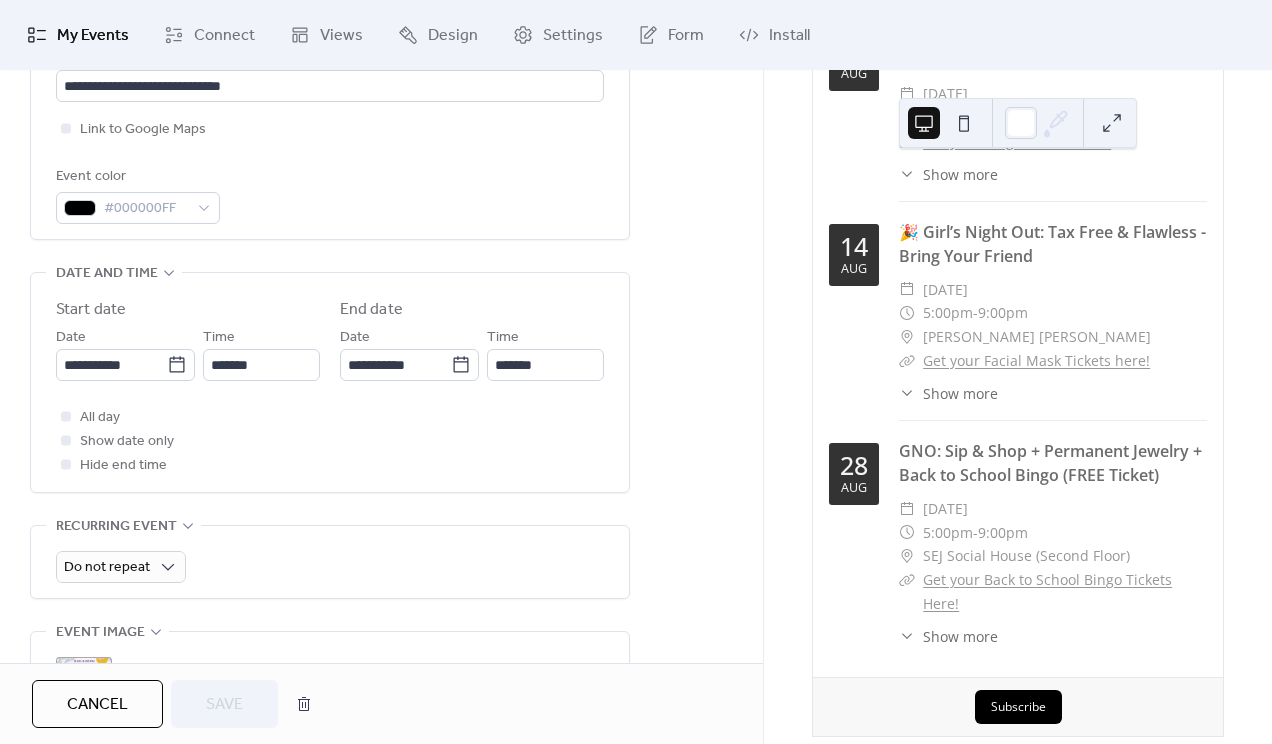 scroll, scrollTop: 0, scrollLeft: 0, axis: both 